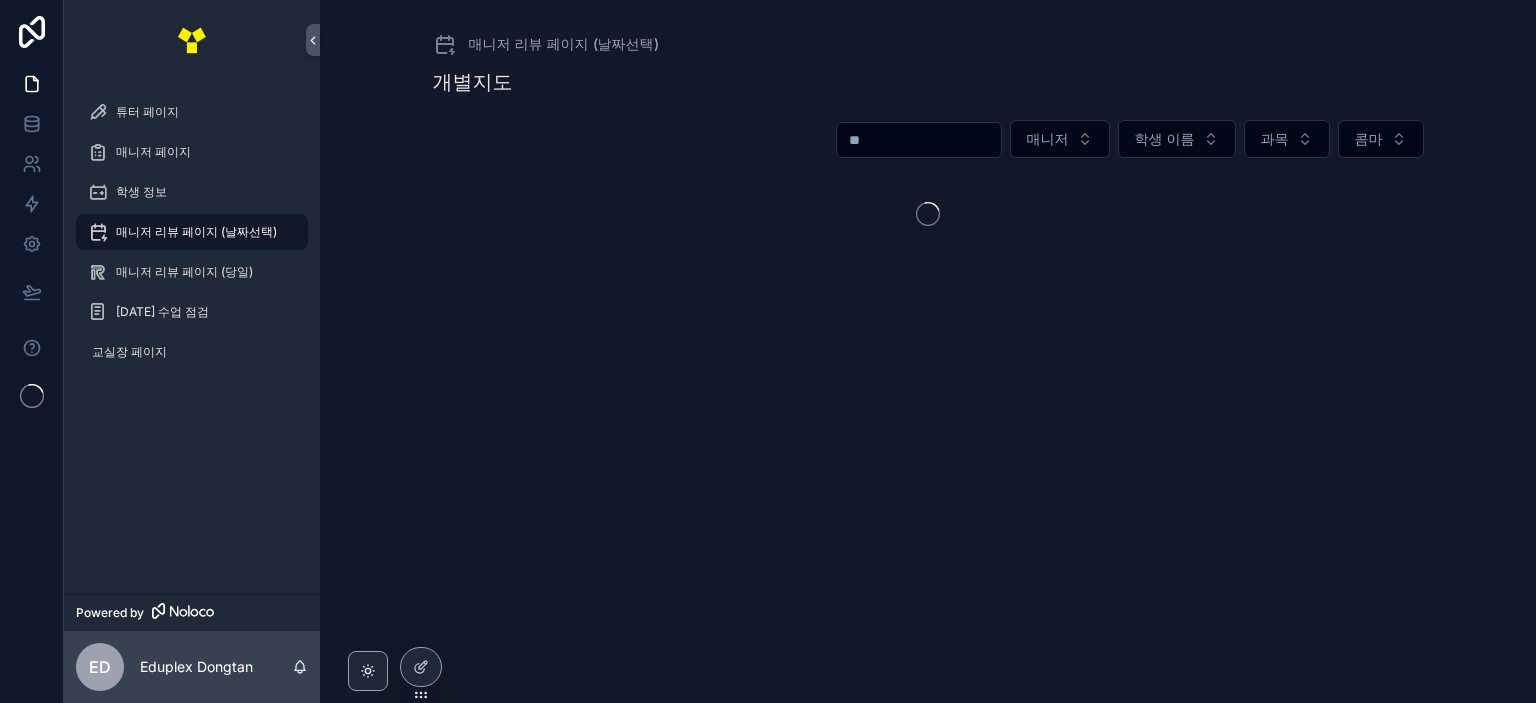 scroll, scrollTop: 0, scrollLeft: 0, axis: both 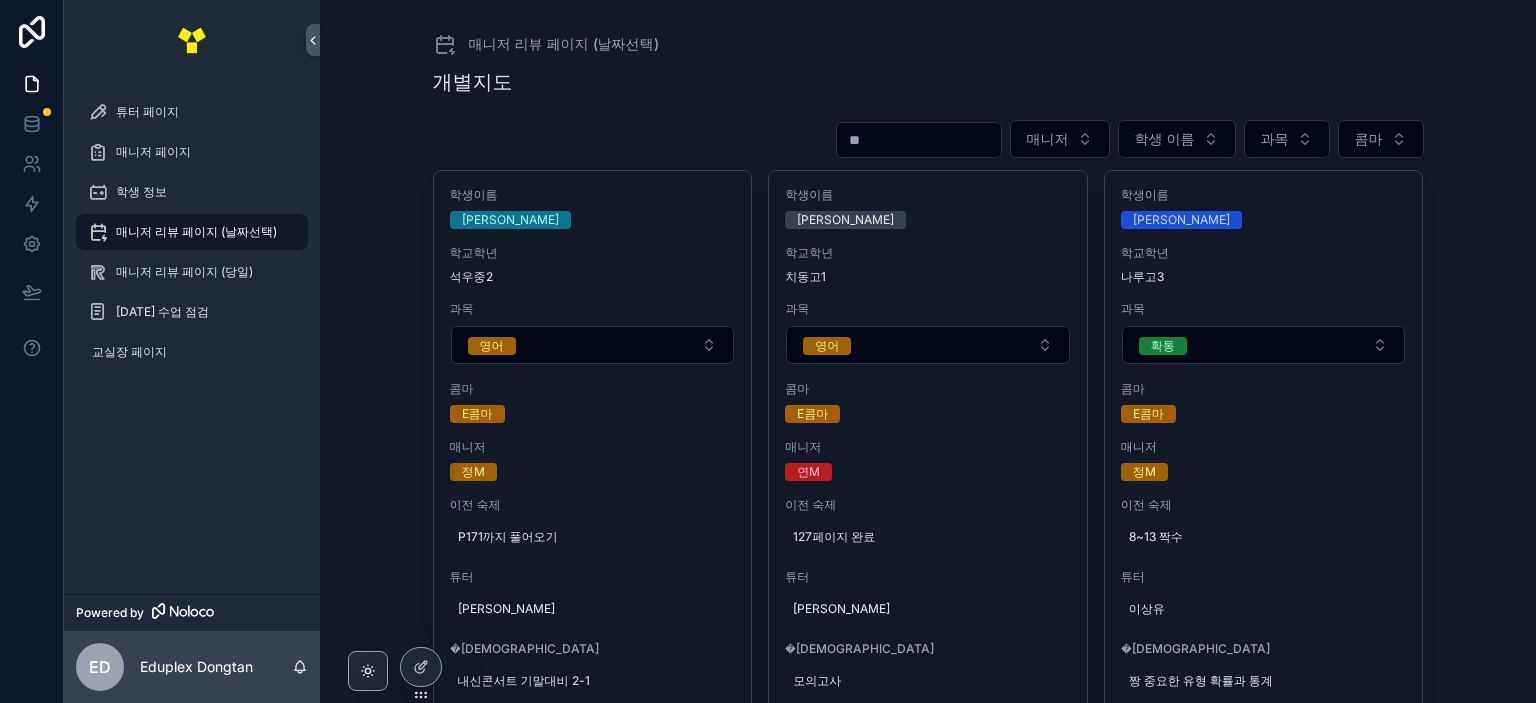 click on "개별지도" at bounding box center (928, 86) 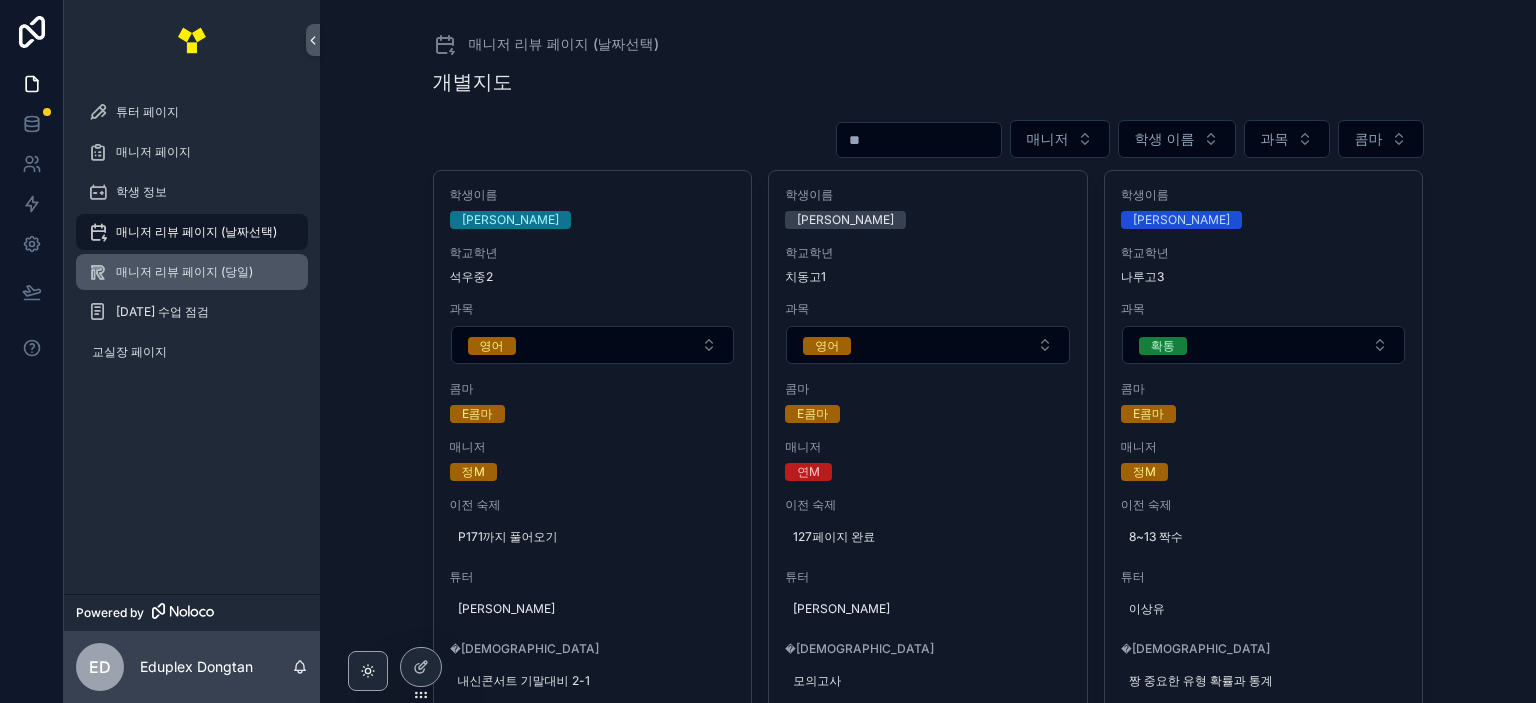 click on "매니저 리뷰 페이지 (당일)" at bounding box center (184, 272) 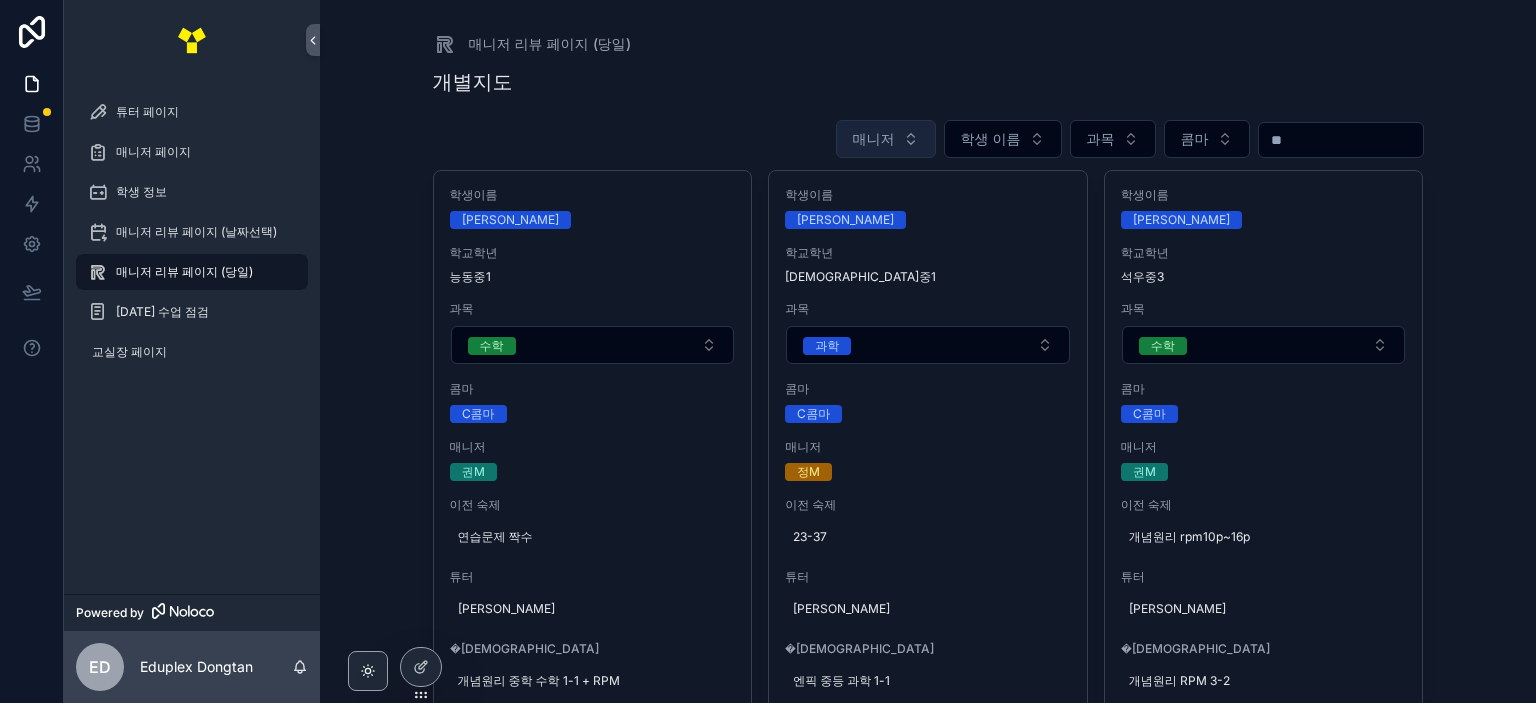 click on "매니저" at bounding box center [886, 139] 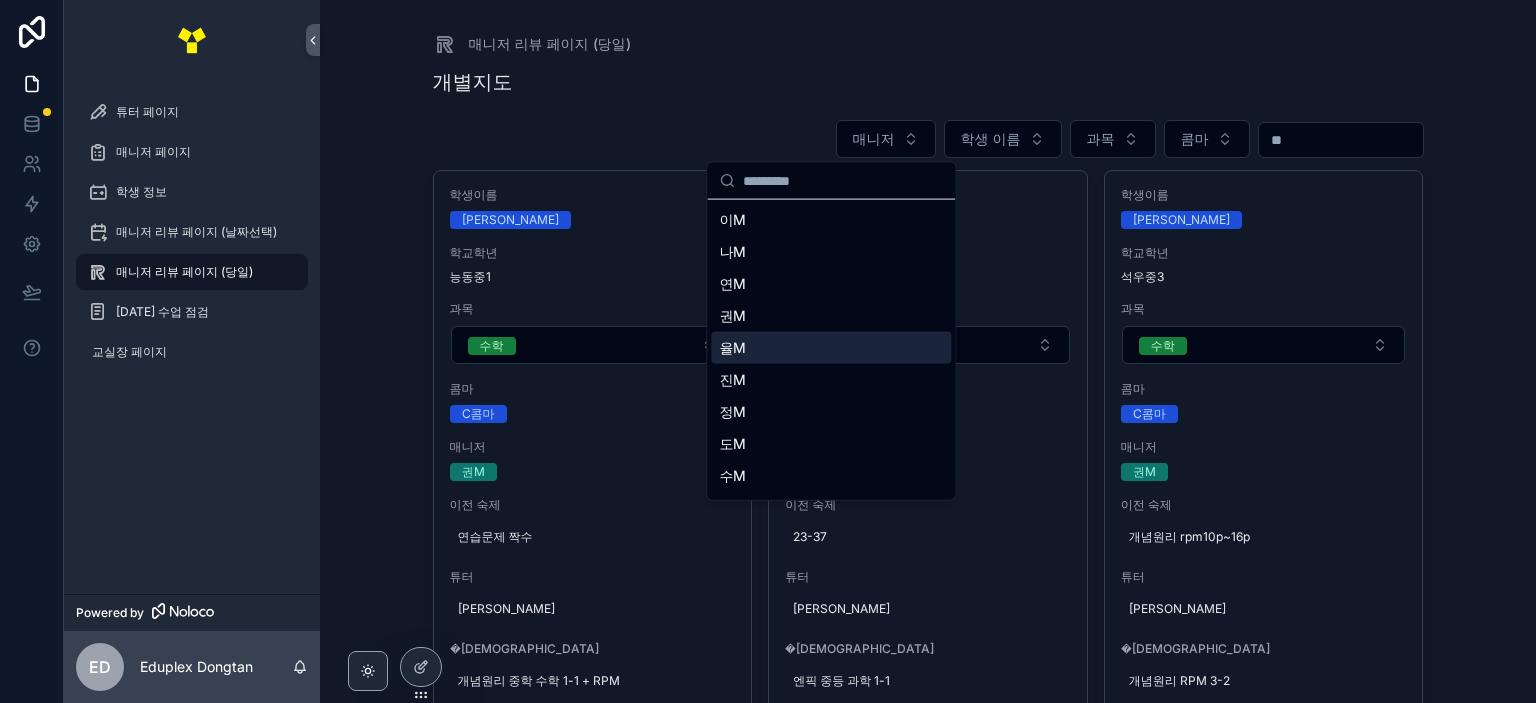 click on "율M" at bounding box center (831, 348) 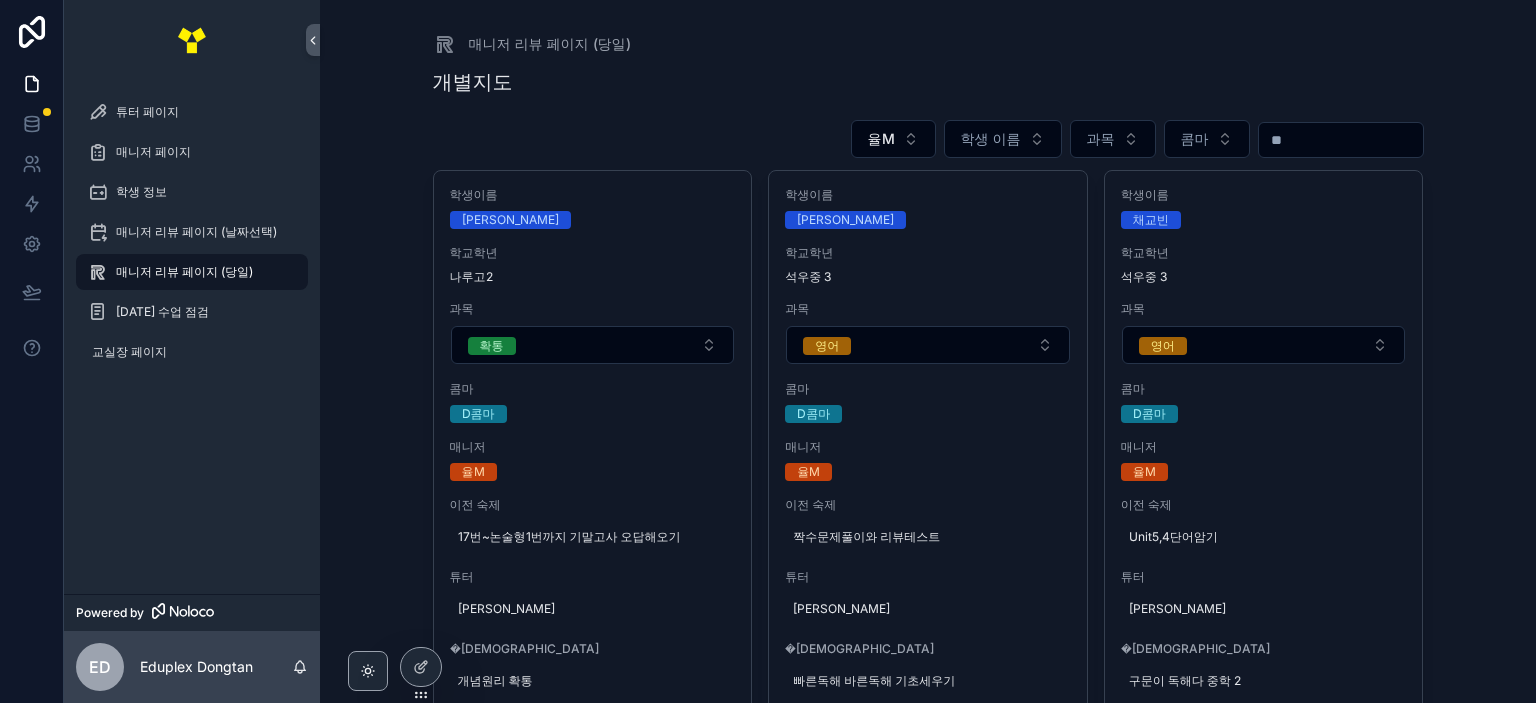 click on "매니저 리뷰 페이지 (당일) 개별지도 율M 학생 이름 과목 콤마 학생이름 [PERSON_NAME] 학교[PERSON_NAME] [PERSON_NAME]고2 과목 확통 콤마 D콤마 매니저 율M 이전 숙제 17번~논술형1번까지 기말고사 오답해오기 튜터 손채영 교재 개념원리 확통 날짜 20[DATE] �[DATE]� 필독 사항 1. CT: 숙제로 풀어온 필수예제 문제 중 2문제 학생이 설명하기 또는 필수예제 문제중 이해가지 않았던 문제 설명 + 전시간 배웠던 내용 역질문 꼭 해주세요!
2. 진행방식 : 개념 설명 자세히 이후에 문제풀이
3. 미션 : 확인체크 문제는 전체 순서대로 연습문제 및 실력업 진행 x
4. 숙제 : 다음 진도 예습하고 필수예제 모든 문제 노트에 풀이해오기
+ 숙제량이 조금 많아지더라도 그 다음개념 학습하고 필수예제 풀어오기는 꼭 넣어주세요. �[DATE]� 진도 매니저님 확인 필요 �[DATE]��해한 내용 -- 어려워 한 개념 or 유형" at bounding box center [928, 351] 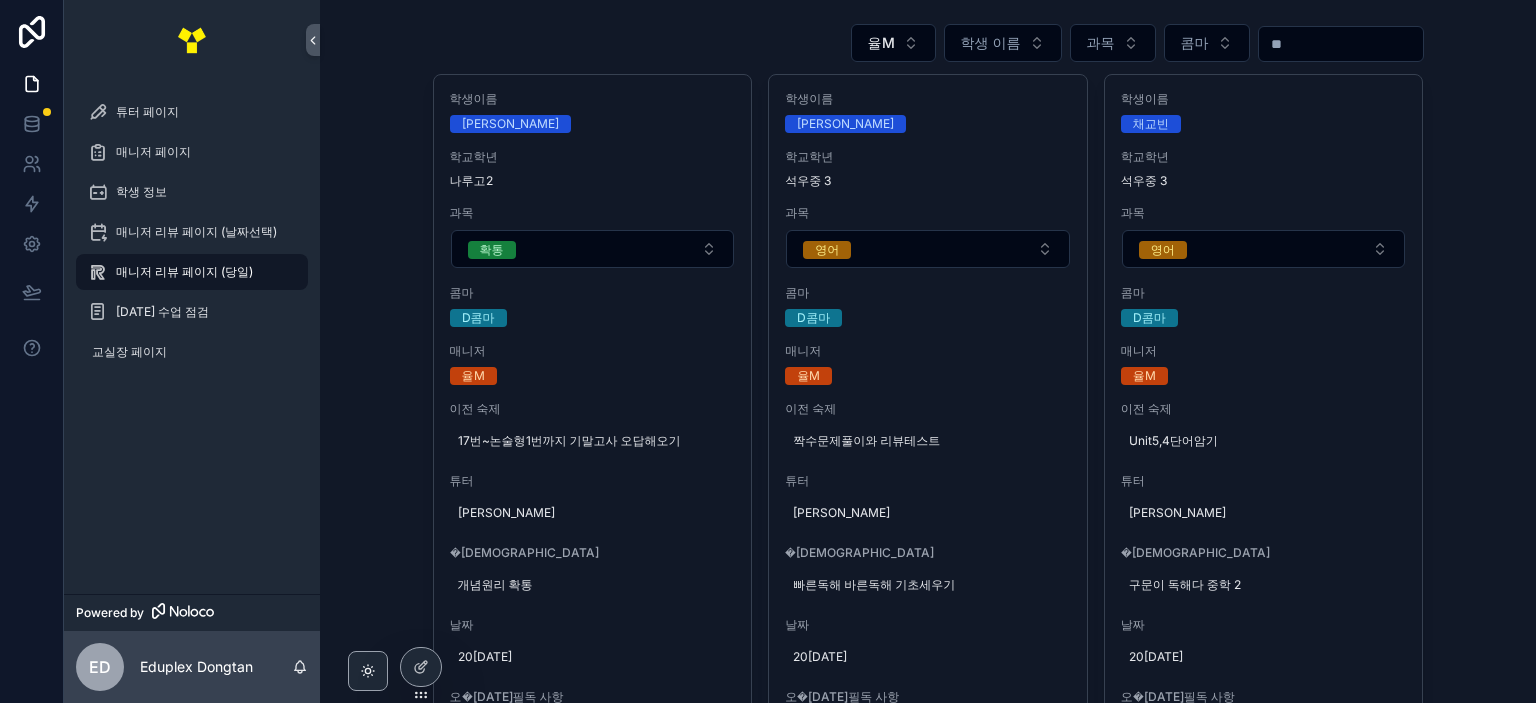 scroll, scrollTop: 0, scrollLeft: 0, axis: both 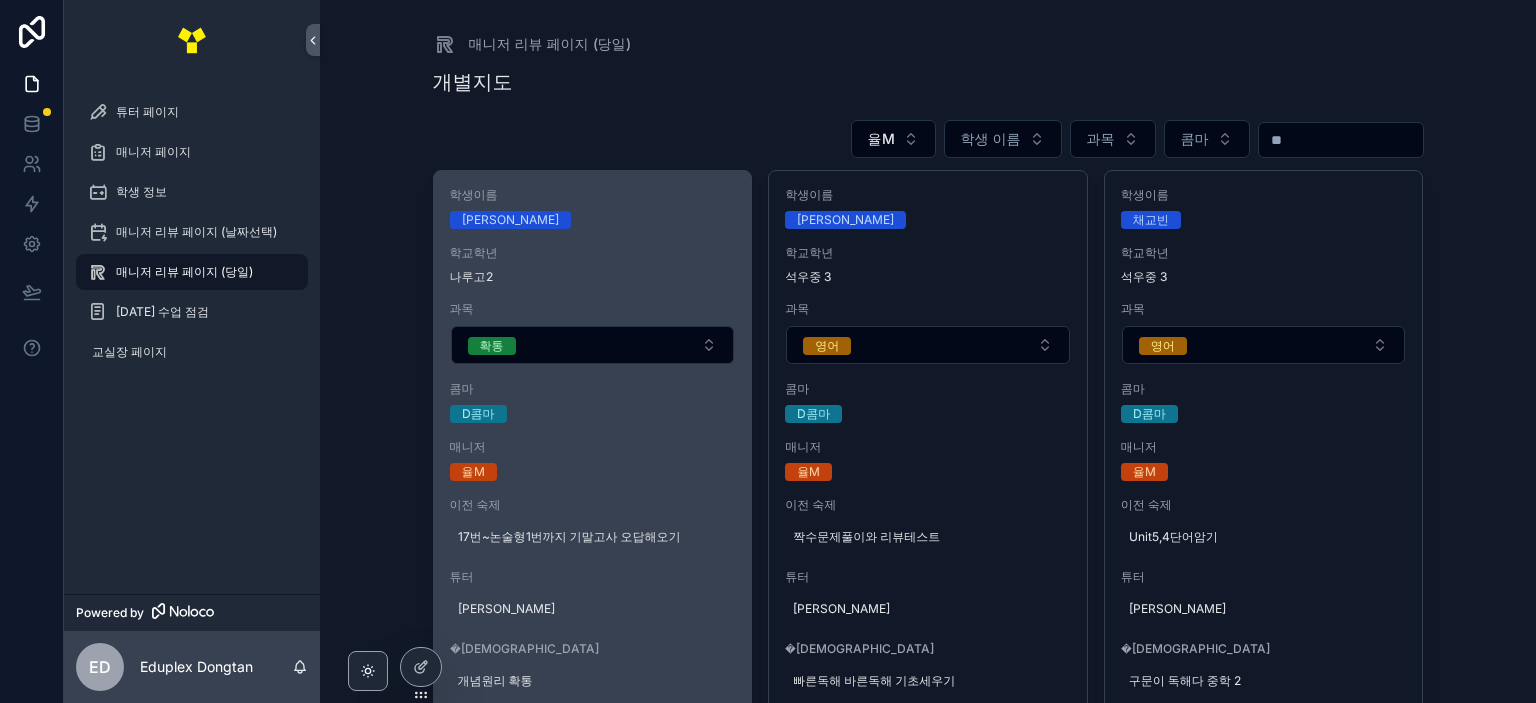 click on "학생이름 [PERSON_NAME] 학교[PERSON_NAME] [PERSON_NAME]고2 과목 확통 콤마 D콤마 매니저 율M 이전 숙제 17번~논술형1번까지 기말고사 오답해오기 튜터 손채영 교재 개념원리 확통 날짜 20[DATE] �[DATE]� 필독 사항 1. CT: 숙제로 풀어온 필수예제 문제 중 2문제 학생이 설명하기 또는 필수예제 문제중 이해가지 않았던 문제 설명 + 전시간 배웠던 내용 역질문 꼭 해주세요!
2. 진행방식 : 개념 설명 자세히 이후에 문제풀이
3. 미션 : 확인체크 문제는 전체 순서대로 연습문제 및 실력업 진행 x
4. 숙제 : 다음 진도 예습하고 필수예제 모든 문제 노트에 풀이해오기
+ 숙제량이 조금 많아지더라도 그 다음개념 학습하고 필수예제 풀어오기는 꼭 넣어주세요. �[DATE]� 진도 매니저님 확인 필요 �[DATE]��해한 내용 -- 어려워 한 개념 or 유형 -- 학생을 위한 학습적 조언 -- �[DATE]� -- 다음 진행 진도 -- --" at bounding box center [593, 978] 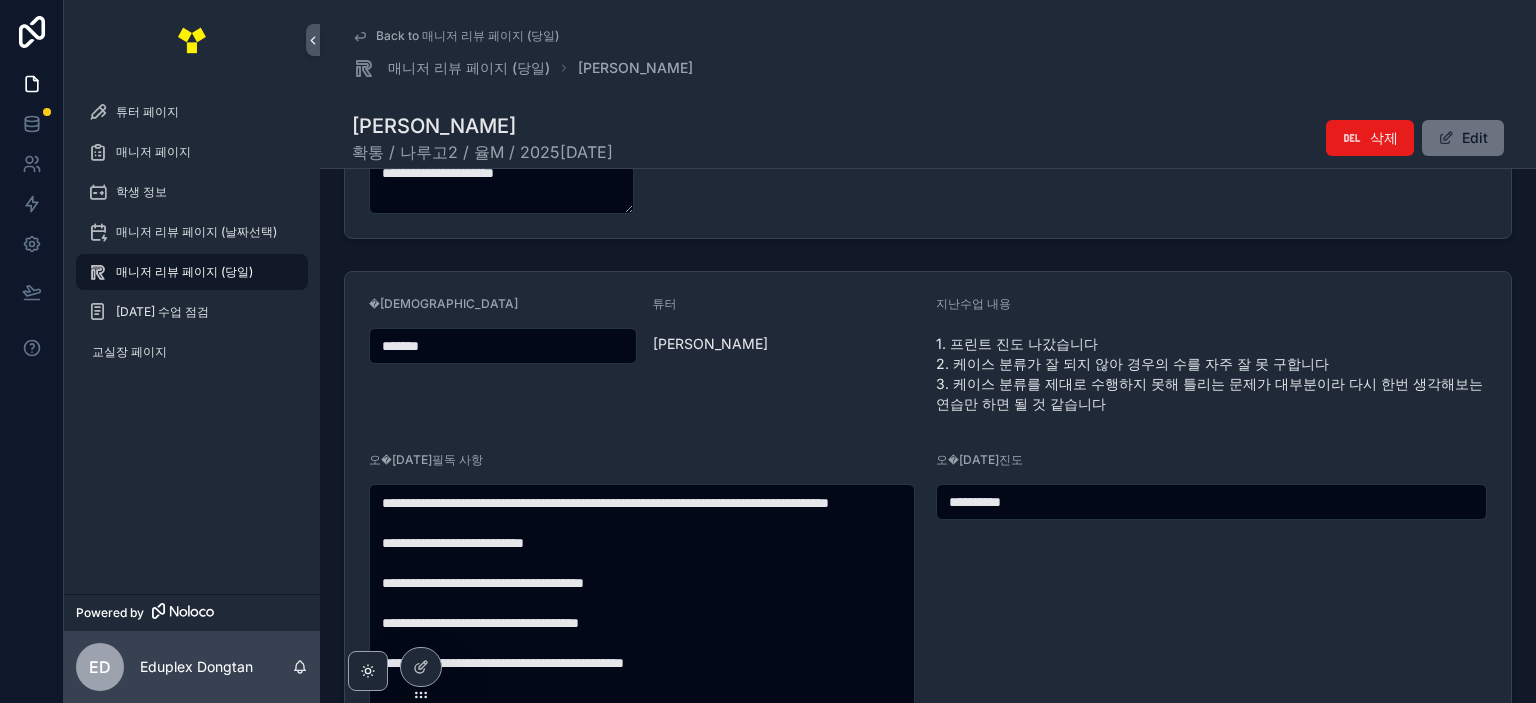 scroll, scrollTop: 500, scrollLeft: 0, axis: vertical 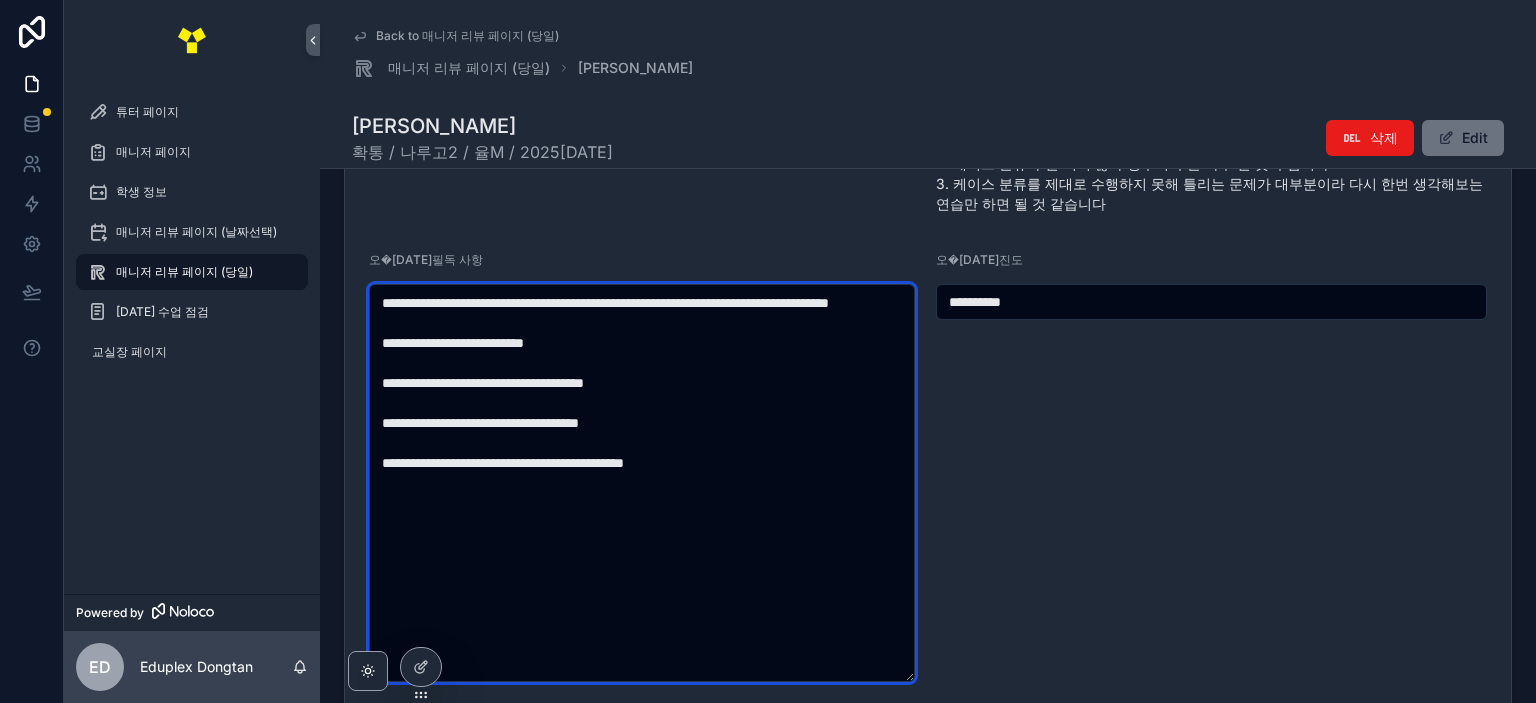 click on "**********" at bounding box center (642, 483) 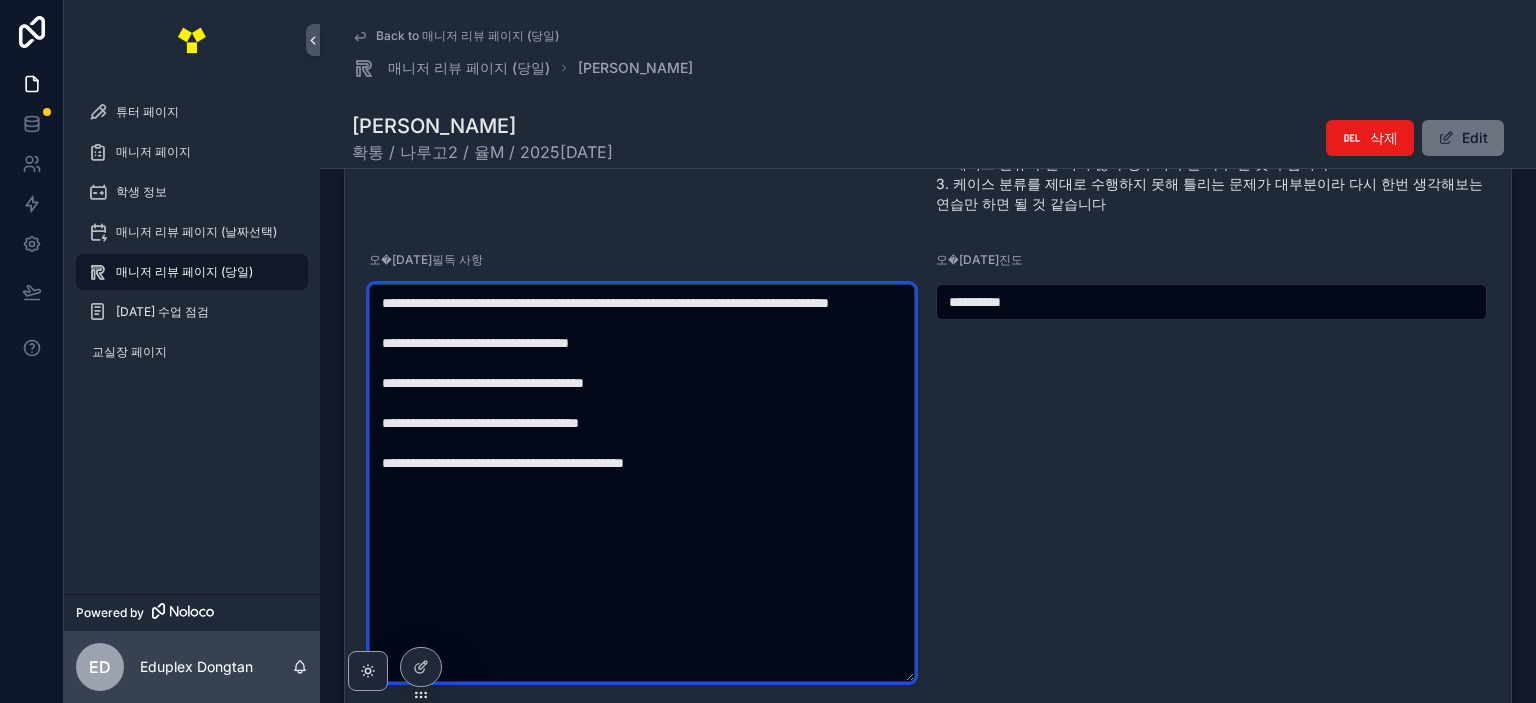 click on "**********" at bounding box center [642, 483] 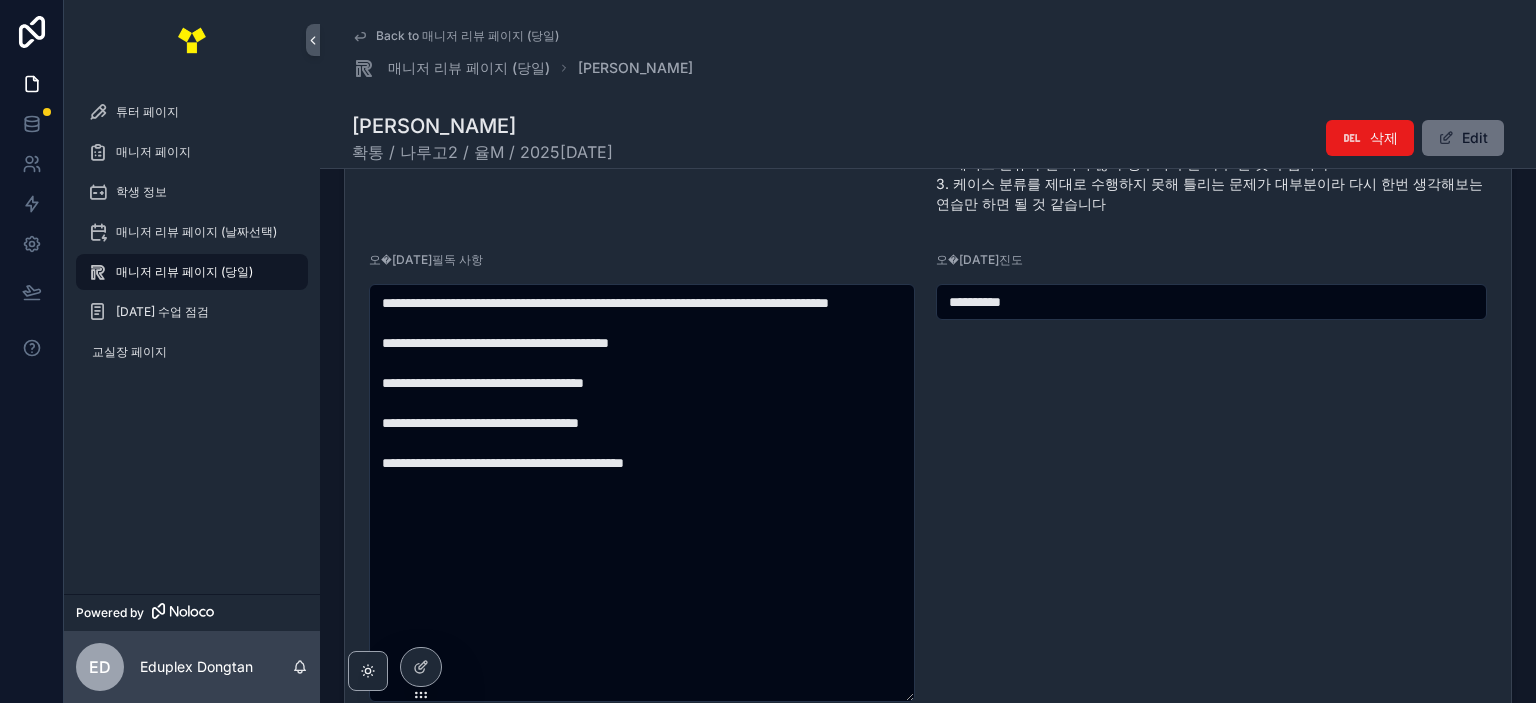click on "**********" at bounding box center (1211, 477) 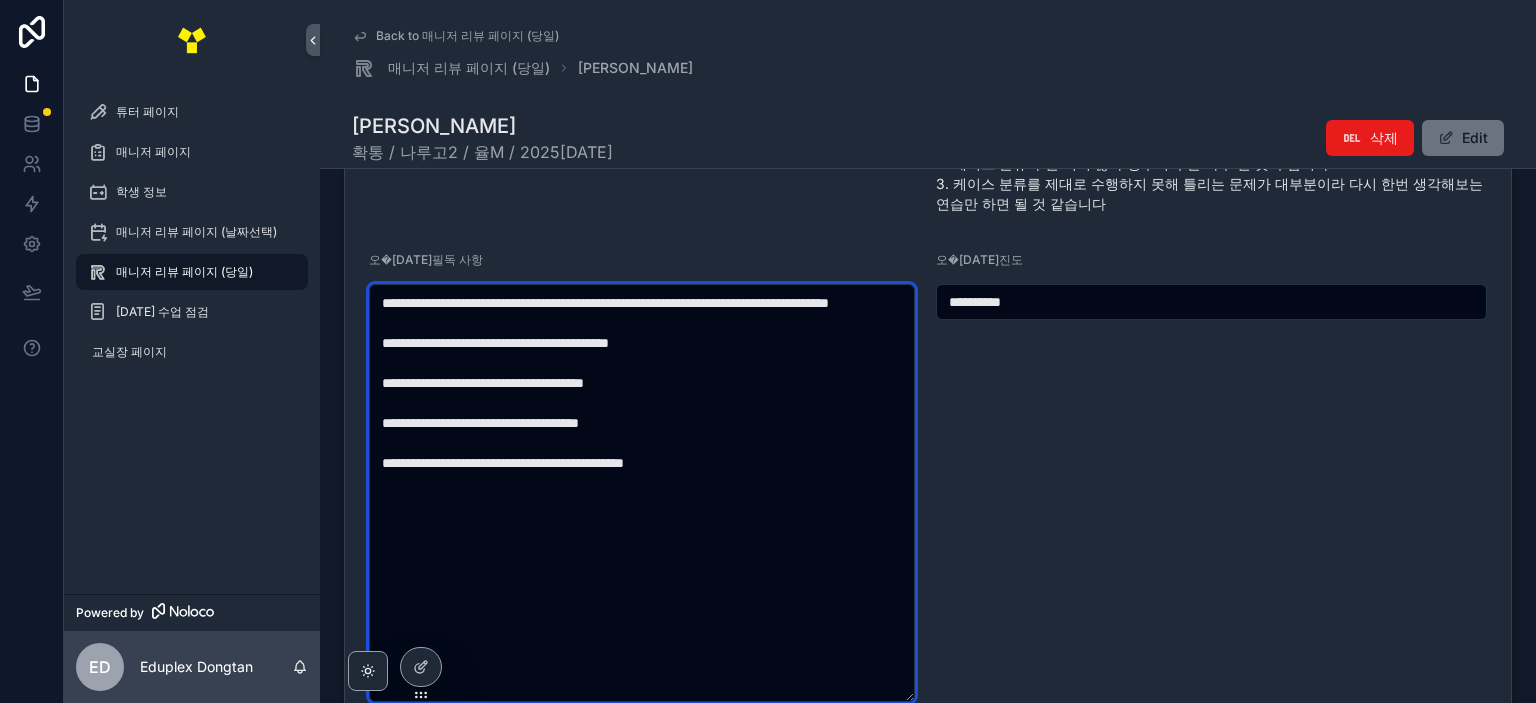 click on "**********" at bounding box center (642, 493) 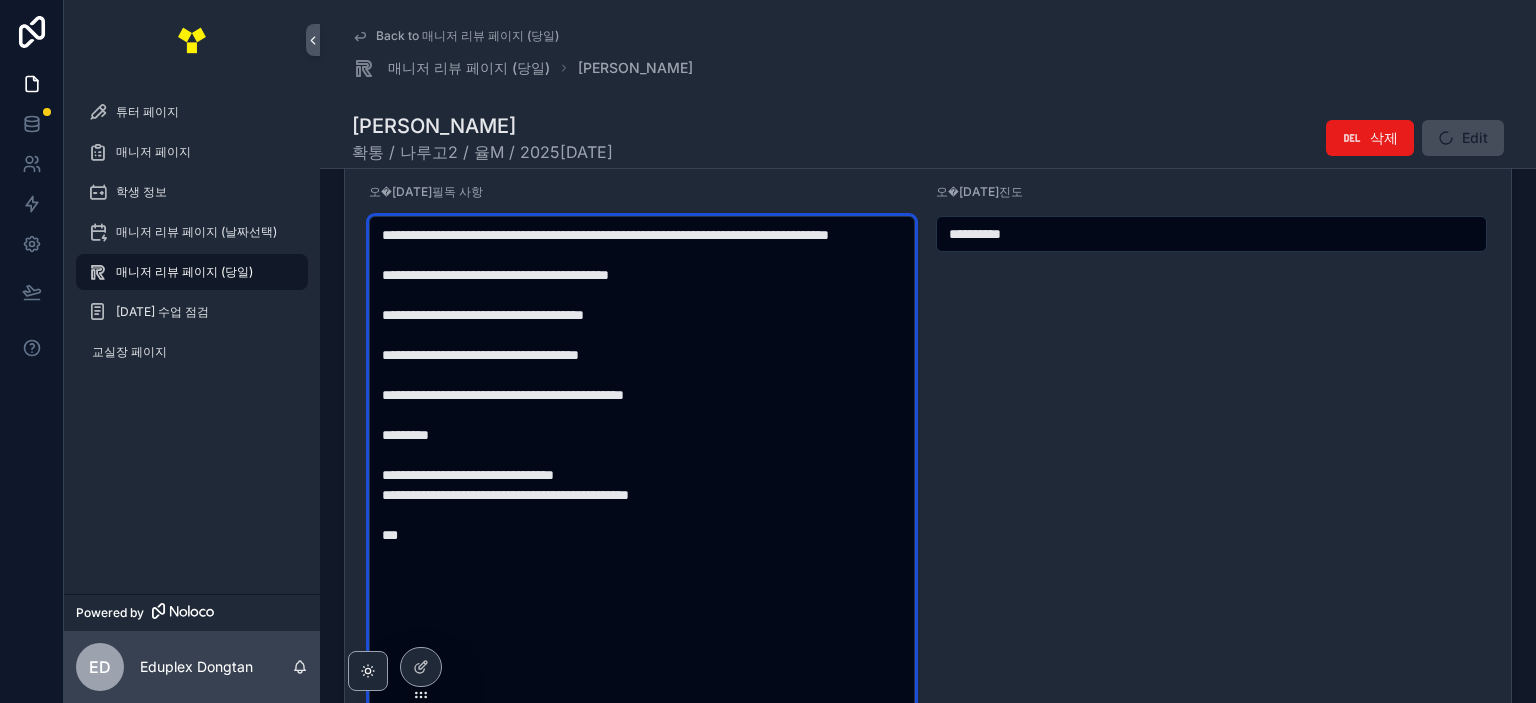 scroll, scrollTop: 600, scrollLeft: 0, axis: vertical 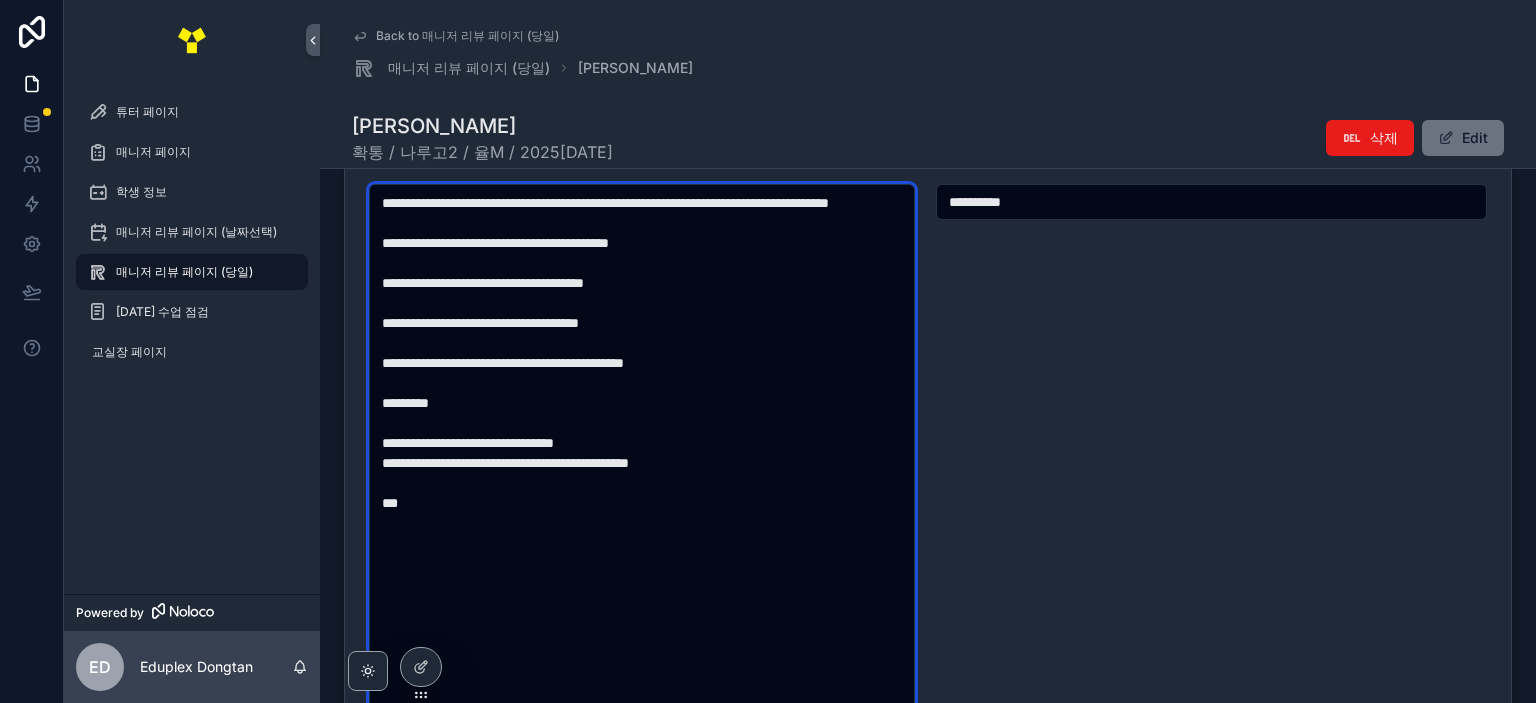 click on "**********" at bounding box center (642, 493) 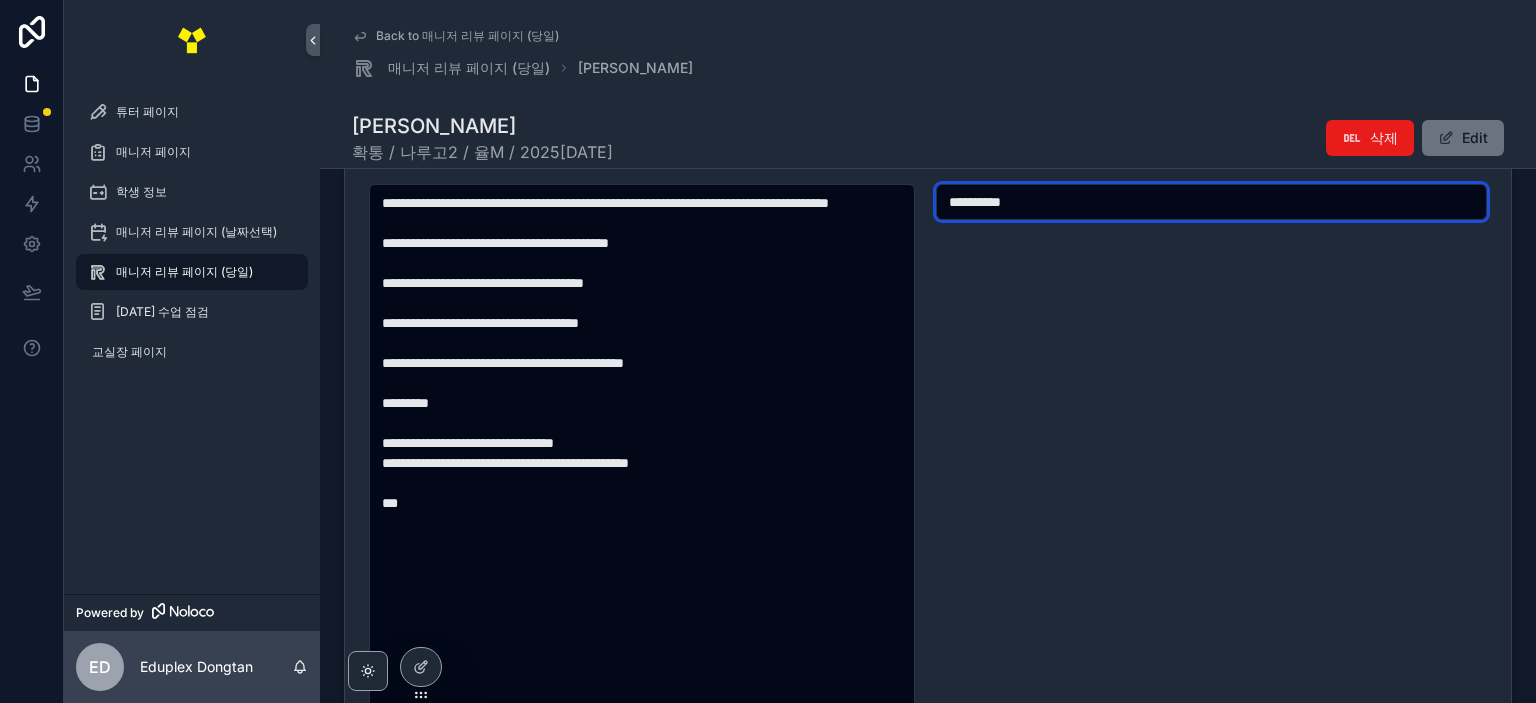 drag, startPoint x: 1125, startPoint y: 194, endPoint x: 711, endPoint y: 189, distance: 414.03018 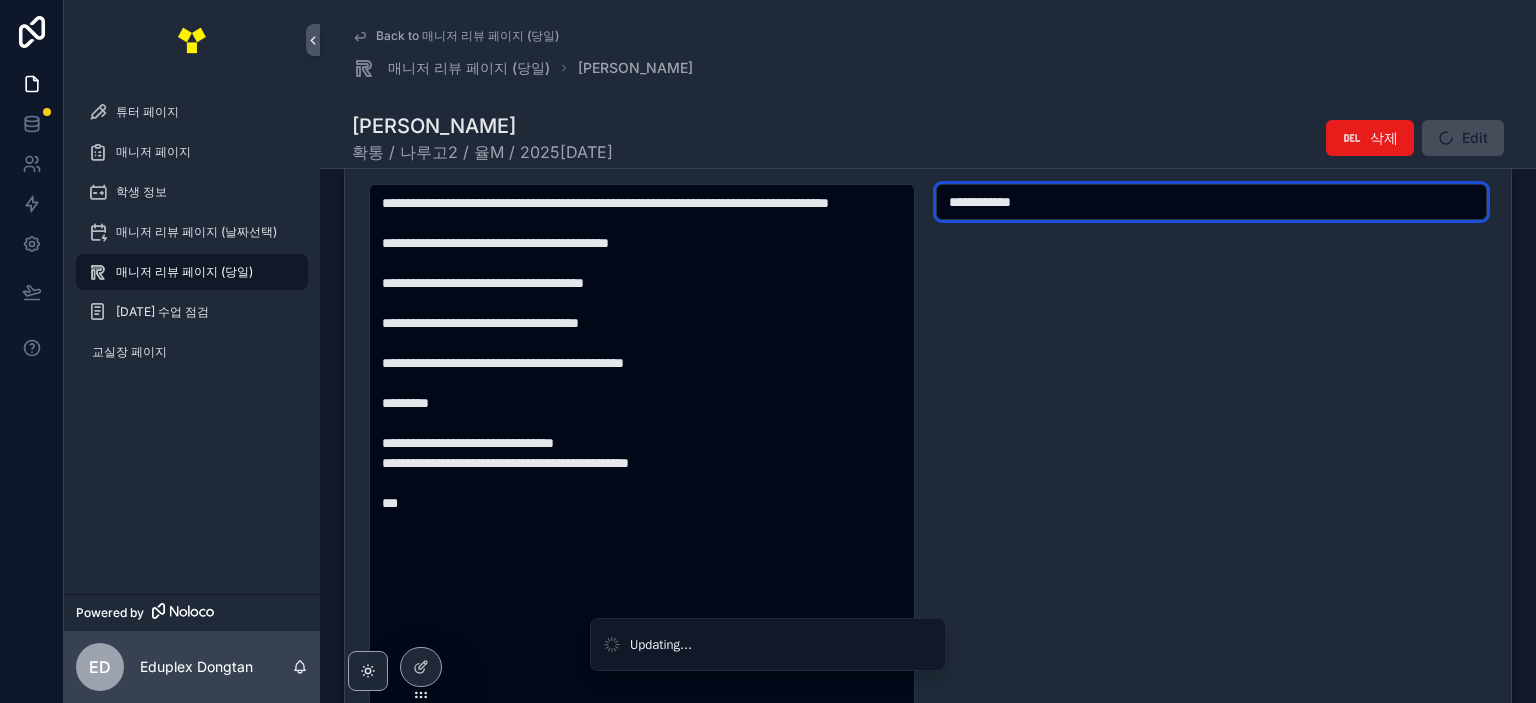 click on "**********" at bounding box center (1211, 202) 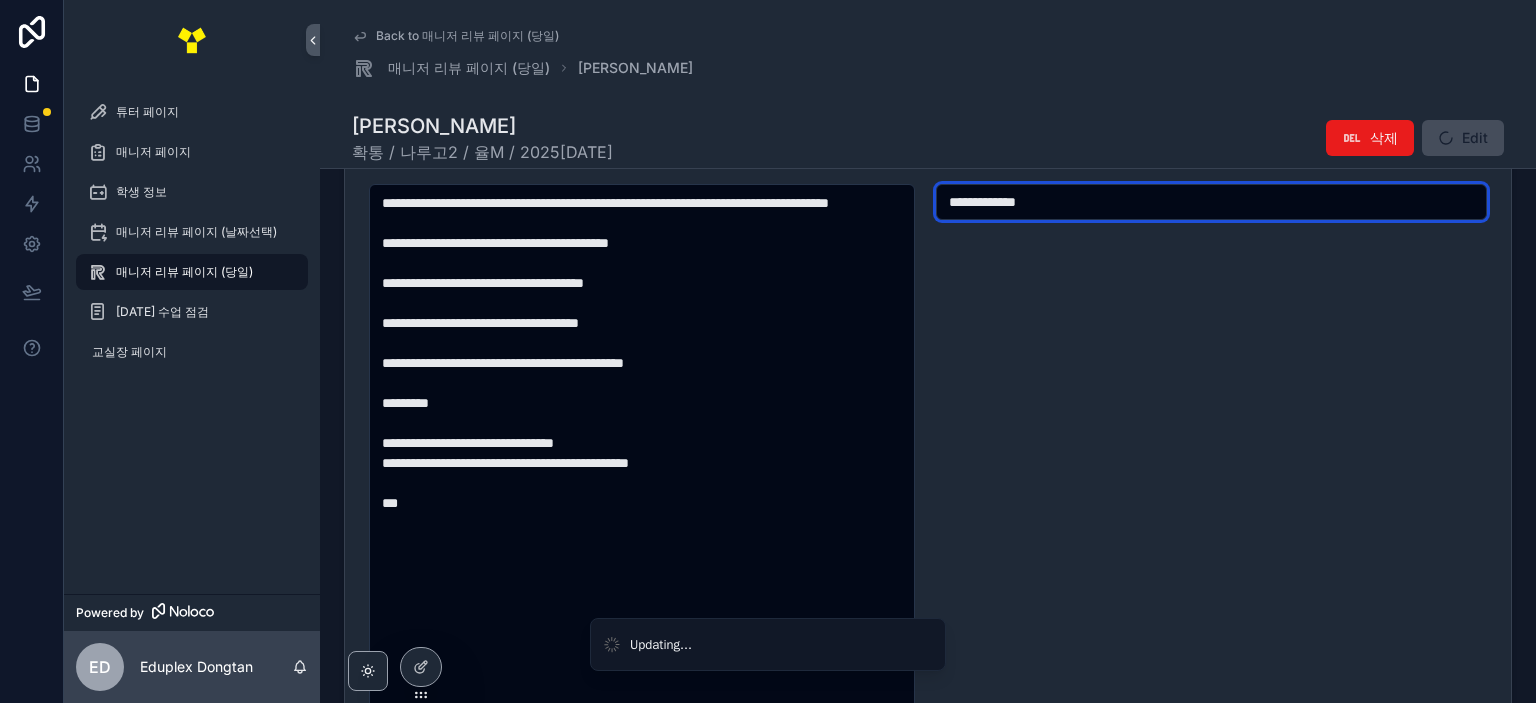 click on "**********" at bounding box center (1211, 202) 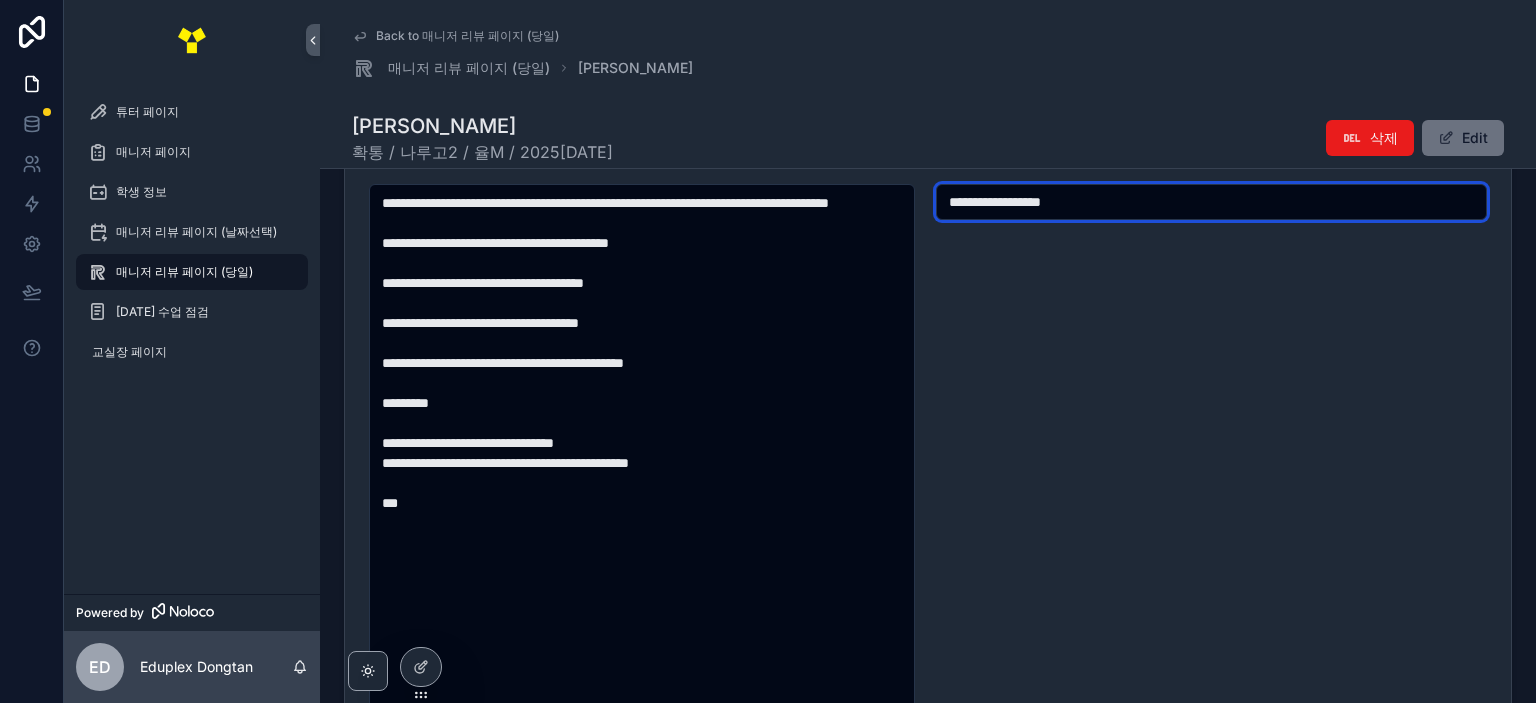 click on "**********" at bounding box center [1211, 202] 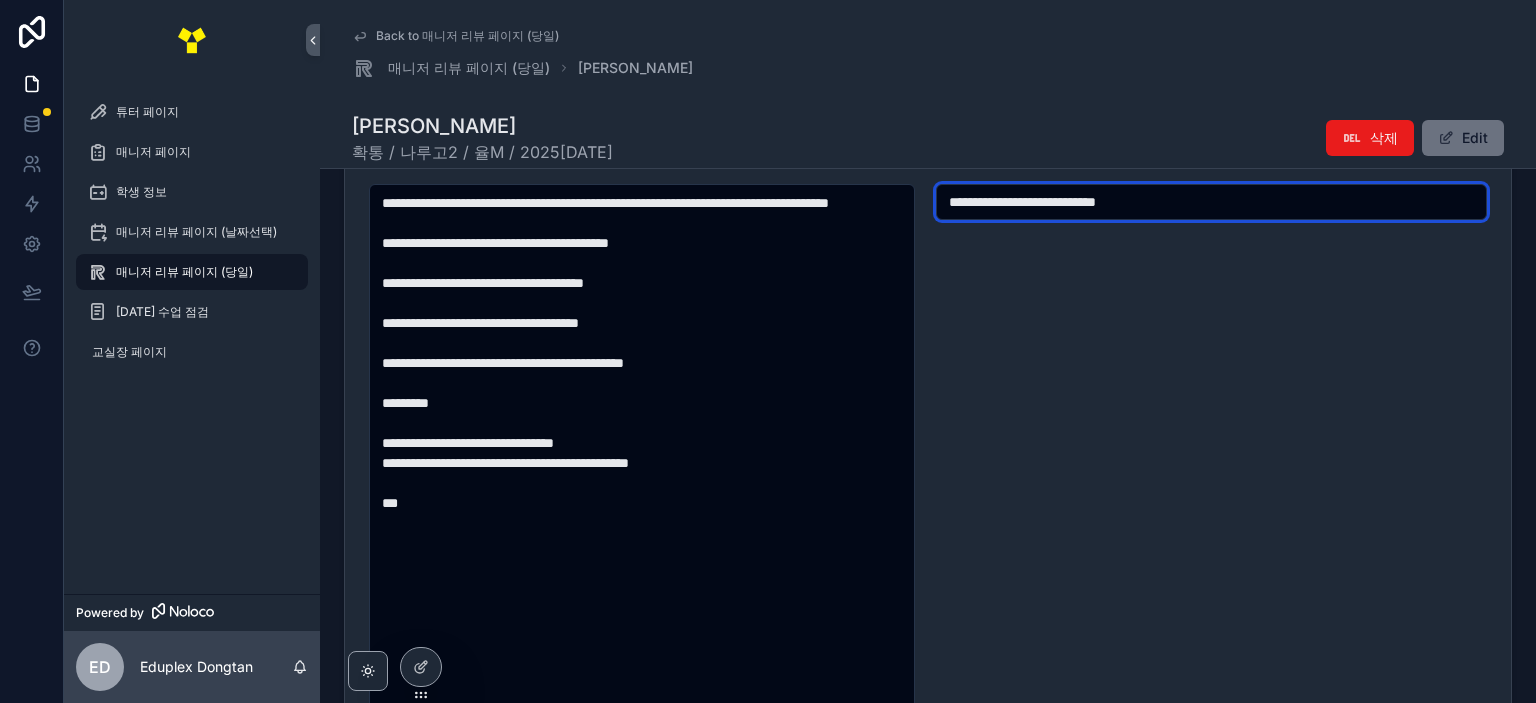type on "**********" 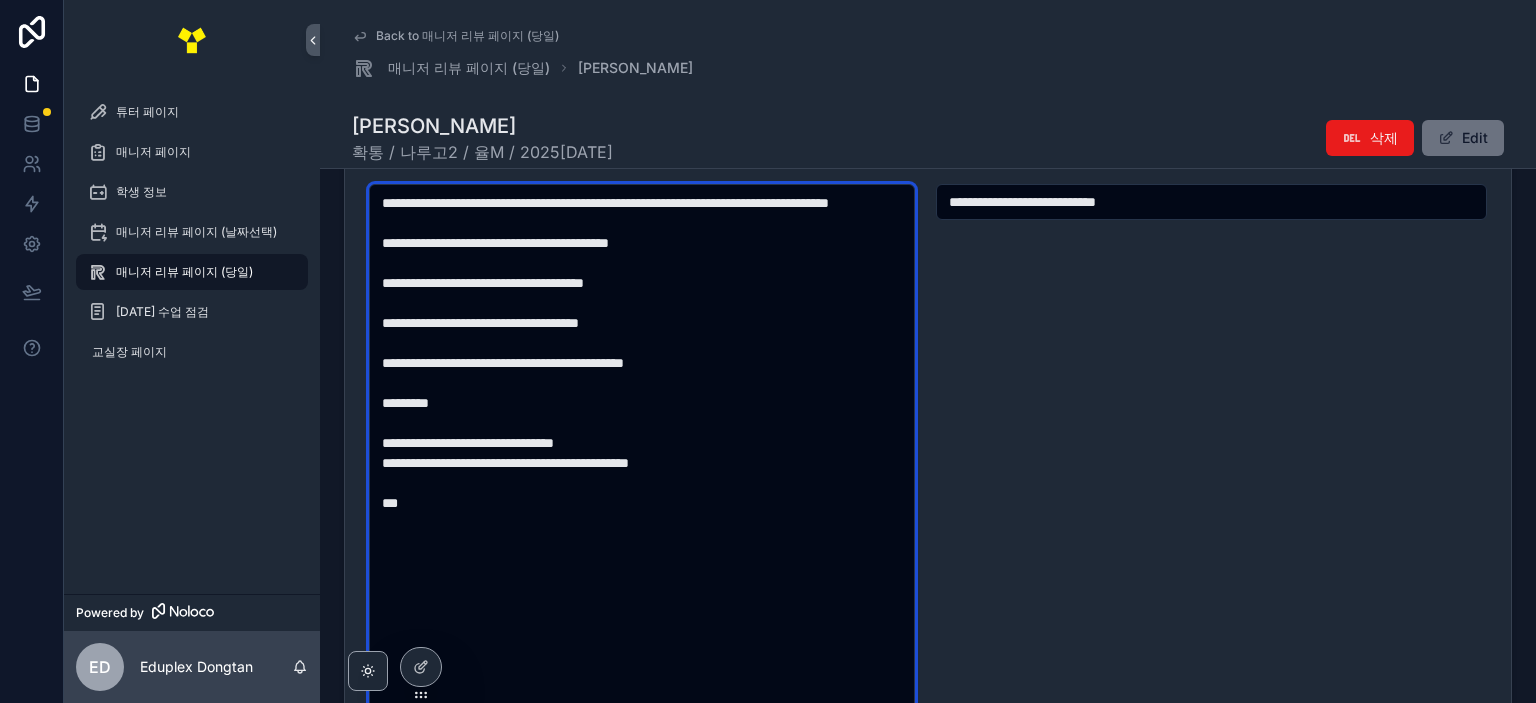 click on "**********" at bounding box center [642, 493] 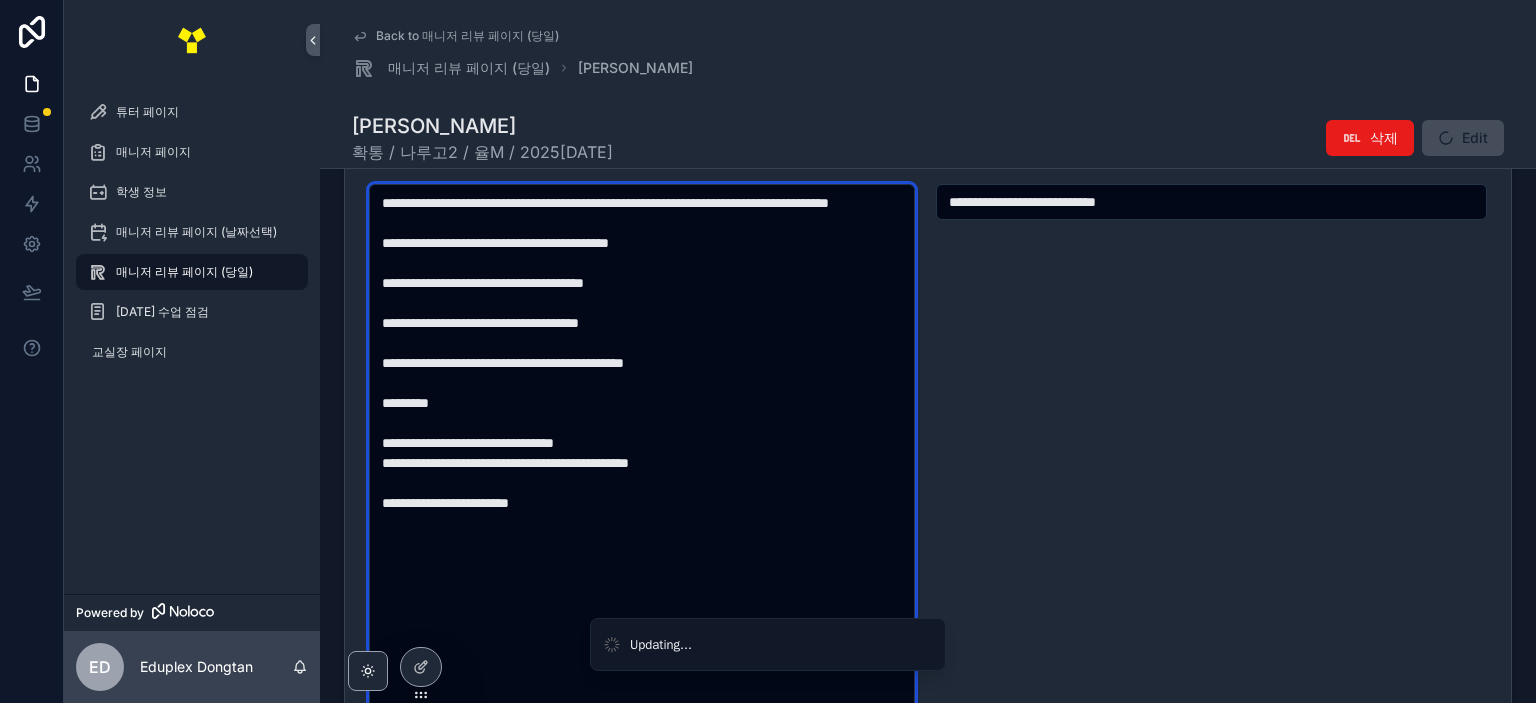 click on "**********" at bounding box center (642, 493) 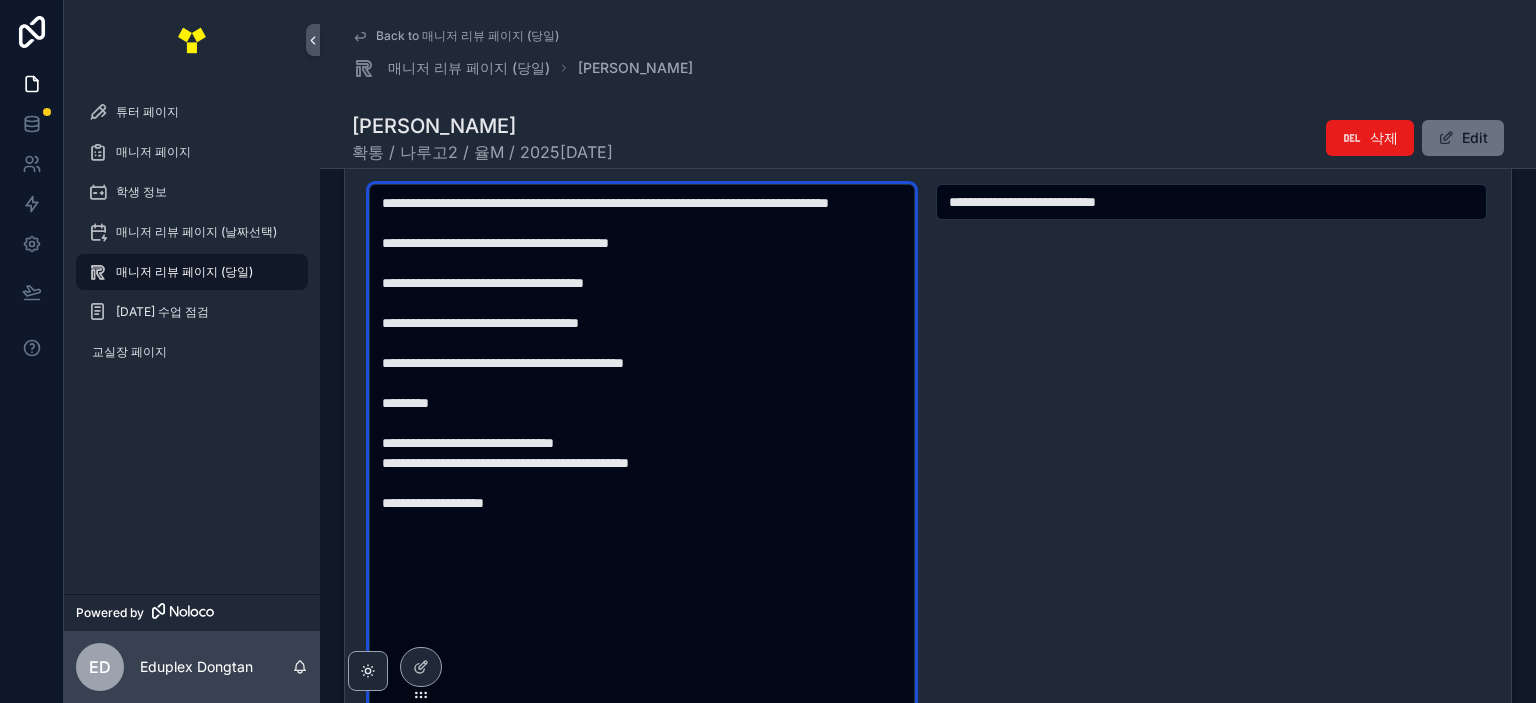 click on "**********" at bounding box center (642, 493) 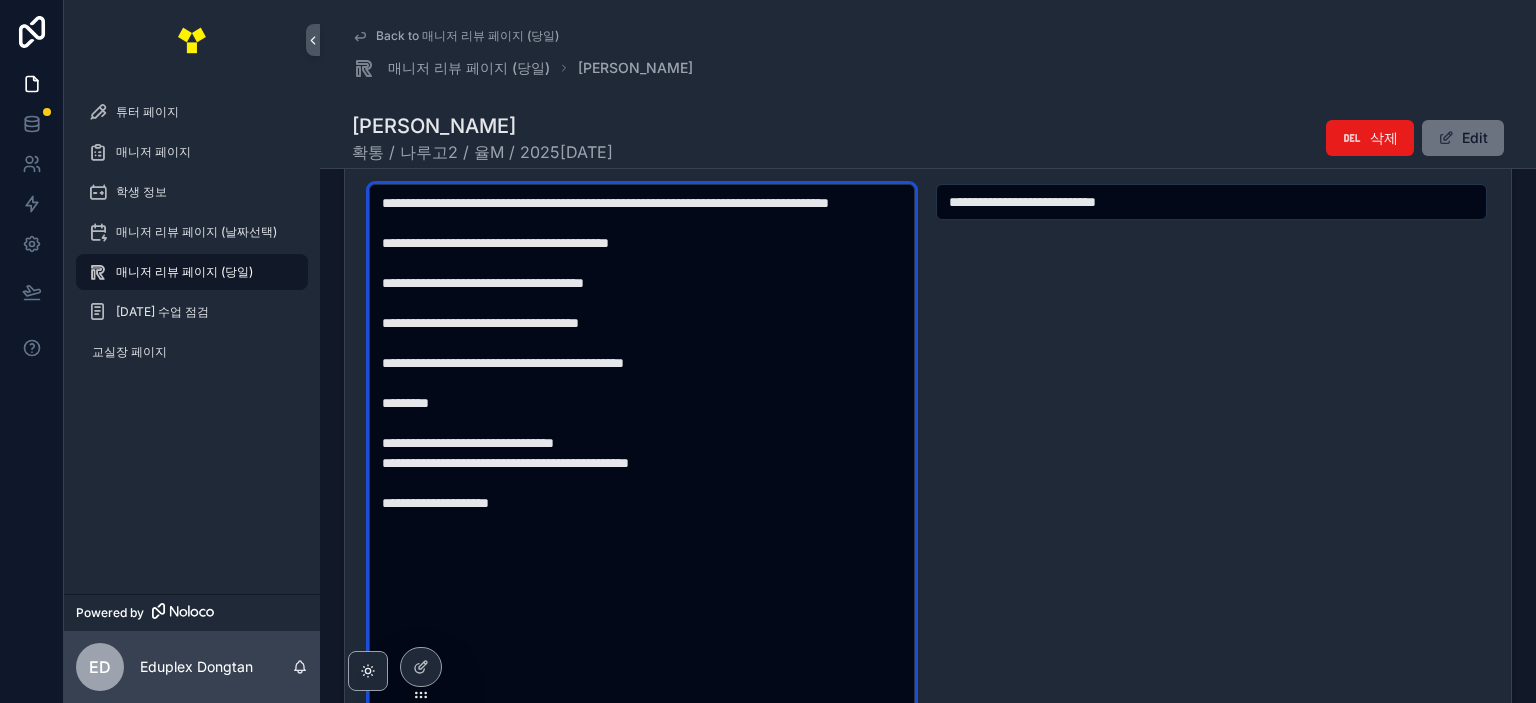 click on "**********" at bounding box center (642, 493) 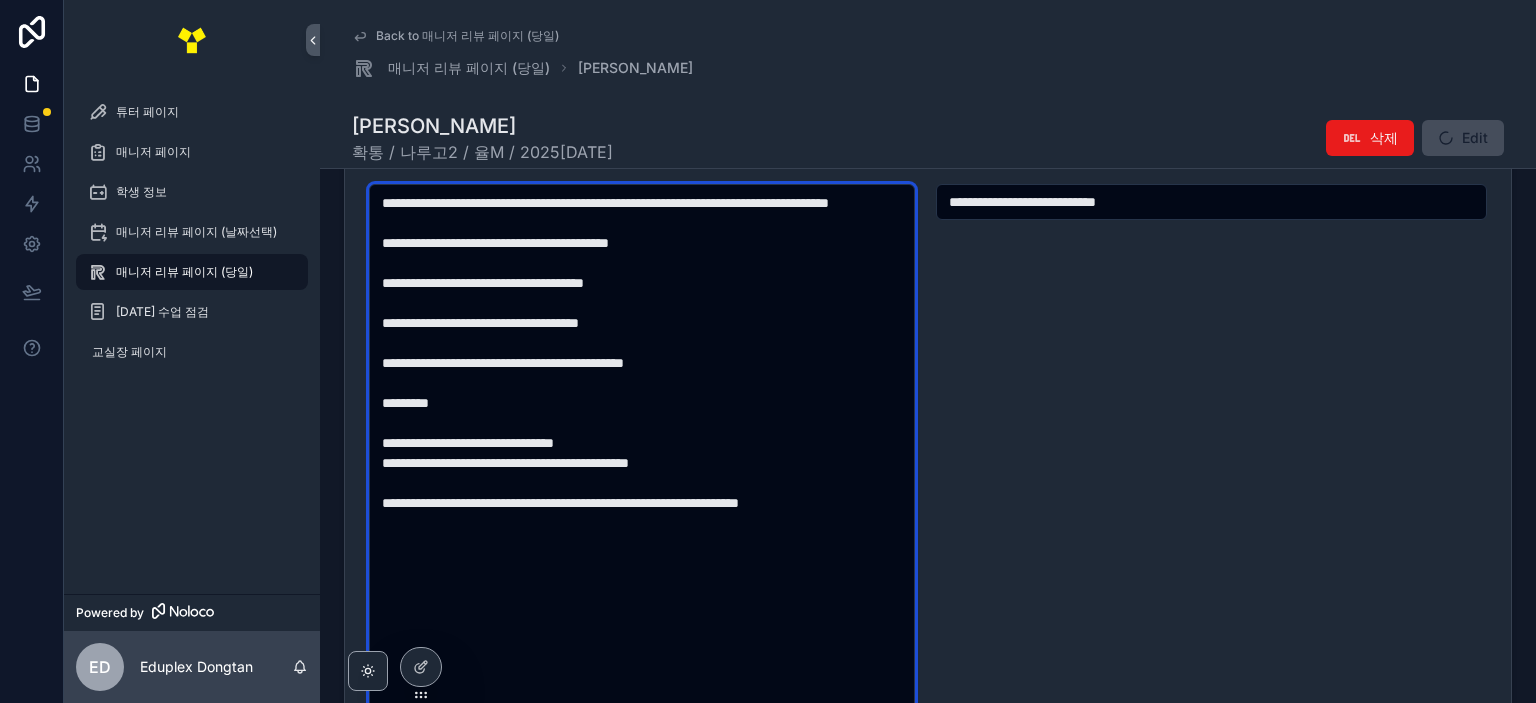 type on "**********" 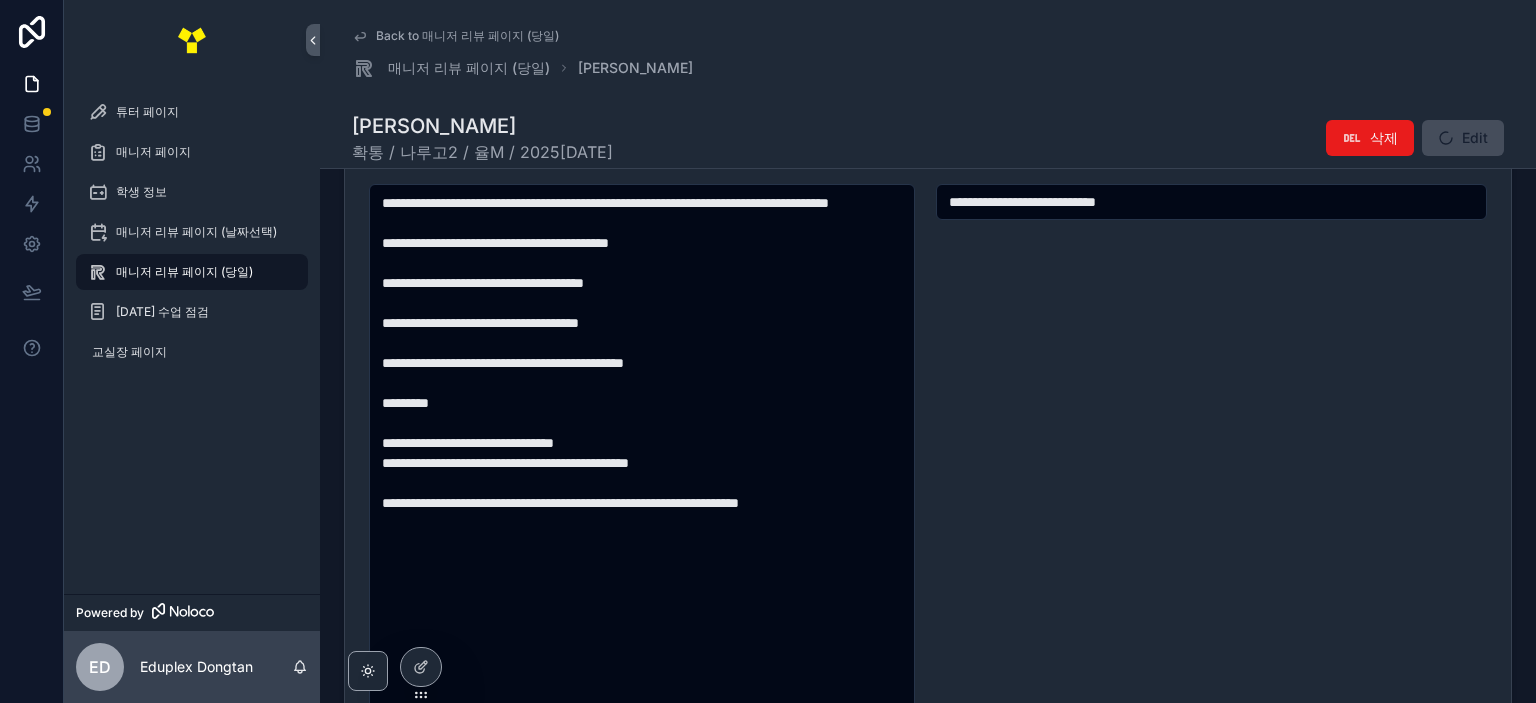 click on "**********" at bounding box center [1211, 477] 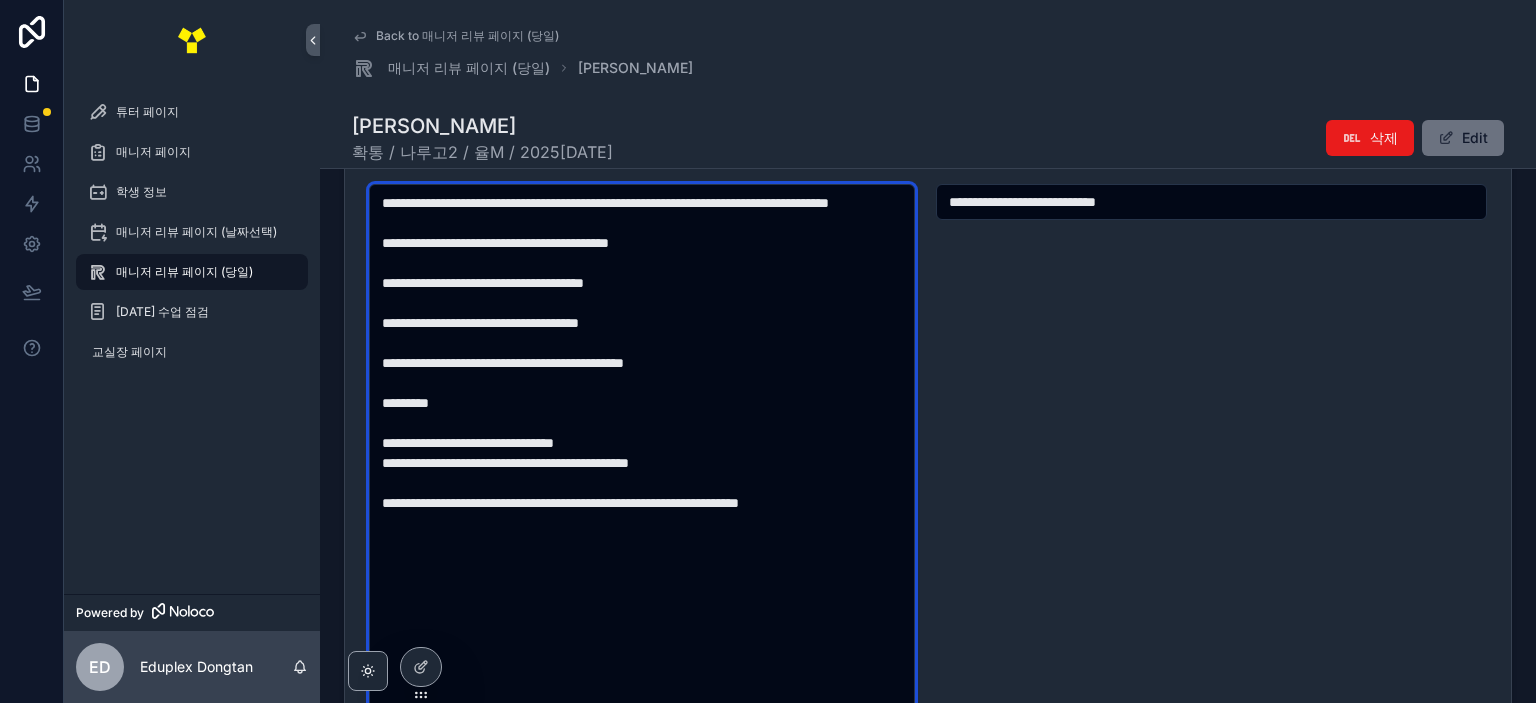 drag, startPoint x: 717, startPoint y: 592, endPoint x: 360, endPoint y: 178, distance: 546.6672 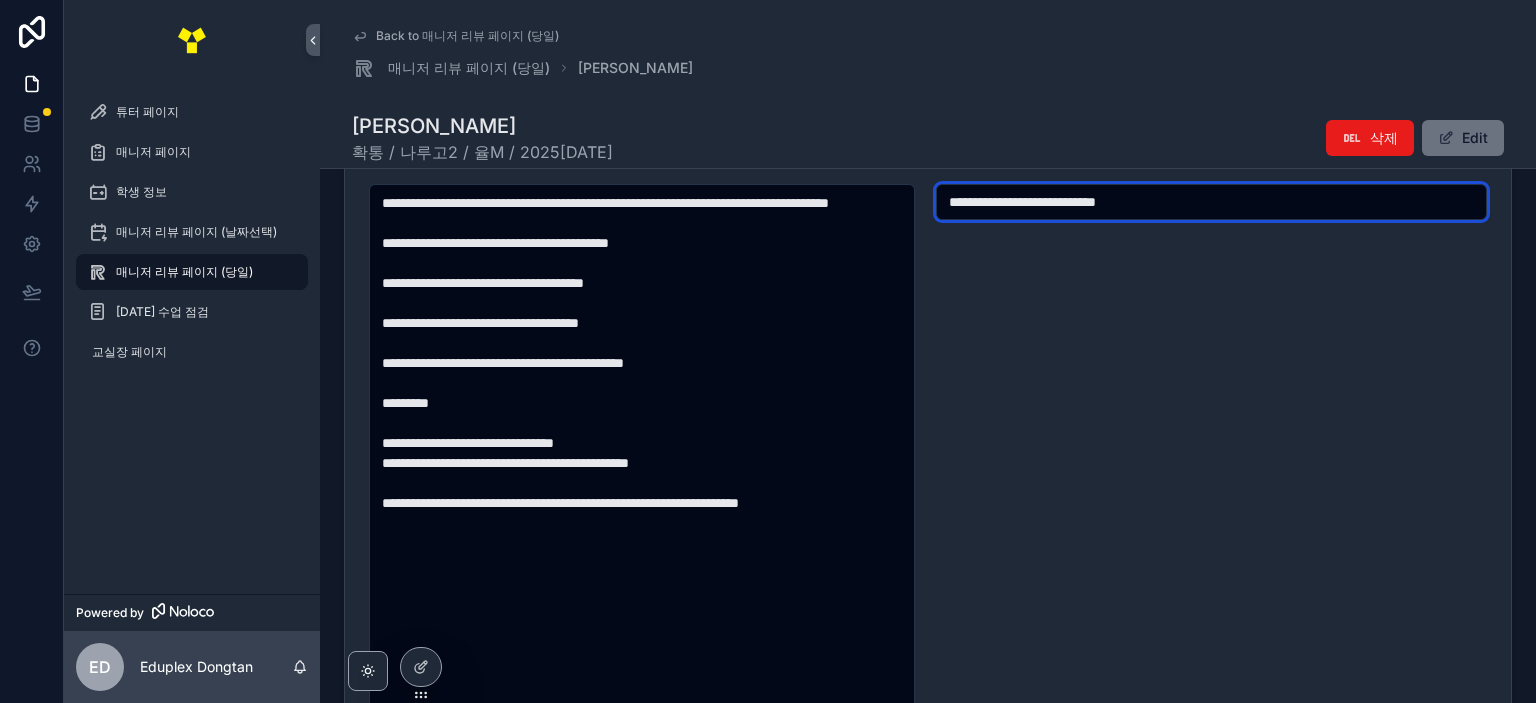 click on "**********" at bounding box center (1211, 202) 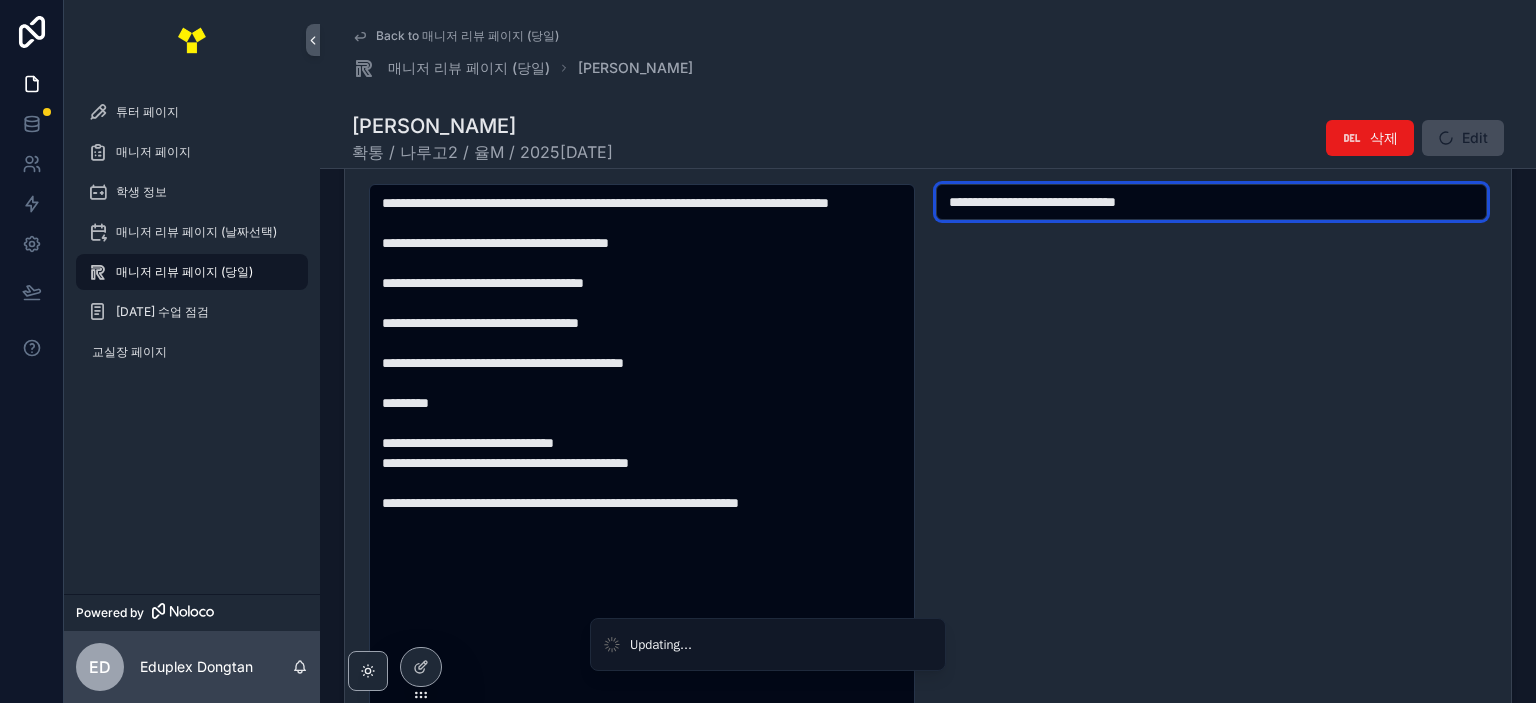 click on "**********" at bounding box center [1211, 202] 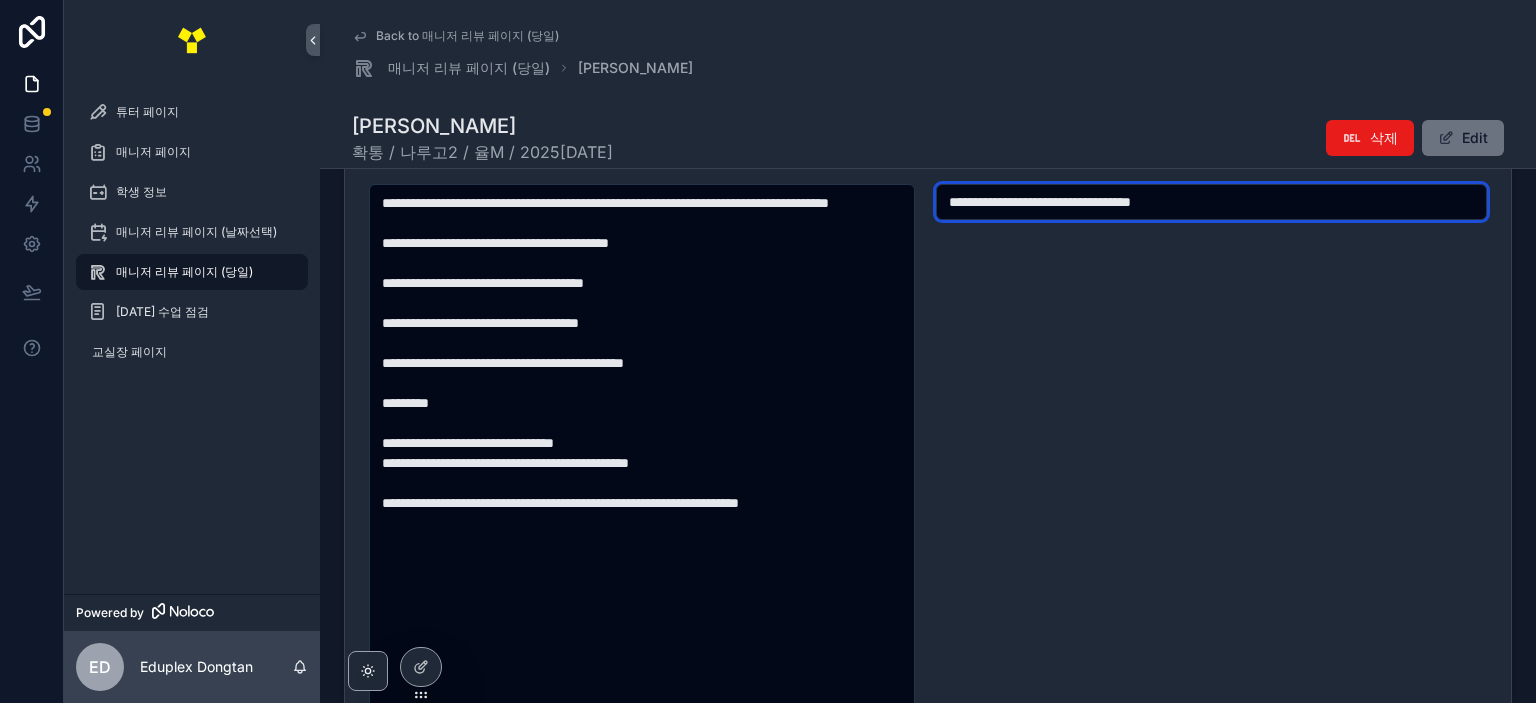 type on "**********" 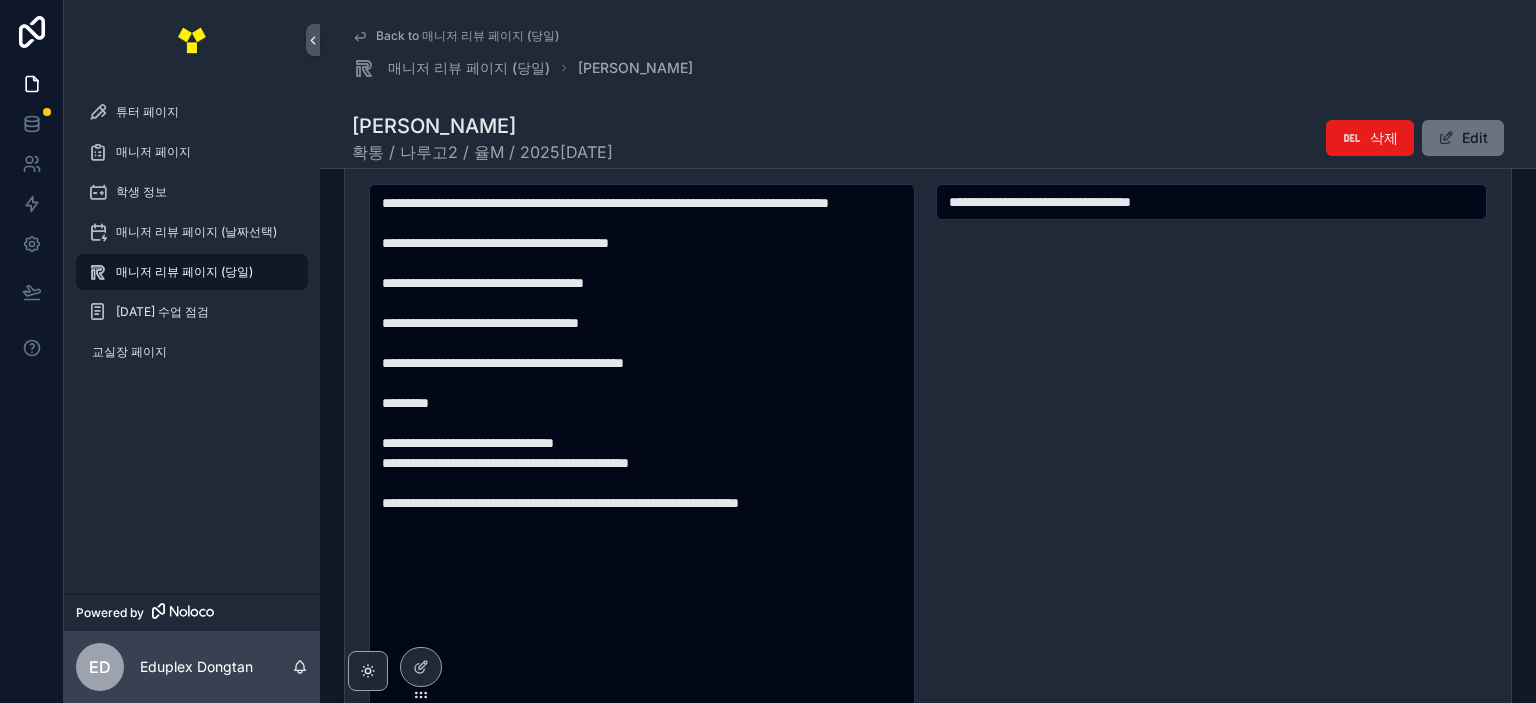 click on "**********" at bounding box center (1211, 477) 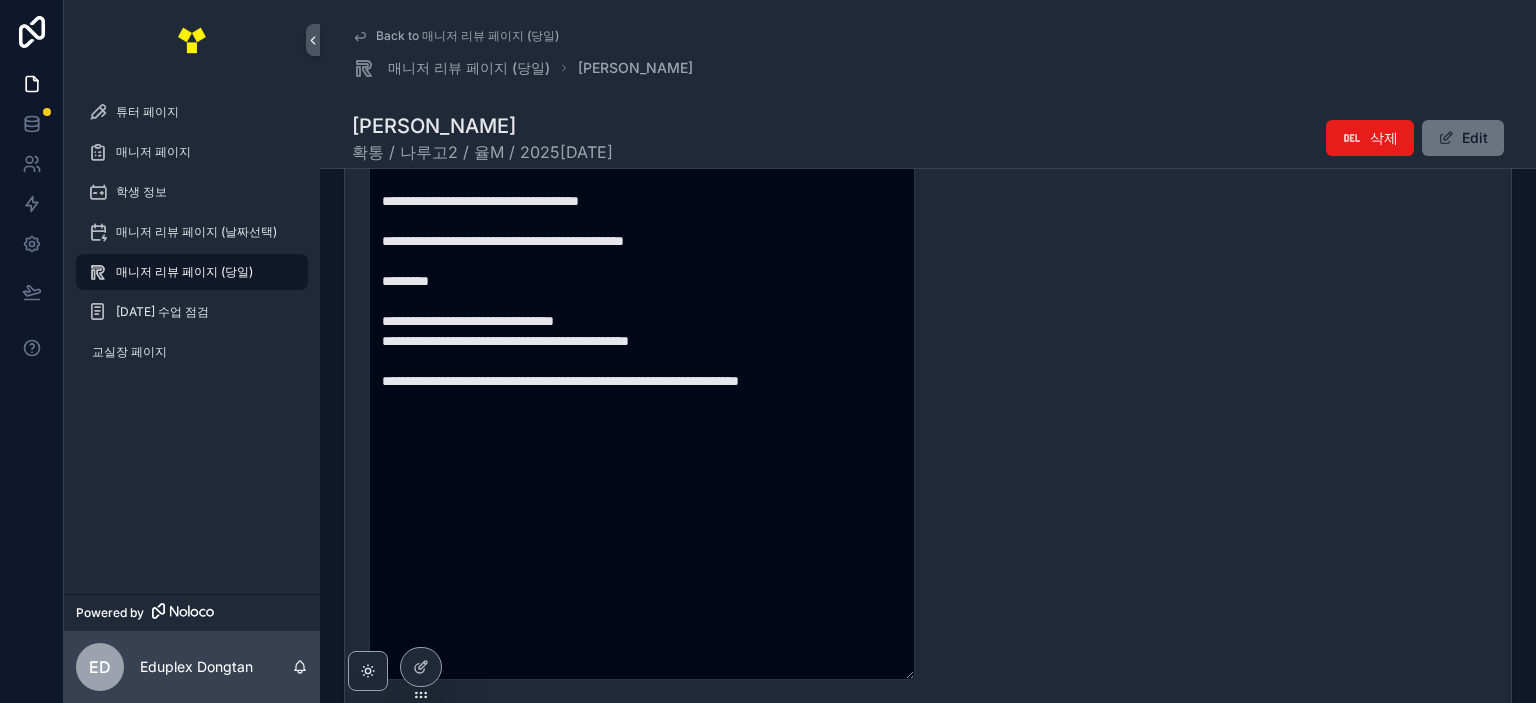scroll, scrollTop: 600, scrollLeft: 0, axis: vertical 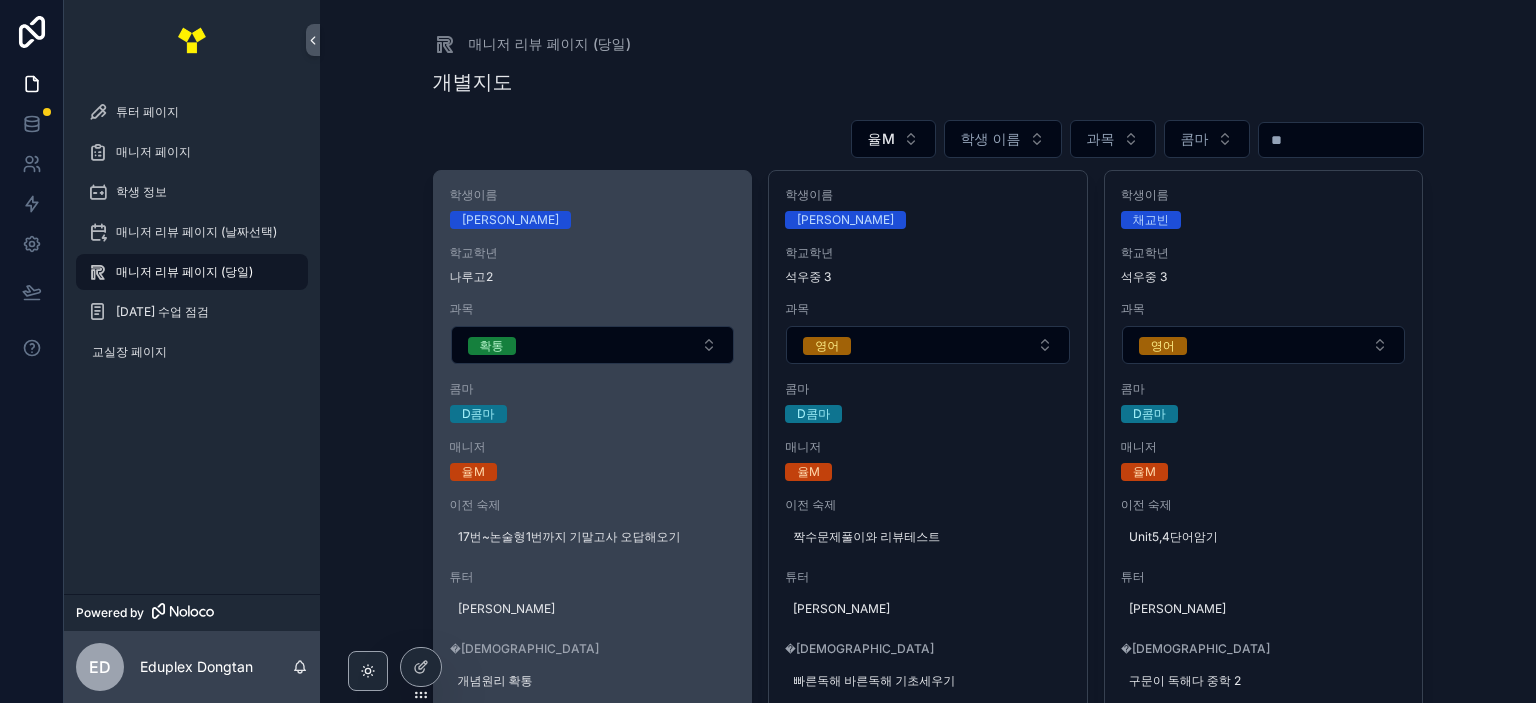 click on "학생이름" at bounding box center [593, 195] 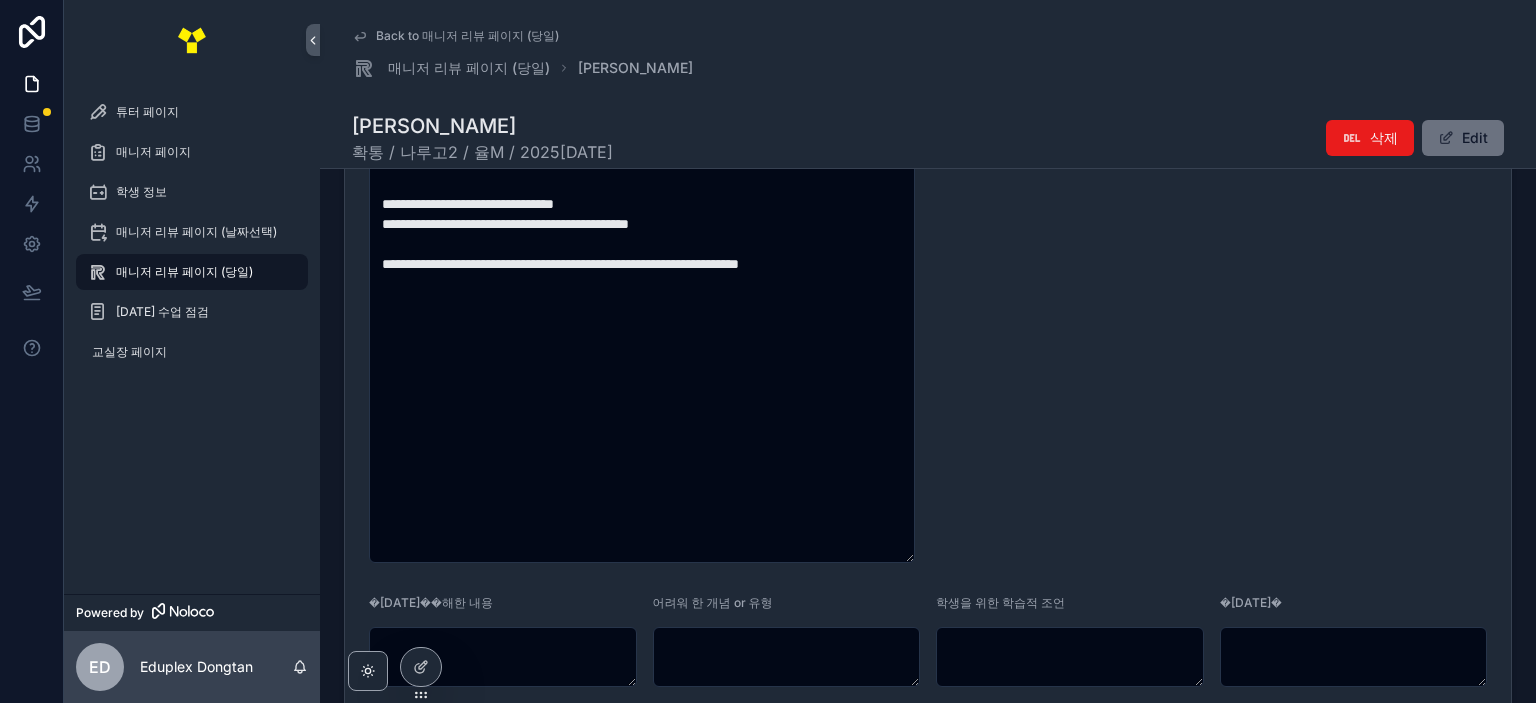 scroll, scrollTop: 700, scrollLeft: 0, axis: vertical 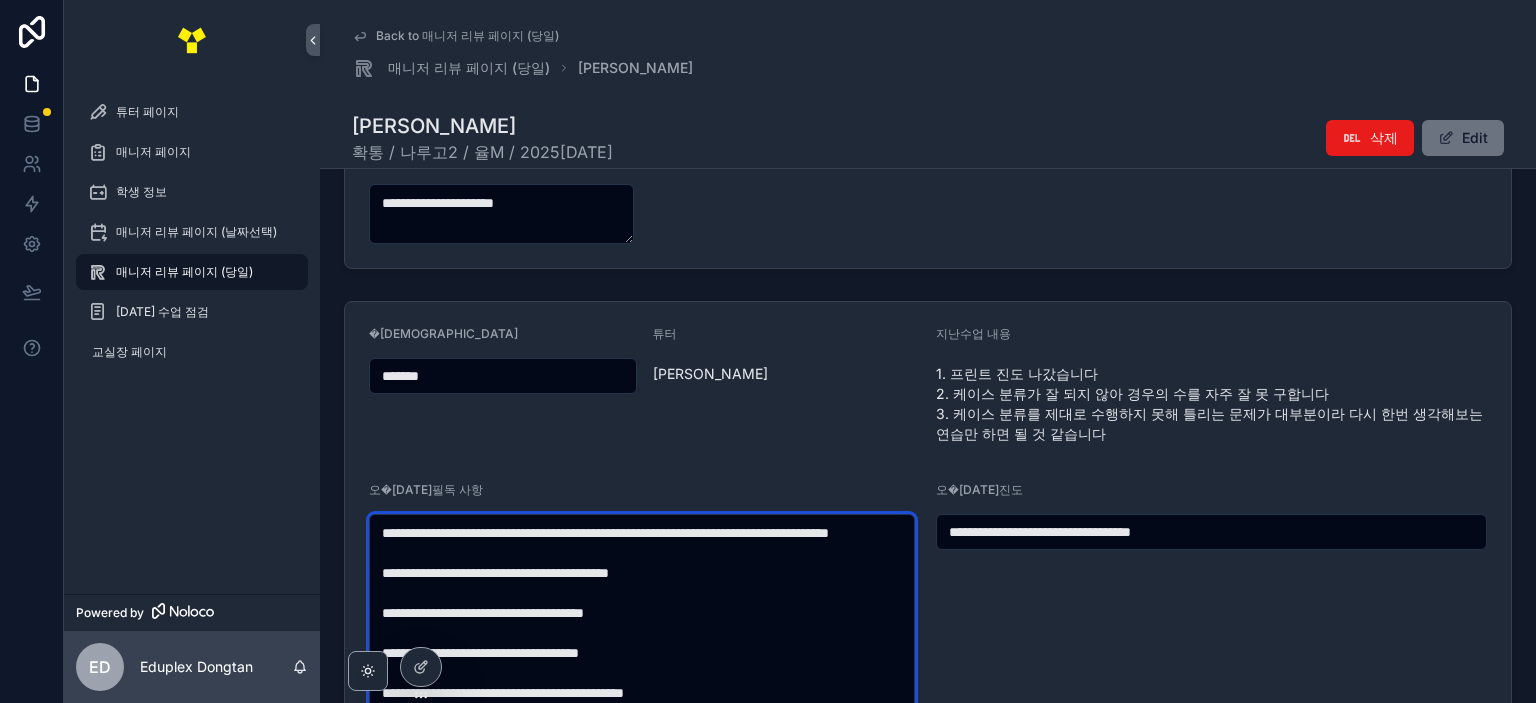 drag, startPoint x: 688, startPoint y: 477, endPoint x: 324, endPoint y: 491, distance: 364.26913 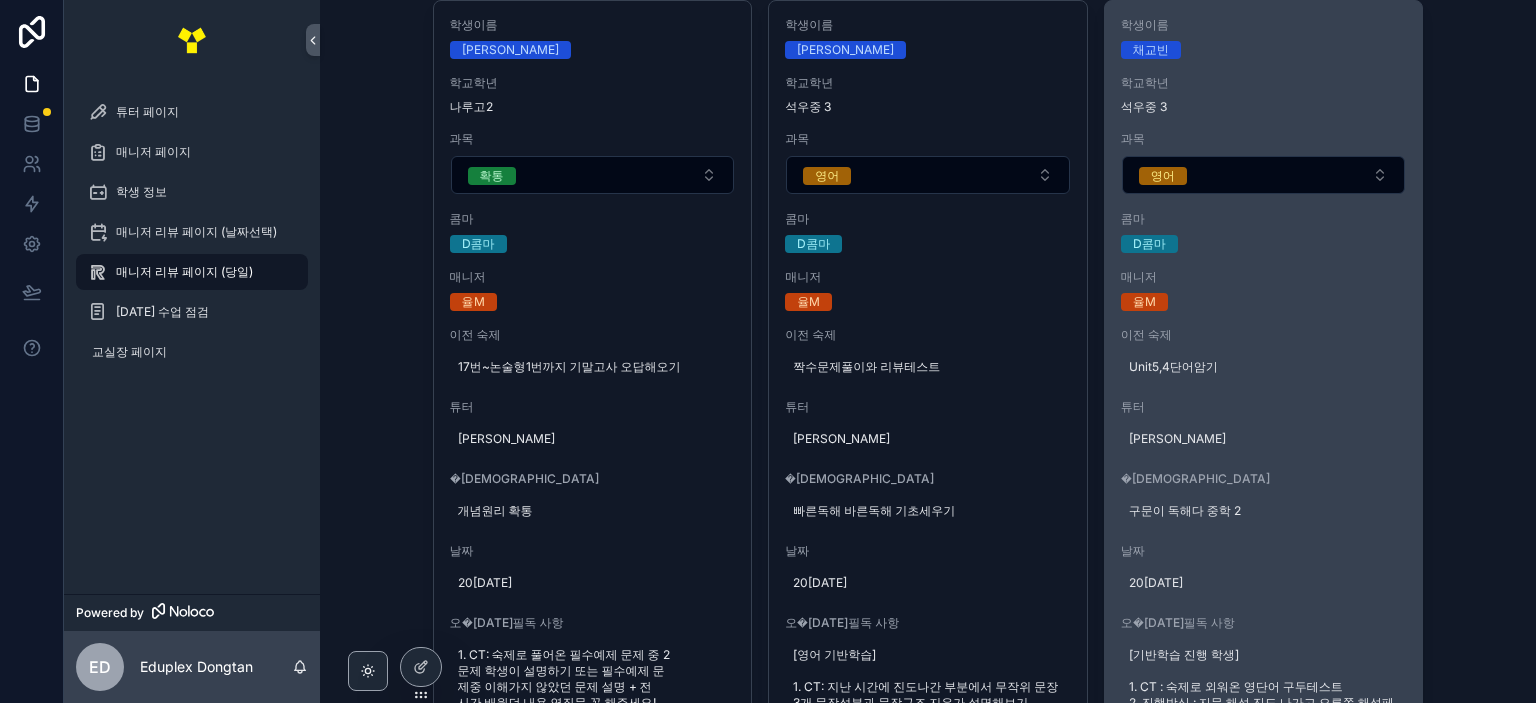 scroll, scrollTop: 70, scrollLeft: 0, axis: vertical 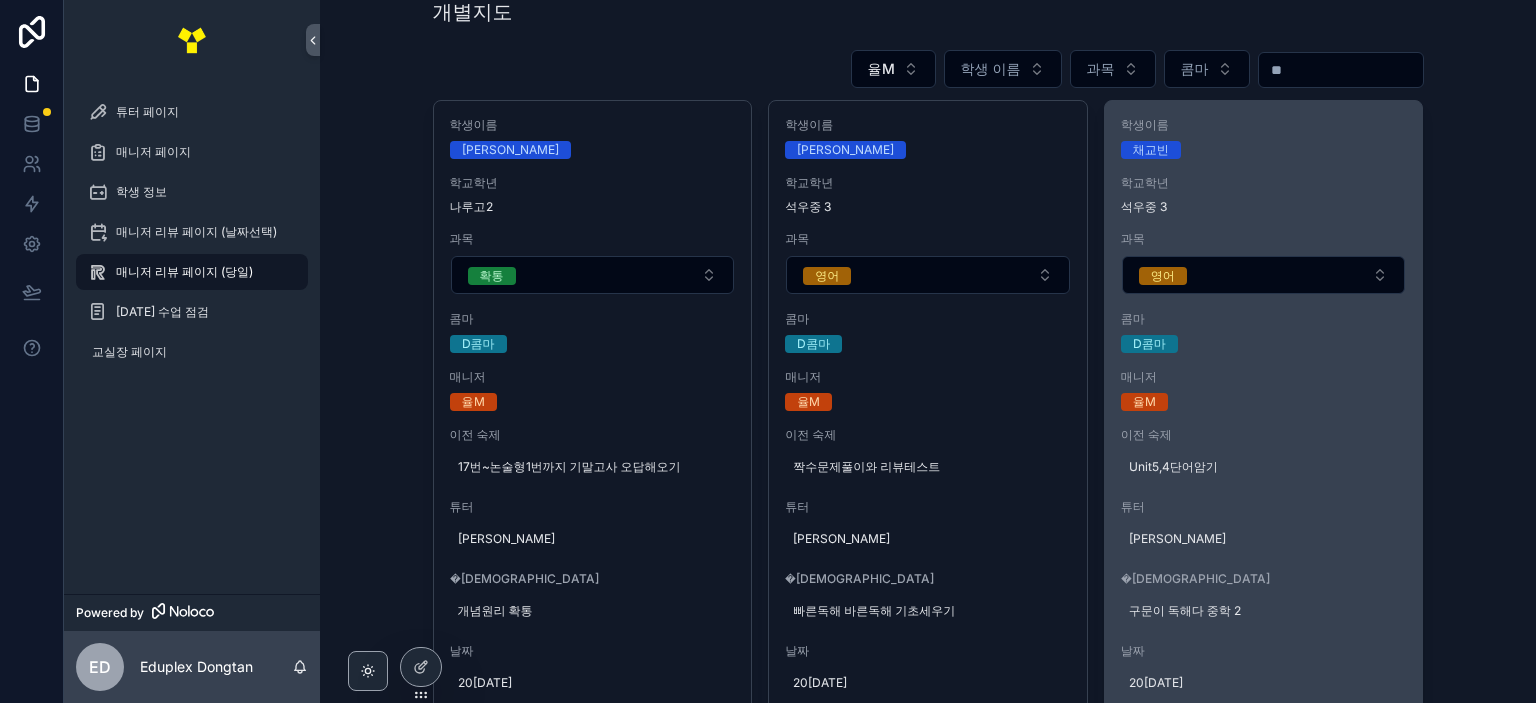 click on "학생이름" at bounding box center (1264, 125) 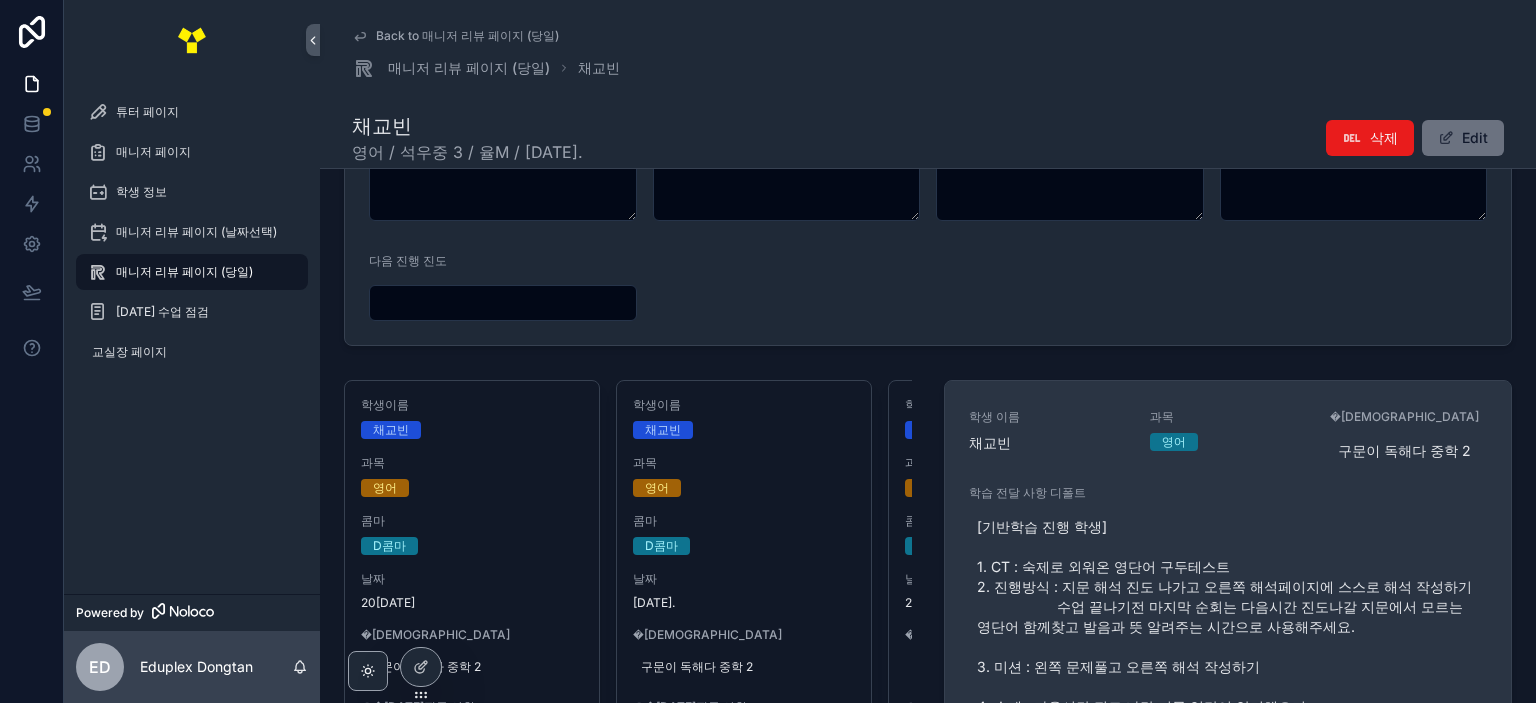 scroll, scrollTop: 1400, scrollLeft: 0, axis: vertical 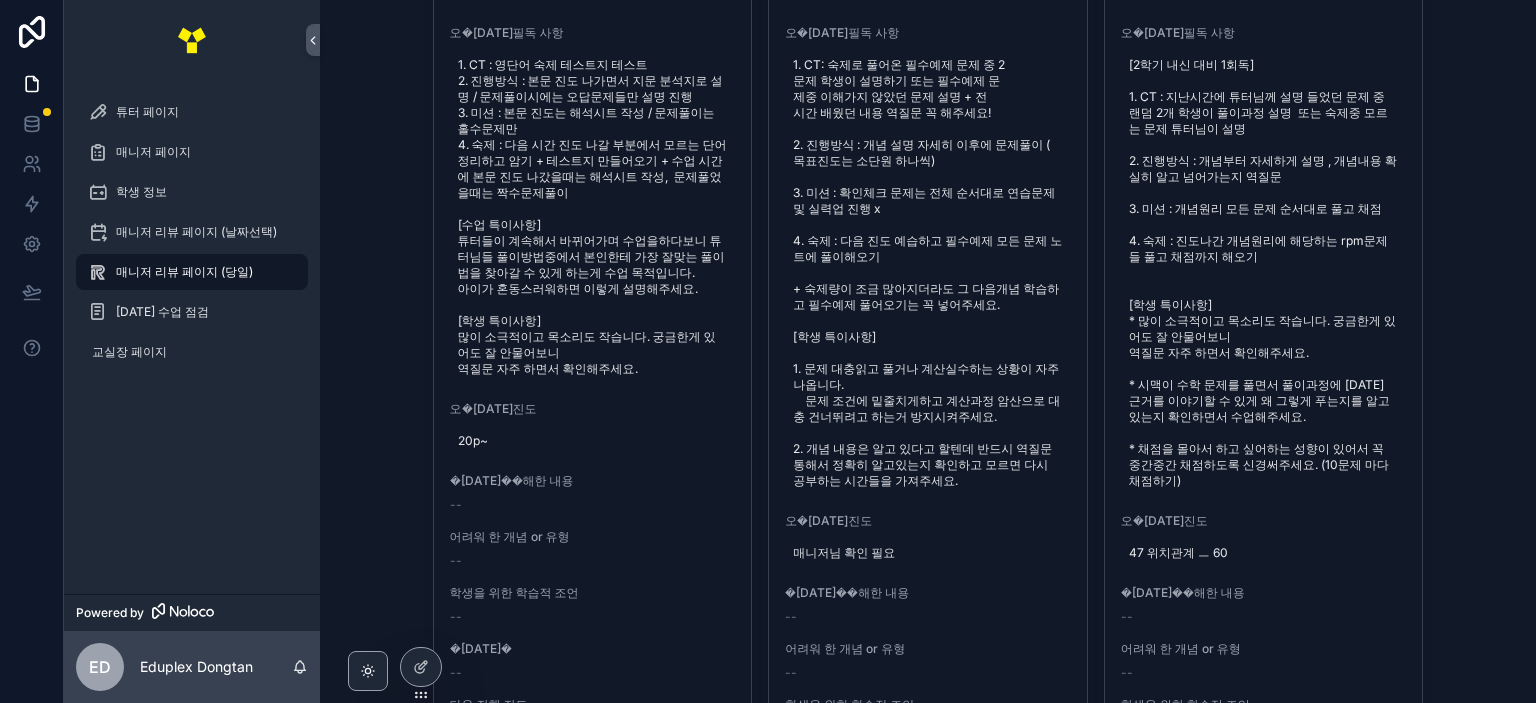 click on "매니저 리뷰 페이지 (당일) 개별지도 율M 학생 이름 과목 콤마 학생이름 [PERSON_NAME] 학교[PERSON_NAME] [PERSON_NAME]고2 과목 확통 콤마 D콤마 매니저 율M 이전 숙제 17번~논술형1번까지 기말고사 오답해오기 튜터 손채영 교재 개념원리 확통 날짜 2025[DATE]�[DATE]필독 사항 오�[DATE]진도 오�[DATE]��후 첫 진도 입니다. 확률분포 P.128~ 133 예상 오�[DATE]해한 내용 -- 어려워 한 개념 or 유형 -- 학생을 위한 학습적 조언 -- 오�[DATE]-- 다음 진행 진도 -- 숙제점수 -- 숙제 비고 -- CT점수 -- CT 비고 -- 태도점수 -- 출결 -- 학생이름 이지유 학교학년 석우중 3 과목 영어 콤마 D콤마 매니저 율M 이전 숙제 짝수문제풀이와 리뷰테스트 튜터 [PERSON_NAME] [PERSON_NAME] 빠른독해 바른독해 기초세우기 날짜 2025[DATE]�[DATE]필독 사항 오�[DATE]진도 적용독해 홀수문제3번 오�[DATE]해한 내용 -- -- -- 오�[DATE]-- -- --" at bounding box center [928, 351] 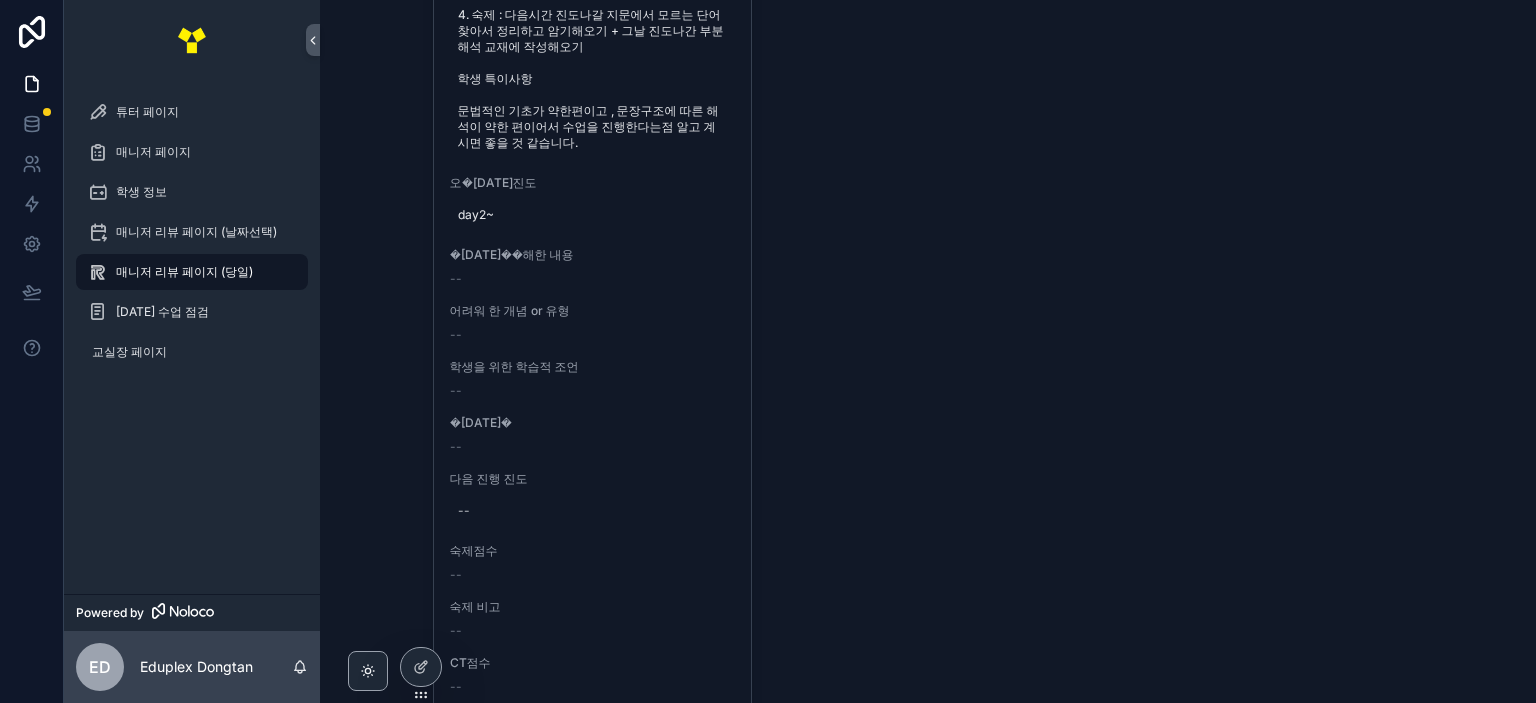 scroll, scrollTop: 4667, scrollLeft: 0, axis: vertical 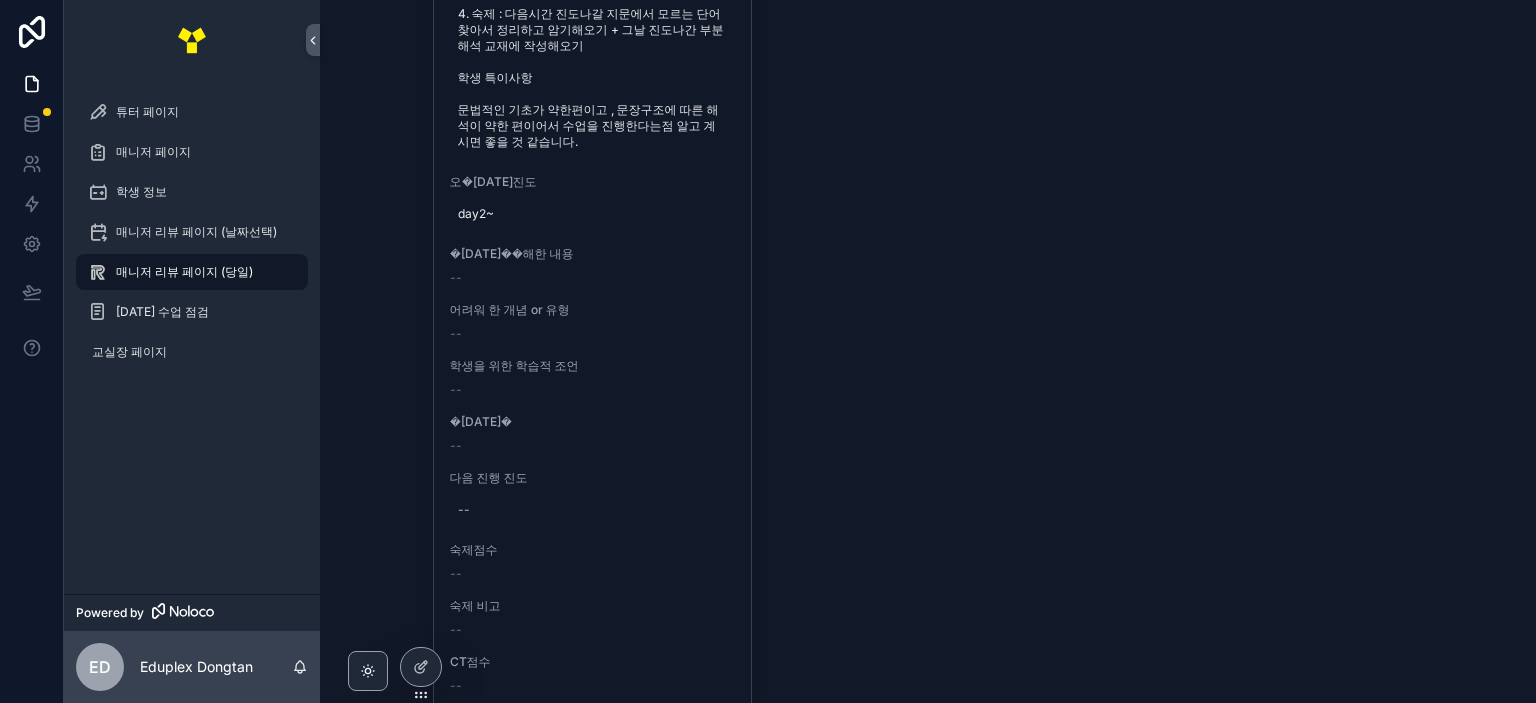click on "학생이름 [PERSON_NAME] 학교[PERSON_NAME] [PERSON_NAME]고2 과목 확통 콤마 D콤마 매니저 율M 이전 숙제 17번~논술형1번까지 기말고사 오답해오기 튜터 손채영 교재 개념원리 확통 날짜 20[DATE] �[DATE]� 필독 사항 �[DATE]� 진도 �[DATE]�이후 첫 진도 입니다. 확률분포 P.128~ 133 예상 �[DATE]��해한 내용 -- 어려워 한 개념 or 유형 -- 학생을 위한 학습적 조언 -- �[DATE]� -- 다음 진행 진도 -- 숙제점수 -- 숙제 비고 -- CT점수 -- CT 비고 -- 태도점수 -- 출결 -- 학생이름 이지유 학교학년 석우중 3 과목 영어 콤마 D콤마 매니저 율M 이전 숙제 짝수문제풀이와 리뷰테스트 튜터 [PERSON_NAME] [PERSON_NAME] 빠른독해 바른독해 기초세우기 날짜 20[DATE] �[DATE]� 필독 사항 �[DATE]� 진도 적용독해 홀수문제3번 �[DATE]��해한 내용 -- 어려워 한 개념 or 유형 -- 학생을 위한 학습적 조언 -- �[DATE]� -- 다음 진행 진도 --" at bounding box center (928, -1778) 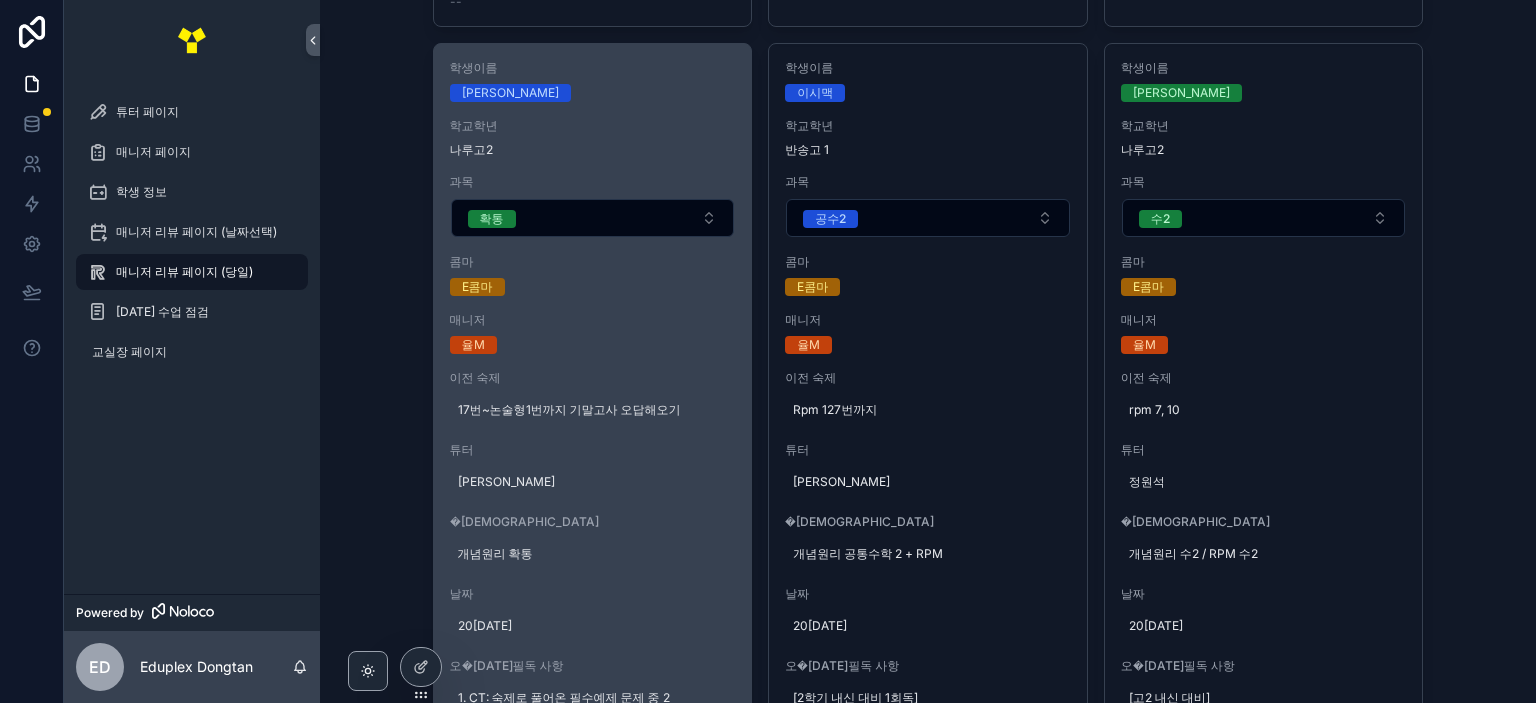 scroll, scrollTop: 1667, scrollLeft: 0, axis: vertical 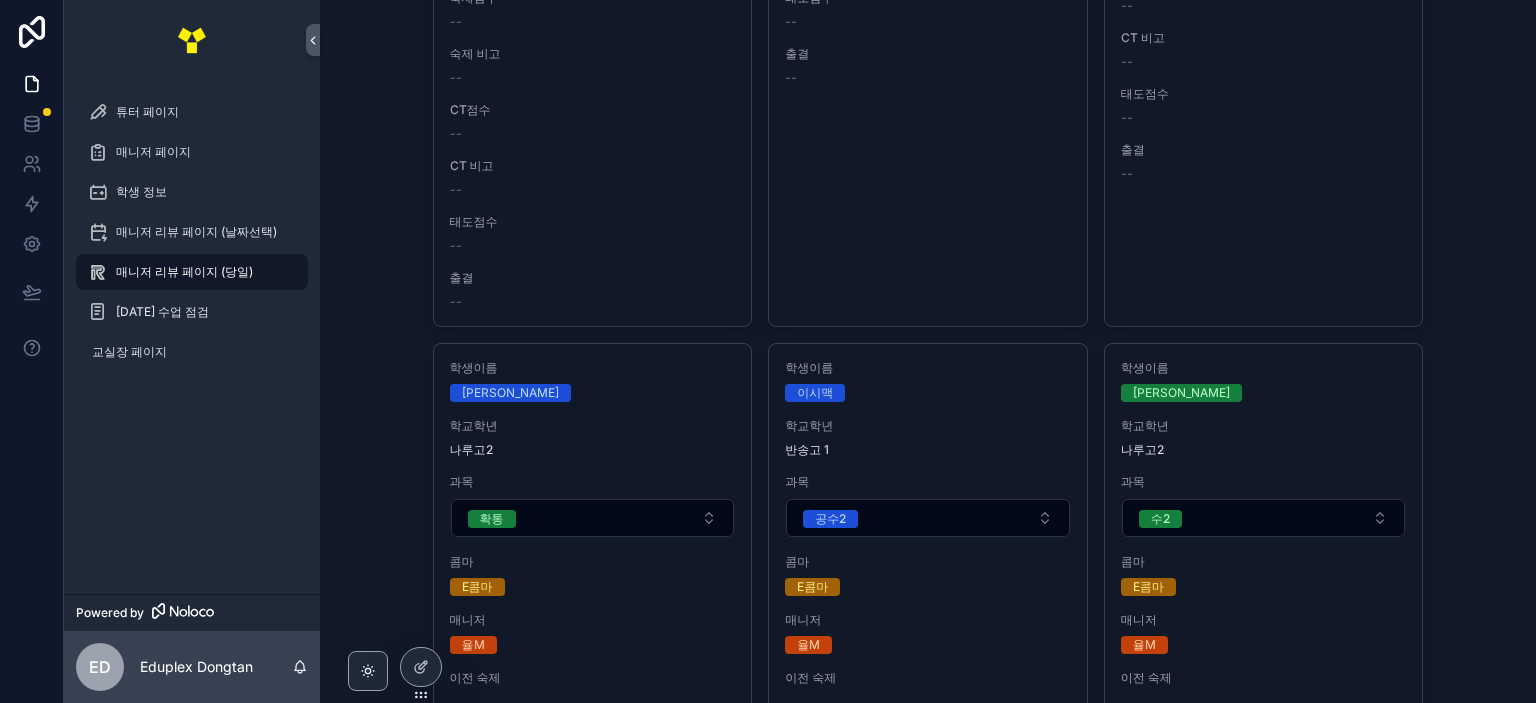 click on "매니저 리뷰 페이지 (당일) 개별지도 율M 학생 이름 과목 콤마 학생이름 [PERSON_NAME] 학교[PERSON_NAME] [PERSON_NAME]고2 과목 확통 콤마 D콤마 매니저 율M 이전 숙제 17번~논술형1번까지 기말고사 오답해오기 튜터 손채영 교재 개념원리 확통 날짜 2025[DATE]�[DATE]필독 사항 오�[DATE]진도 오�[DATE]��후 첫 진도 입니다. 확률분포 P.128~ 133 예상 오�[DATE]해한 내용 -- 어려워 한 개념 or 유형 -- 학생을 위한 학습적 조언 -- 오�[DATE]-- 다음 진행 진도 -- 숙제점수 -- 숙제 비고 -- CT점수 -- CT 비고 -- 태도점수 -- 출결 -- 학생이름 이지유 학교학년 석우중 3 과목 영어 콤마 D콤마 매니저 율M 이전 숙제 짝수문제풀이와 리뷰테스트 튜터 [PERSON_NAME] [PERSON_NAME] 빠른독해 바른독해 기초세우기 날짜 2025[DATE]�[DATE]필독 사항 오�[DATE]진도 적용독해 홀수문제3번 오�[DATE]해한 내용 -- -- -- 오�[DATE]-- -- --" at bounding box center (928, 351) 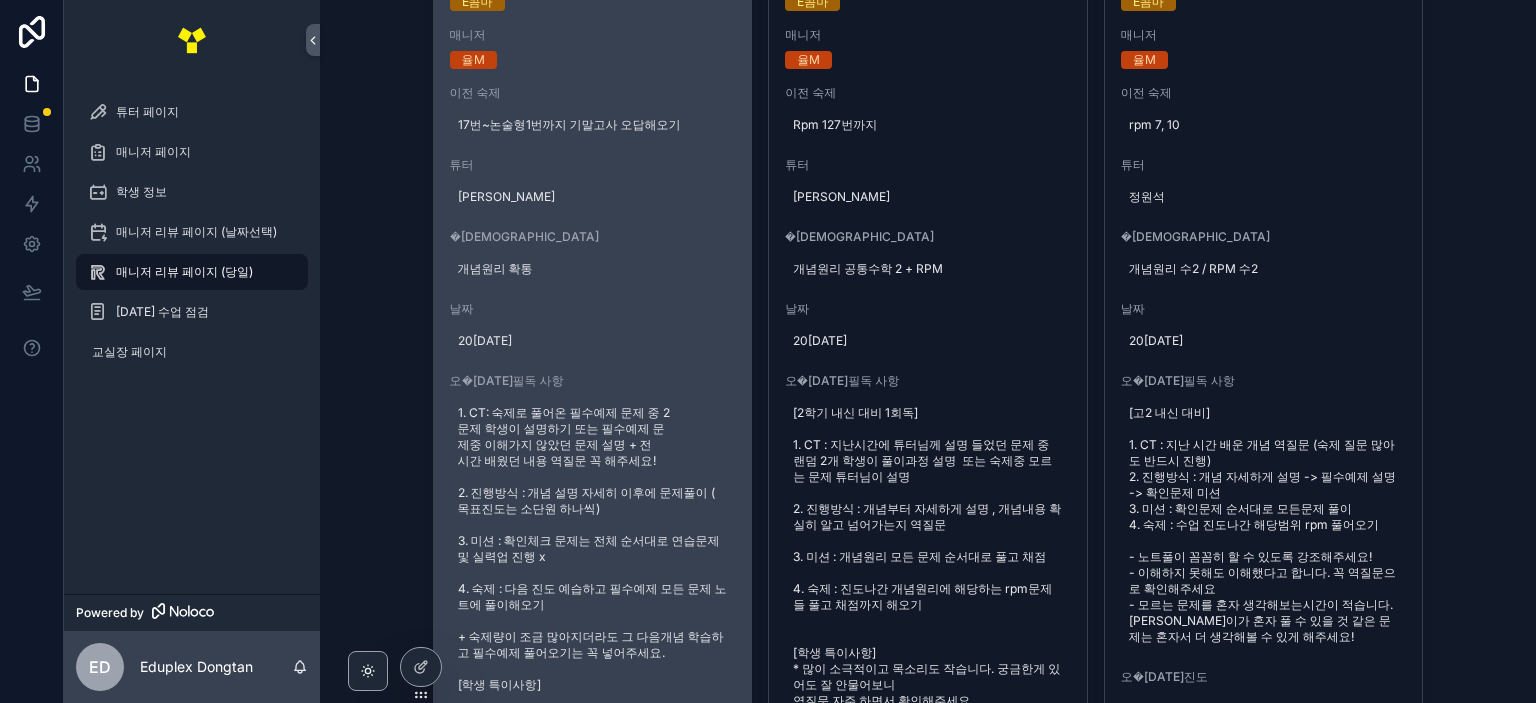 scroll, scrollTop: 1967, scrollLeft: 0, axis: vertical 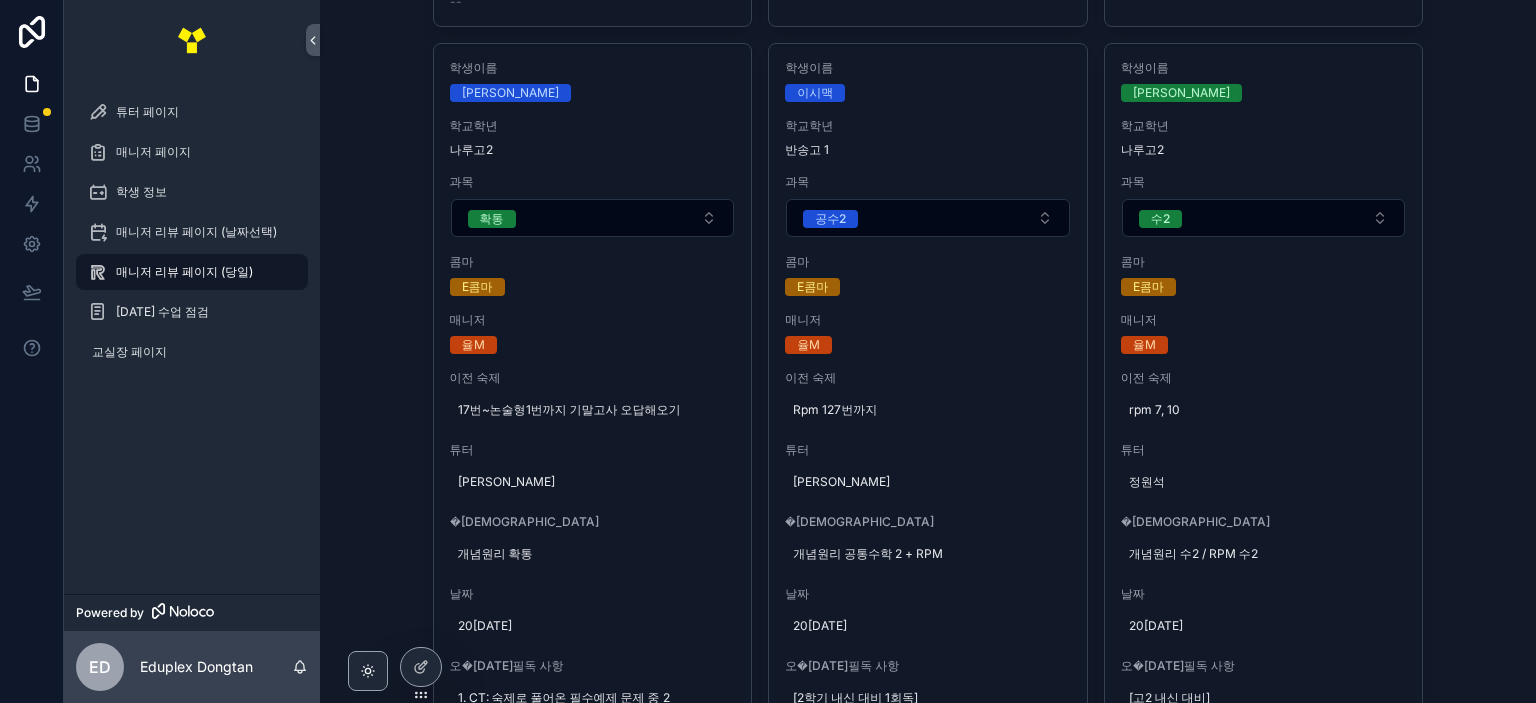 click on "매니저 리뷰 페이지 (당일) 개별지도 율M 학생 이름 과목 콤마 학생이름 [PERSON_NAME] 학교[PERSON_NAME] [PERSON_NAME]고2 과목 확통 콤마 D콤마 매니저 율M 이전 숙제 17번~논술형1번까지 기말고사 오답해오기 튜터 손채영 교재 개념원리 확통 날짜 2025[DATE]�[DATE]필독 사항 오�[DATE]진도 오�[DATE]��후 첫 진도 입니다. 확률분포 P.128~ 133 예상 오�[DATE]해한 내용 -- 어려워 한 개념 or 유형 -- 학생을 위한 학습적 조언 -- 오�[DATE]-- 다음 진행 진도 -- 숙제점수 -- 숙제 비고 -- CT점수 -- CT 비고 -- 태도점수 -- 출결 -- 학생이름 이지유 학교학년 석우중 3 과목 영어 콤마 D콤마 매니저 율M 이전 숙제 짝수문제풀이와 리뷰테스트 튜터 [PERSON_NAME] [PERSON_NAME] 빠른독해 바른독해 기초세우기 날짜 2025[DATE]�[DATE]필독 사항 오�[DATE]진도 적용독해 홀수문제3번 오�[DATE]해한 내용 -- -- -- 오�[DATE]-- -- --" at bounding box center (928, 351) 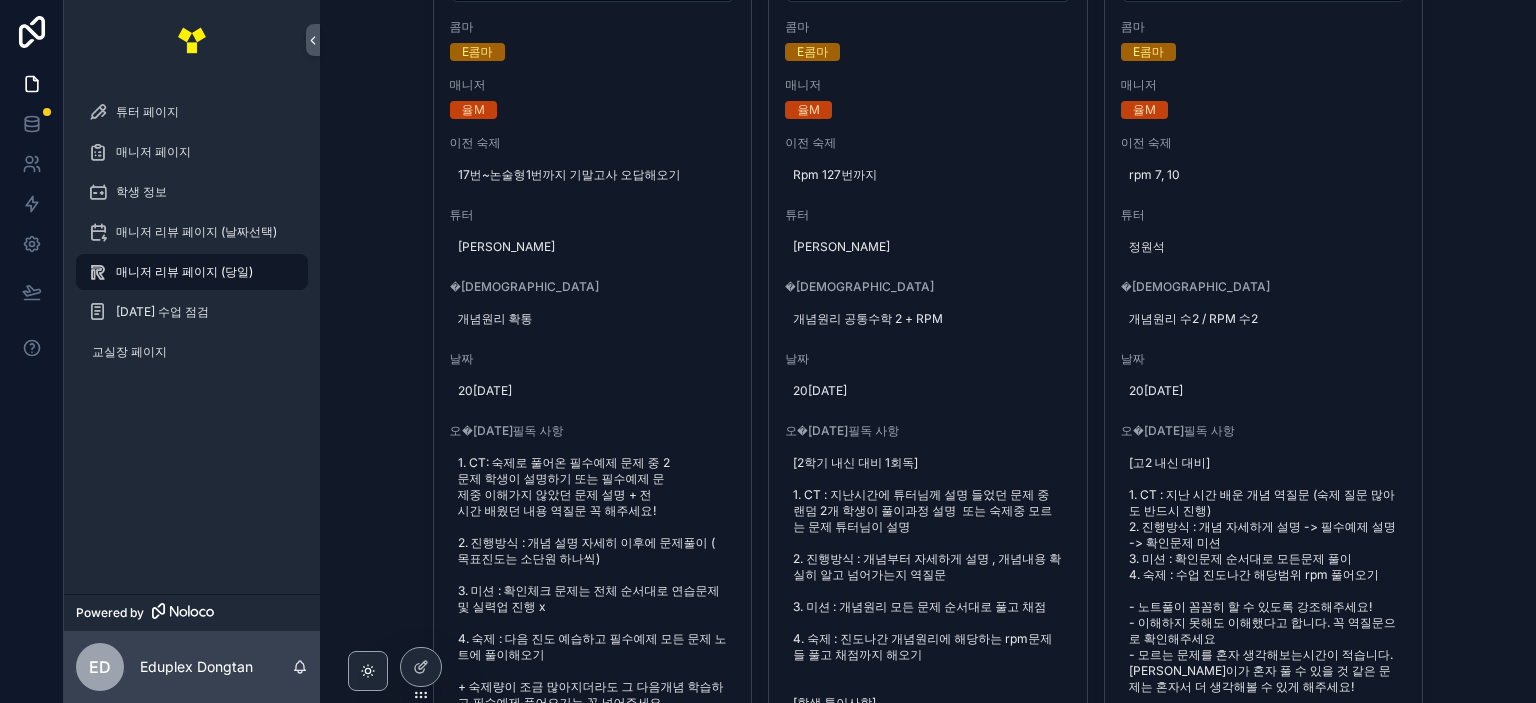 scroll, scrollTop: 2167, scrollLeft: 0, axis: vertical 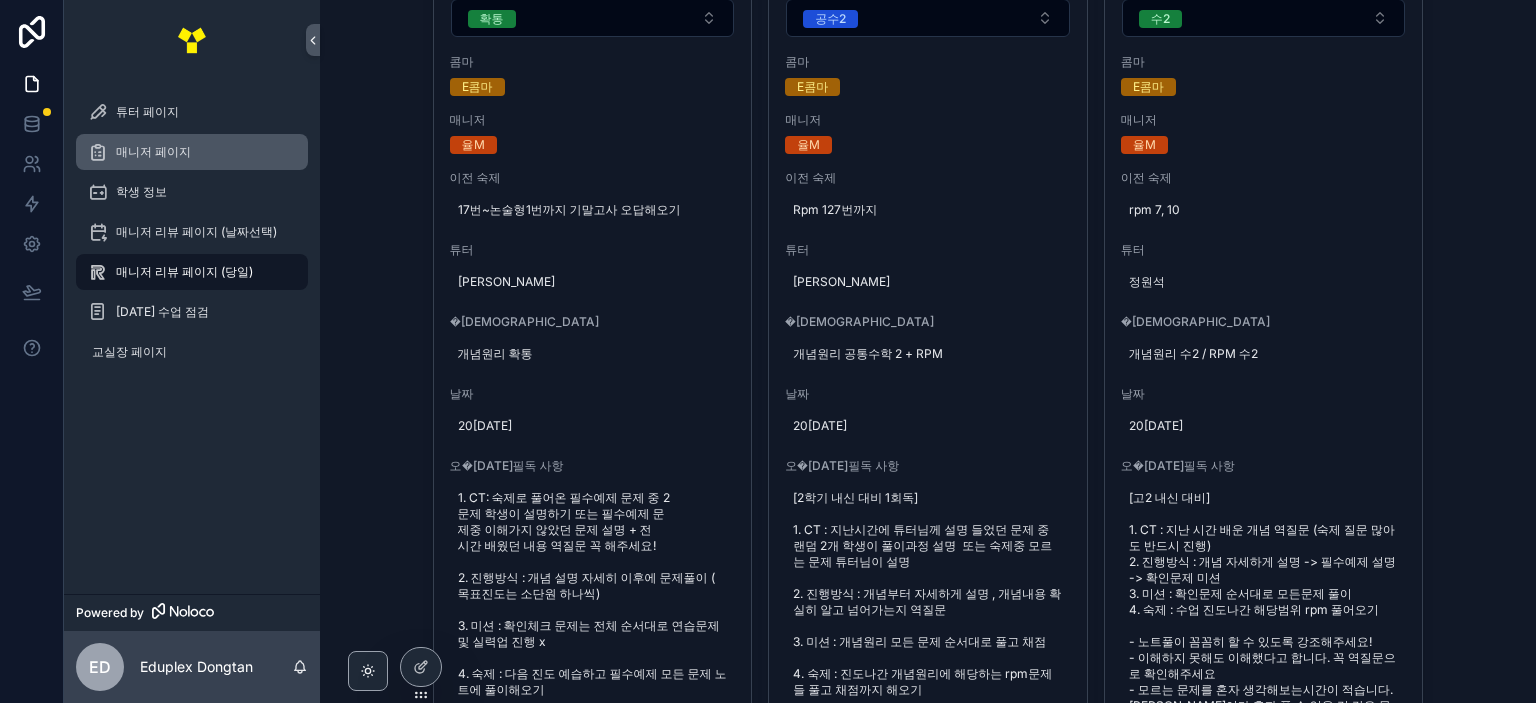 click on "매니저 페이지" at bounding box center [192, 152] 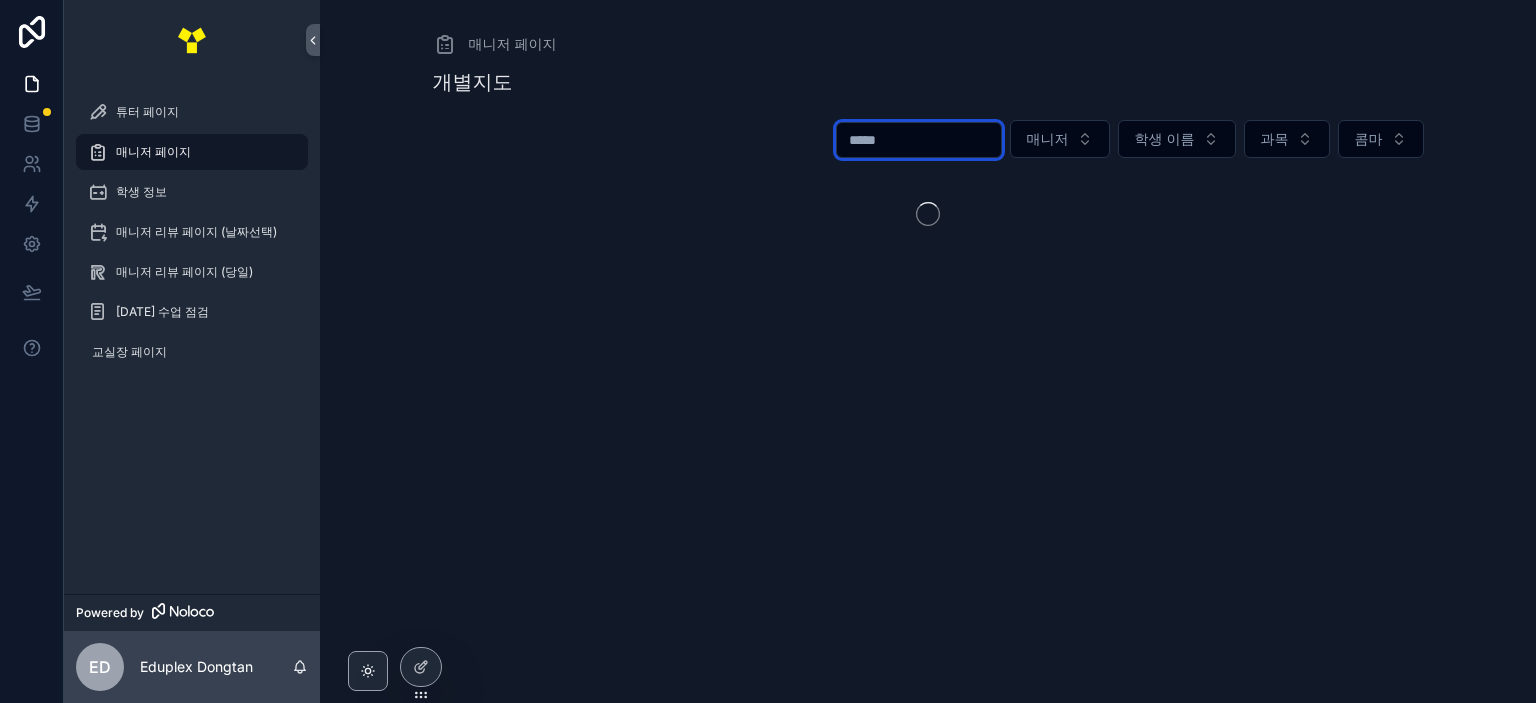 click at bounding box center (919, 140) 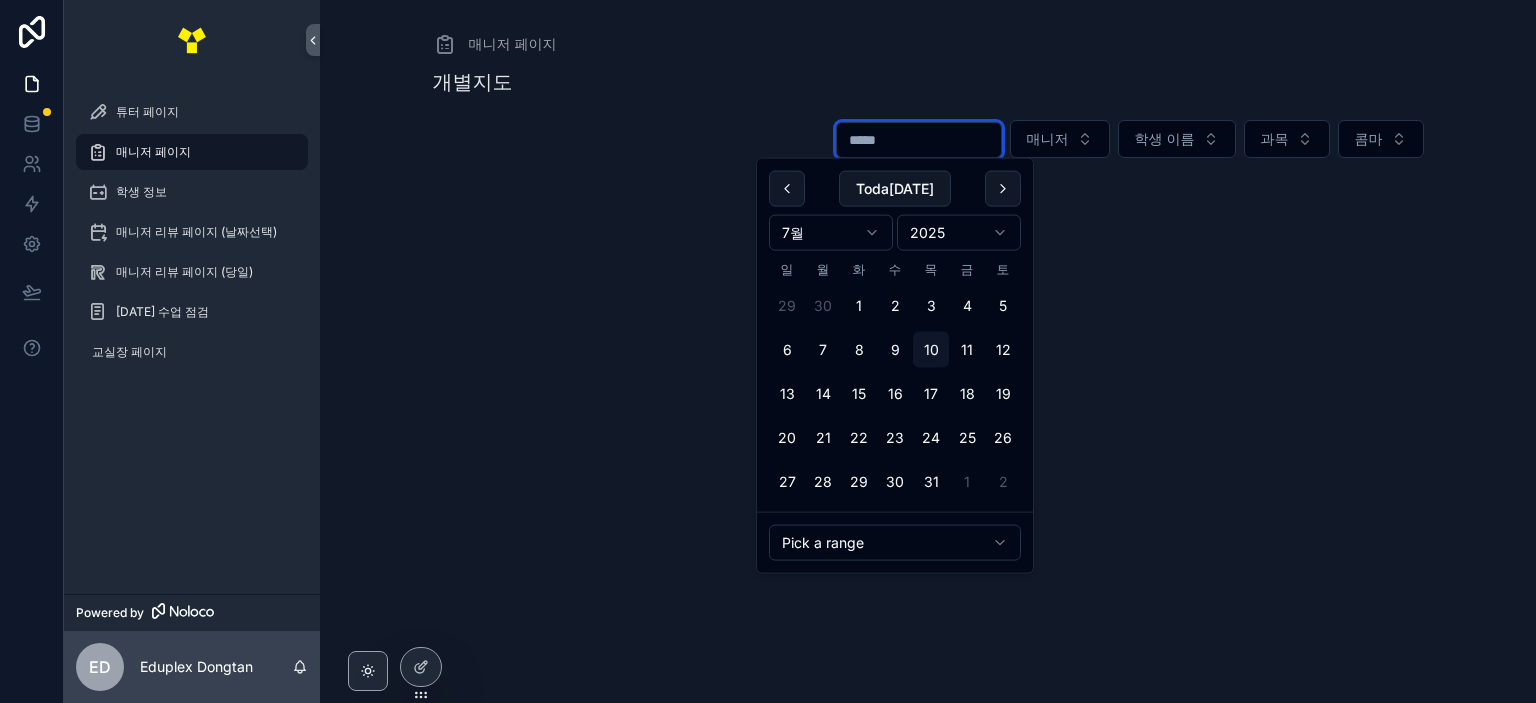 click on "튜터 페이지 매니저 페이지 학생 정보 매니저 리뷰 페이지 (날짜선택) 매니저 리뷰 페이지 (당일) 오�[DATE]점검 교실장 페이지 Powered by ED Eduplex Dongtan 매니저 페이지 개별지도 매니저 학생 이름 과목 콤마 Toda[DATE] 2025 일 월 화 수 목 금 토 29 30 1 2 3 4 5 6 7 8 9 10 11 12 13 14 15 16 17 18 19 20 21 22 23 24 25 26 27 28 29 30 31 1 2 Pick a range" at bounding box center [768, 351] 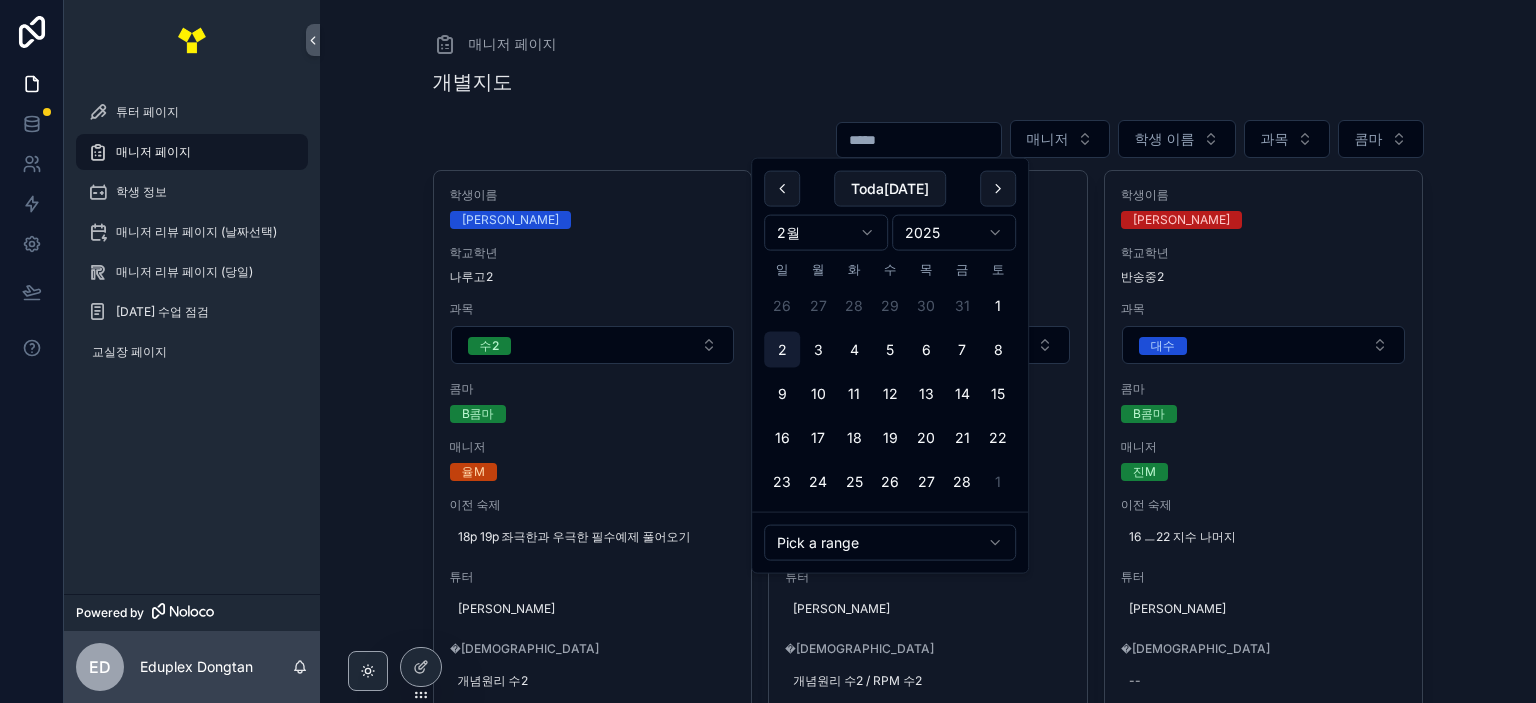click on "2" at bounding box center (782, 350) 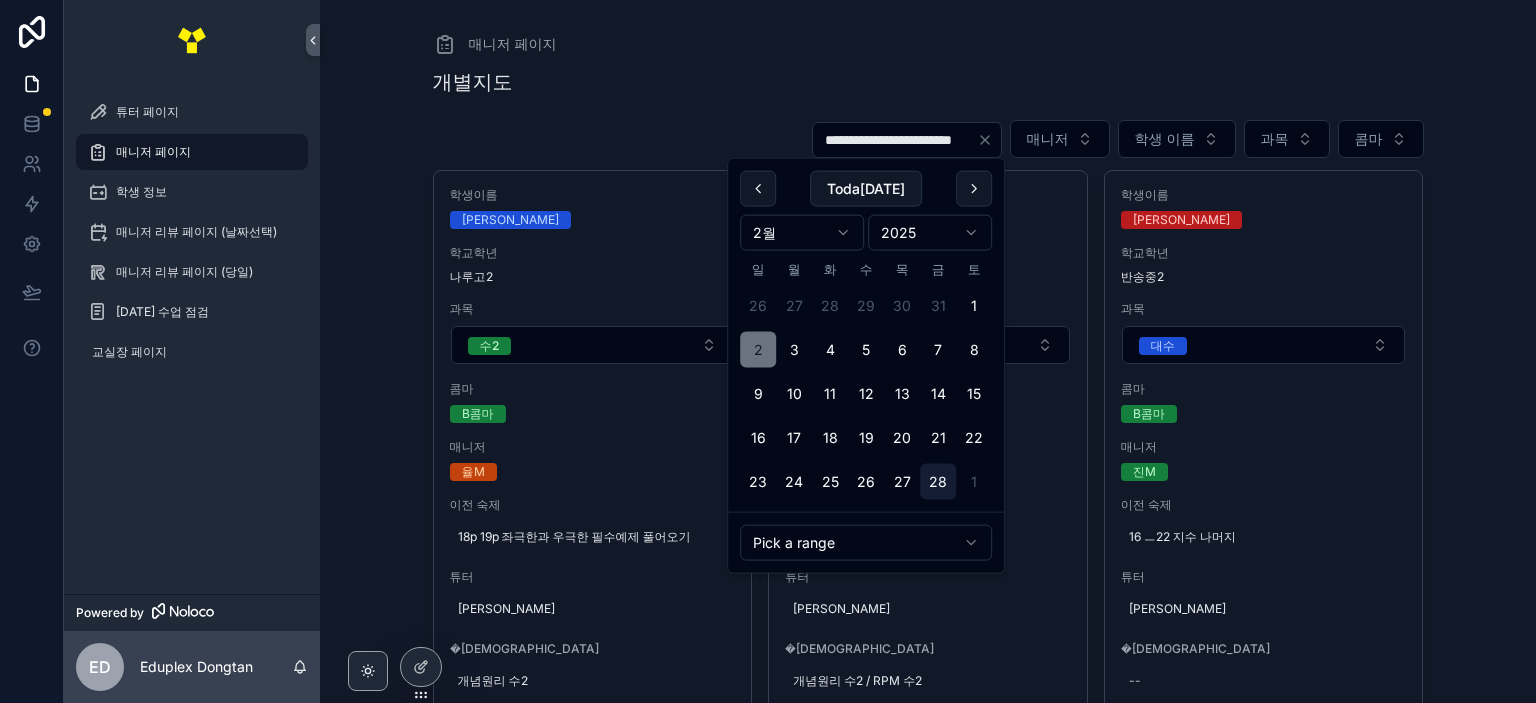 click on "28" at bounding box center [938, 482] 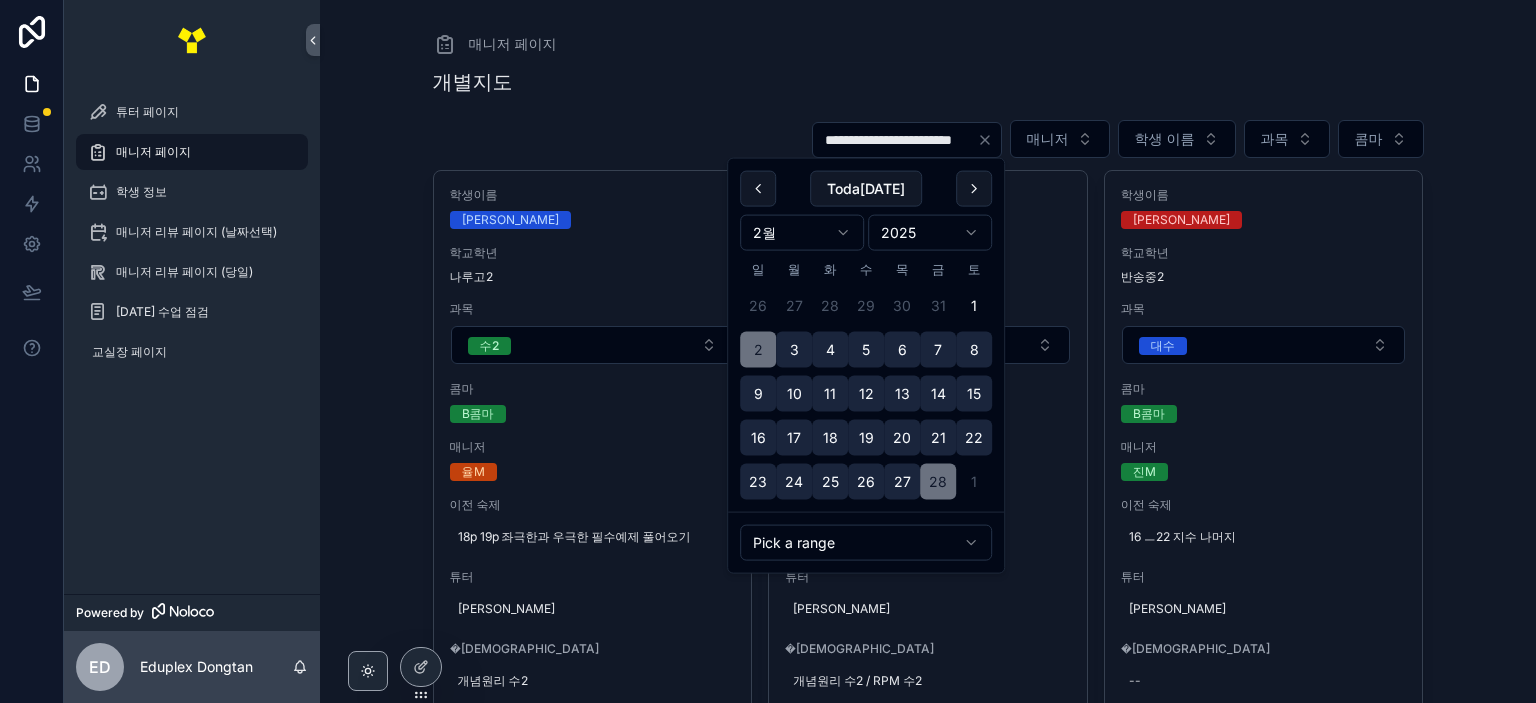 type on "**********" 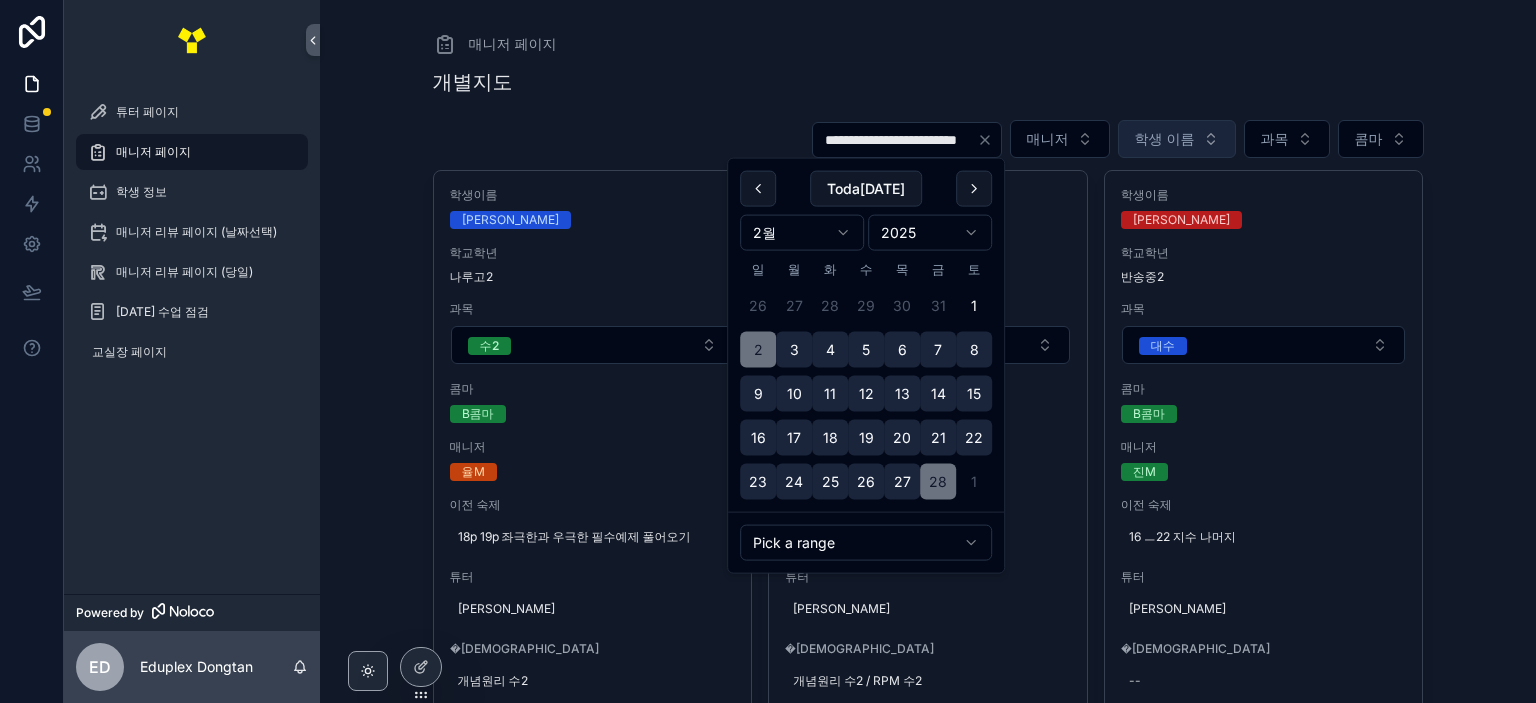 click on "학생 이름" at bounding box center (1165, 139) 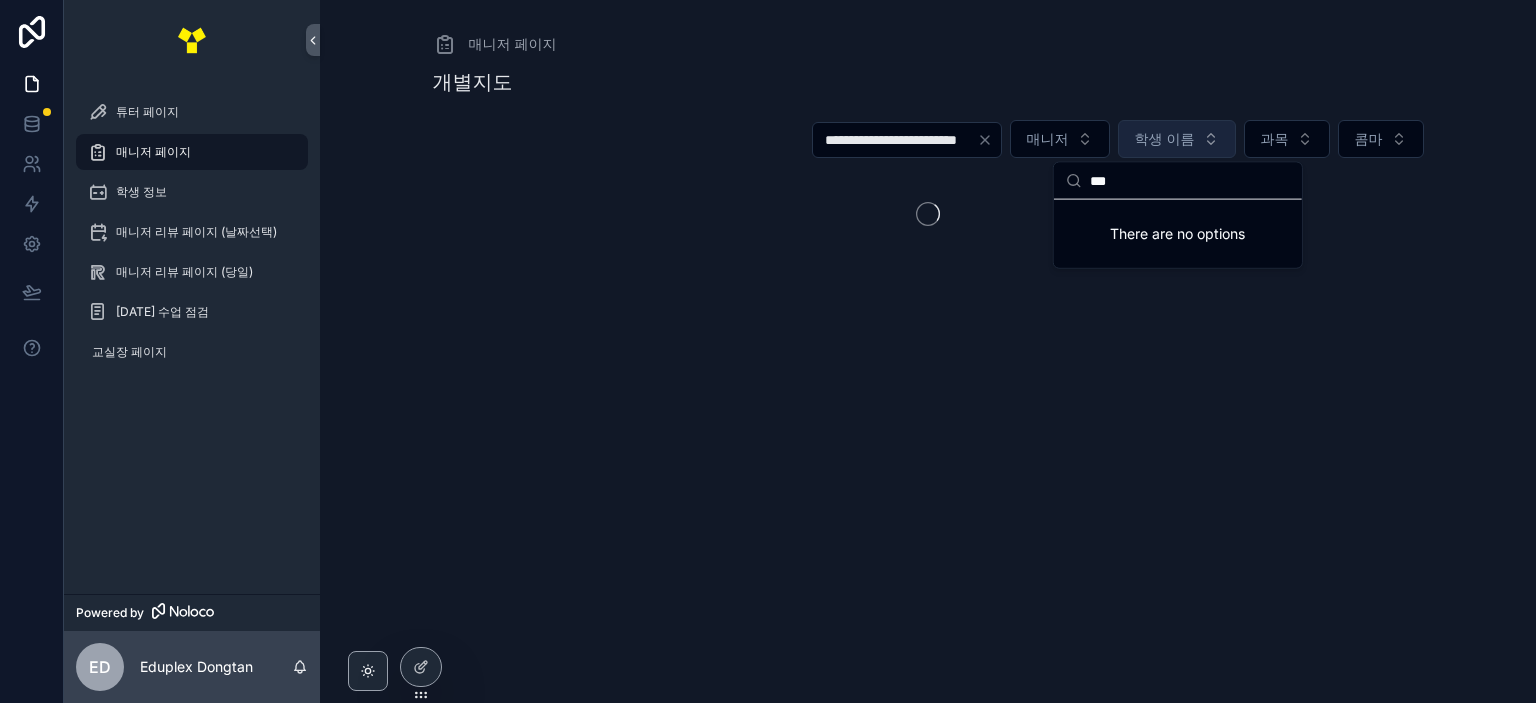 type on "***" 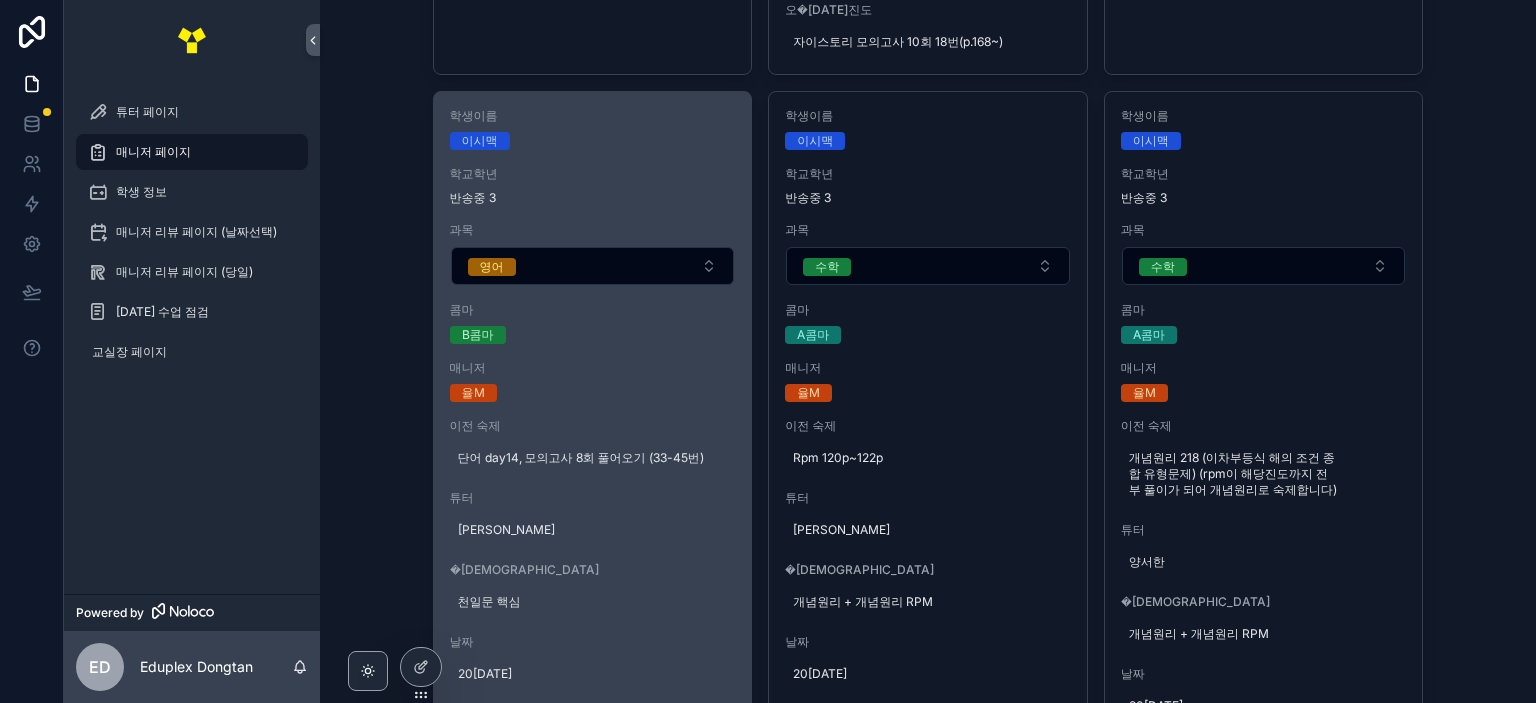scroll, scrollTop: 2900, scrollLeft: 0, axis: vertical 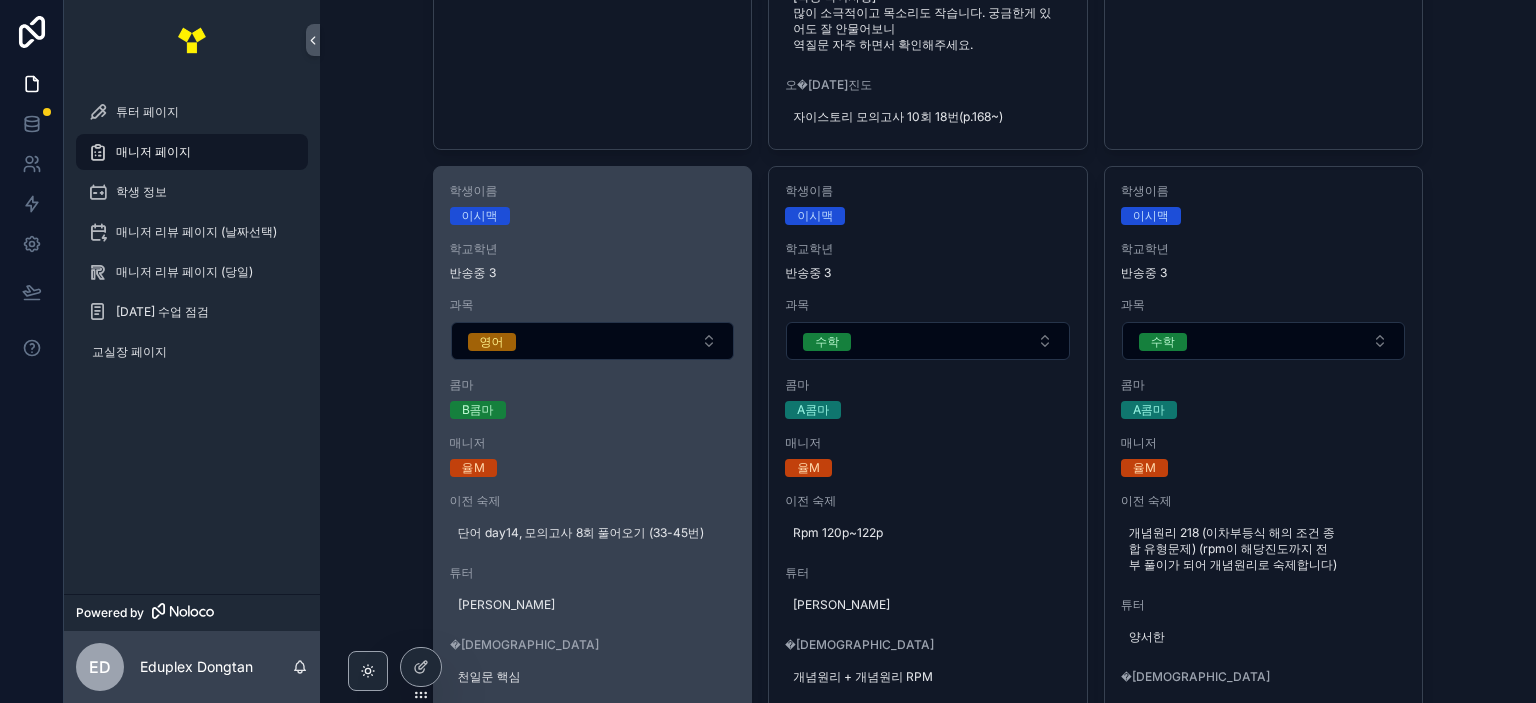 click on "학생이름 이시맥 학교학년 반송중 3 과목 영어 콤마 B콤마 매니저 율M 이전 숙제 단어 day14, 모의고사 8회 풀어오기 (33-45번) 튜터 [PERSON_NAME] [PERSON_NAME] [PERSON_NAME] 핵심 날짜 2025[DATE]난수업 내용 1. 1. 5문제씩 끊어서 문제 풀이 진행하였습니다. 정답률이 매우 높았고, 모르는 단어 또한 문제 풀이에 지장을 주지 않았습니다
2. 모르는 단어 몇가지 문제풀이 이후 체크하였습니다
2. 1. 오�[DATE]��습니다
3. *자이스토리 교재에 맞춘 필독 사항 수정 부탁드립니다!
수업 종료 20분 전부터 집중력이 줄어듬이 보였습니다 단순 모의고사 문제 풀이 외로 환기시킬 수 있는 수업 내용이 추가되면 좋을 것 같습니다 오�[DATE]필독 사항 오�[DATE]진도 자이스토리 모의고사 9회 18번-32번(p150)" at bounding box center [593, 814] 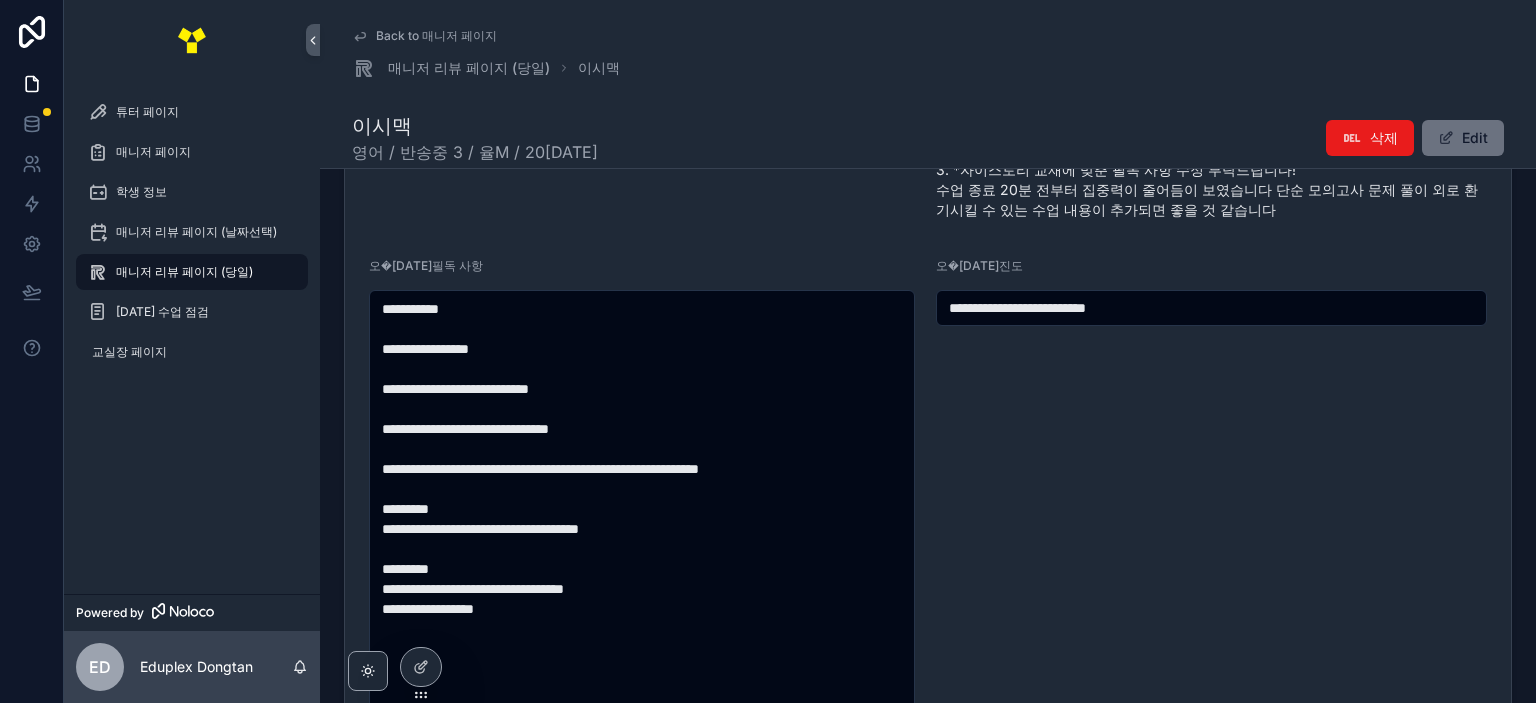 scroll, scrollTop: 600, scrollLeft: 0, axis: vertical 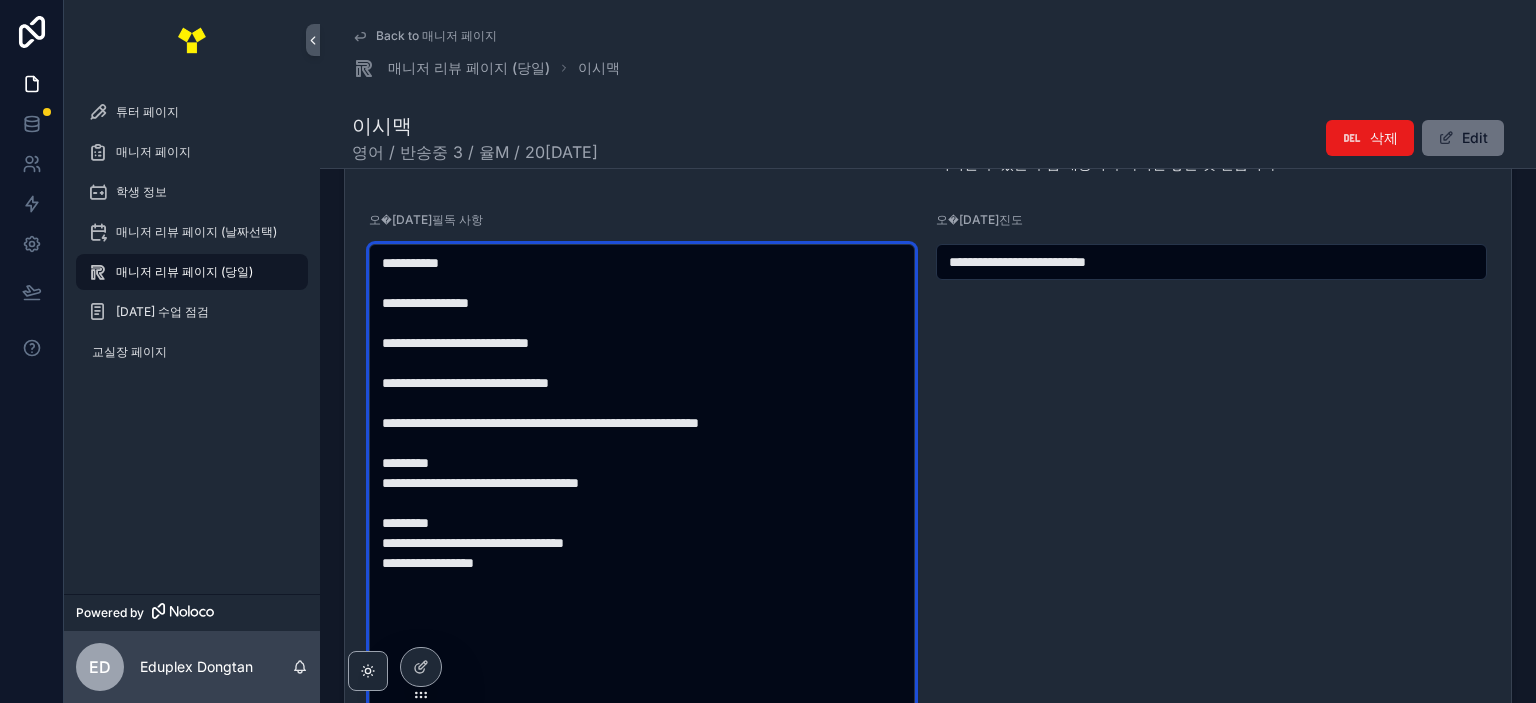drag, startPoint x: 624, startPoint y: 598, endPoint x: 339, endPoint y: 216, distance: 476.6015 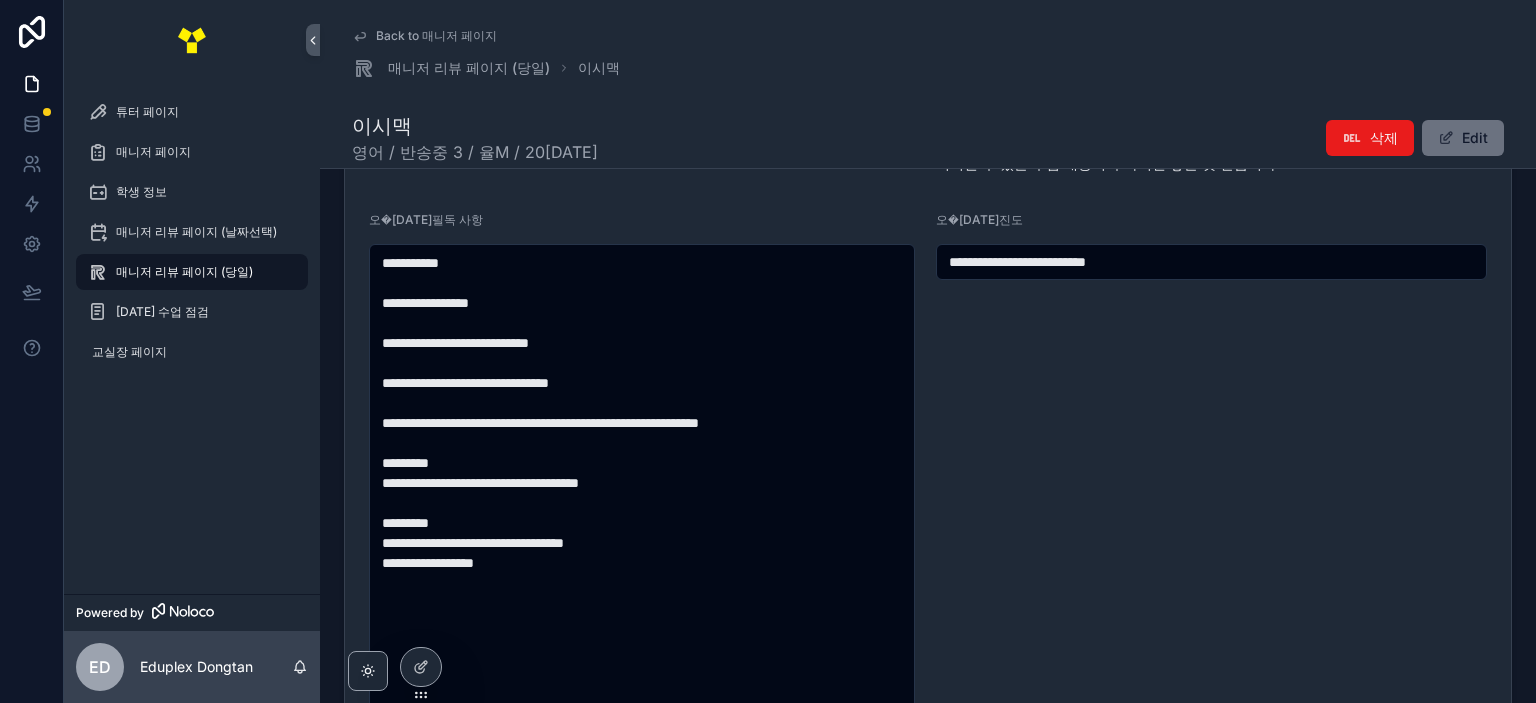 click on "**********" at bounding box center [1211, 467] 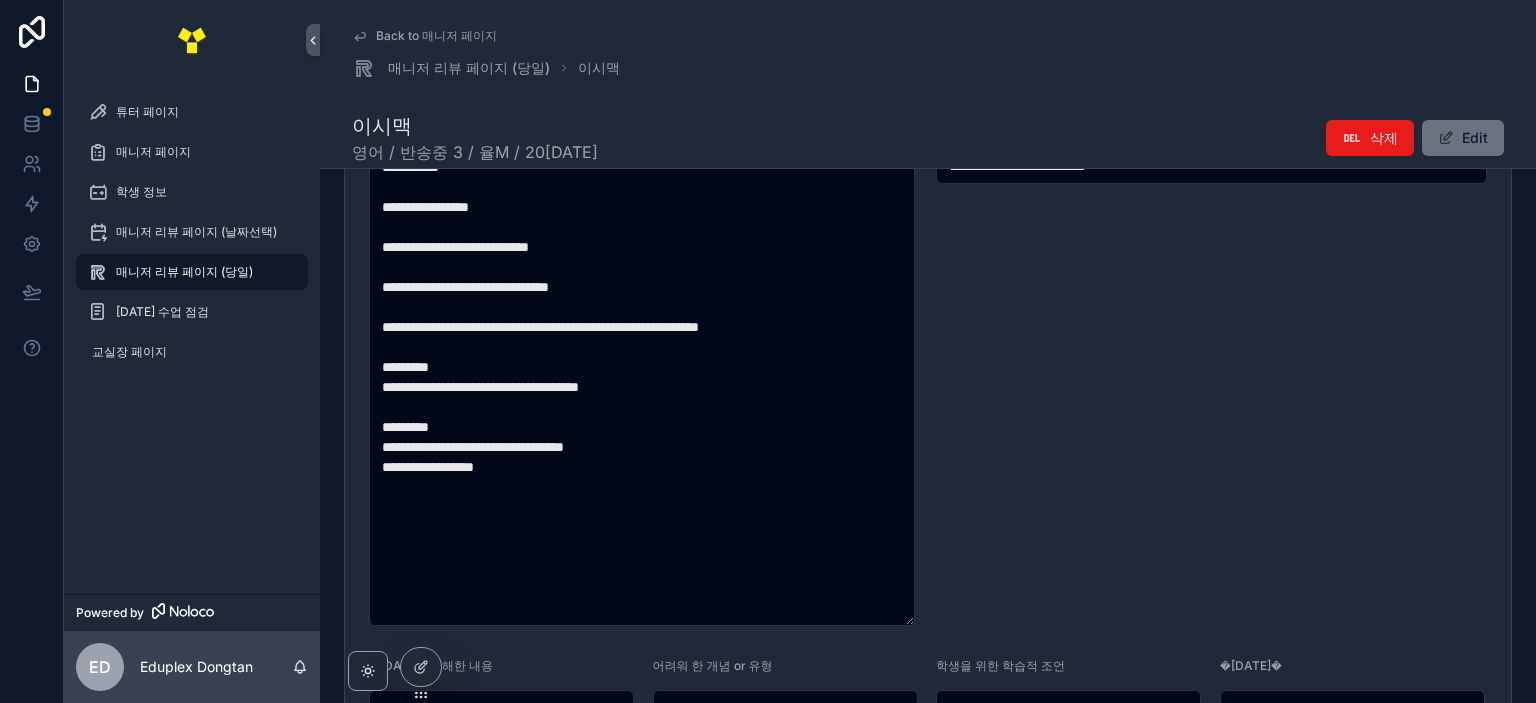 scroll, scrollTop: 700, scrollLeft: 0, axis: vertical 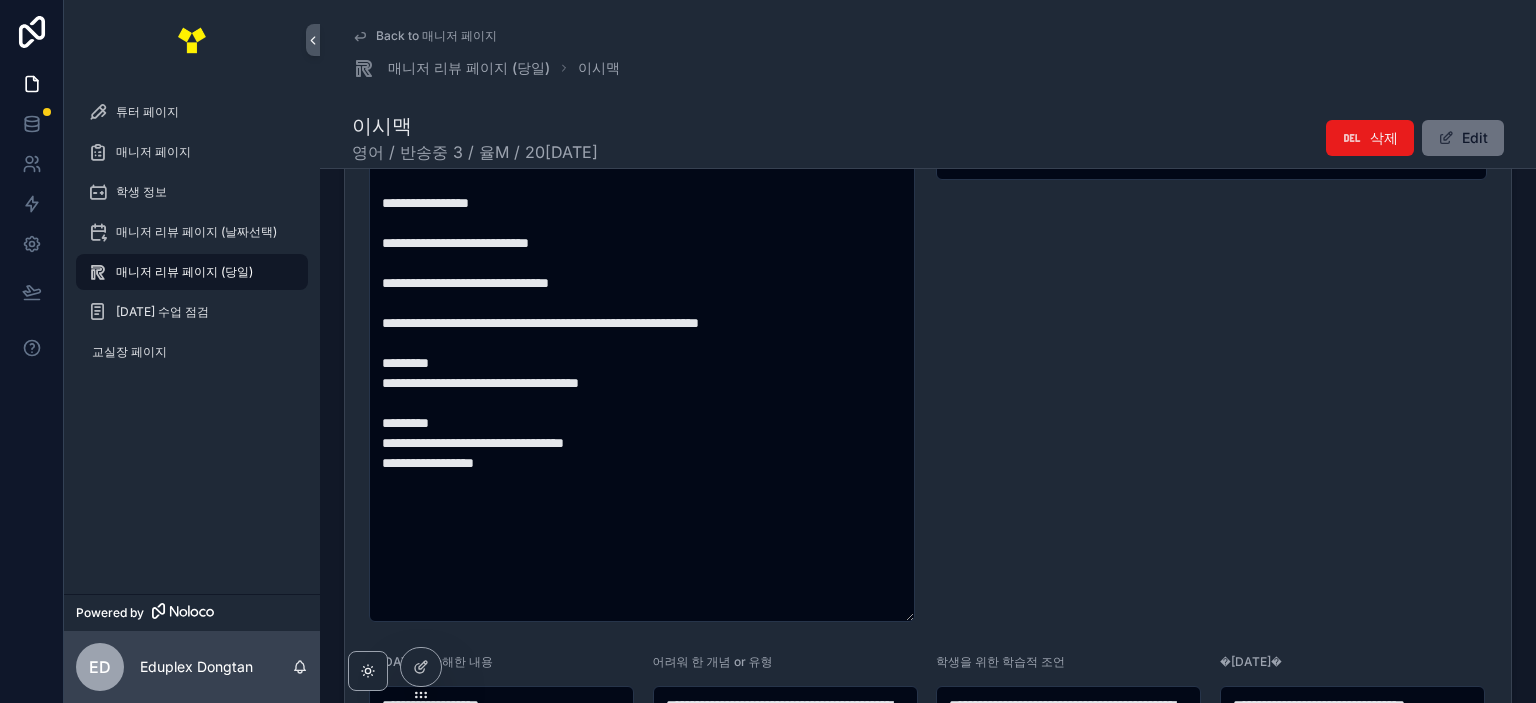 click on "**********" at bounding box center [1211, 367] 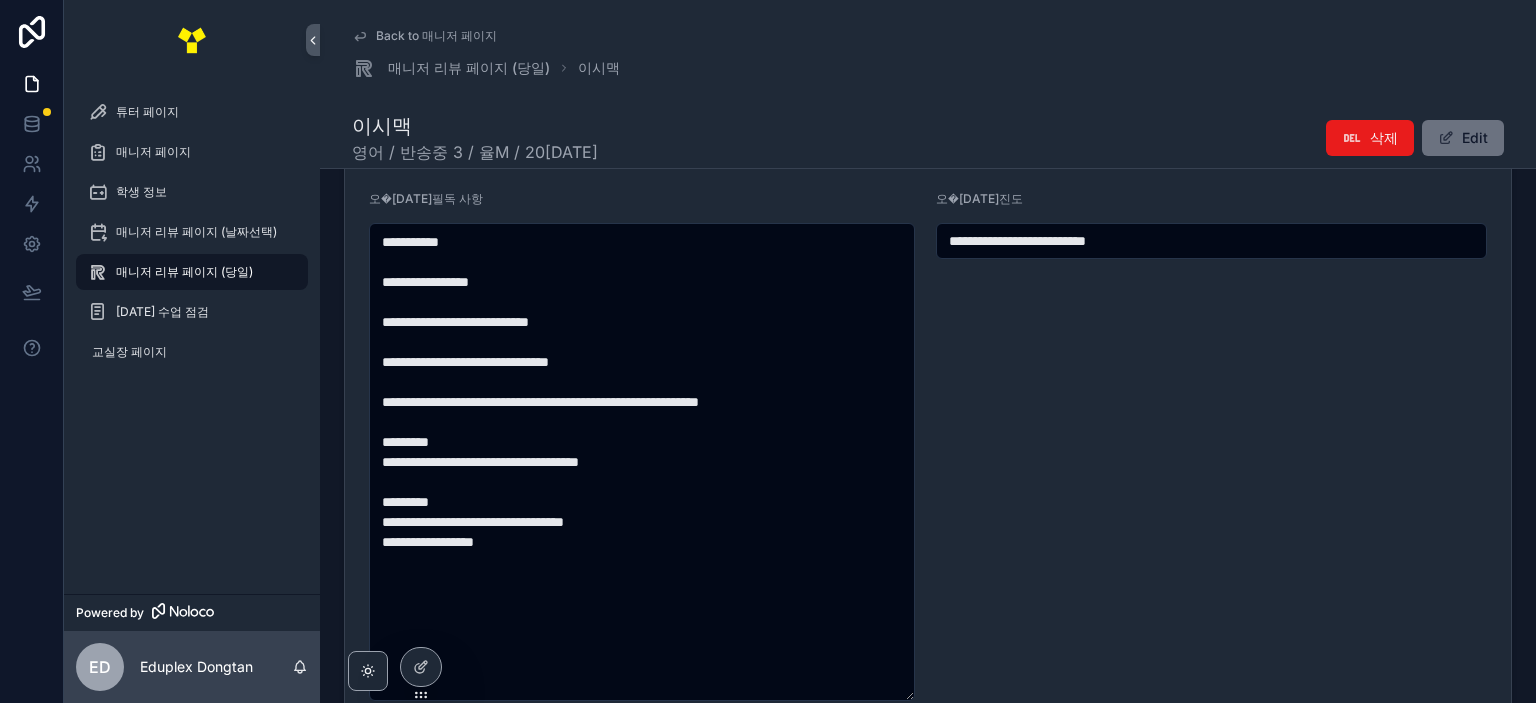 scroll, scrollTop: 400, scrollLeft: 0, axis: vertical 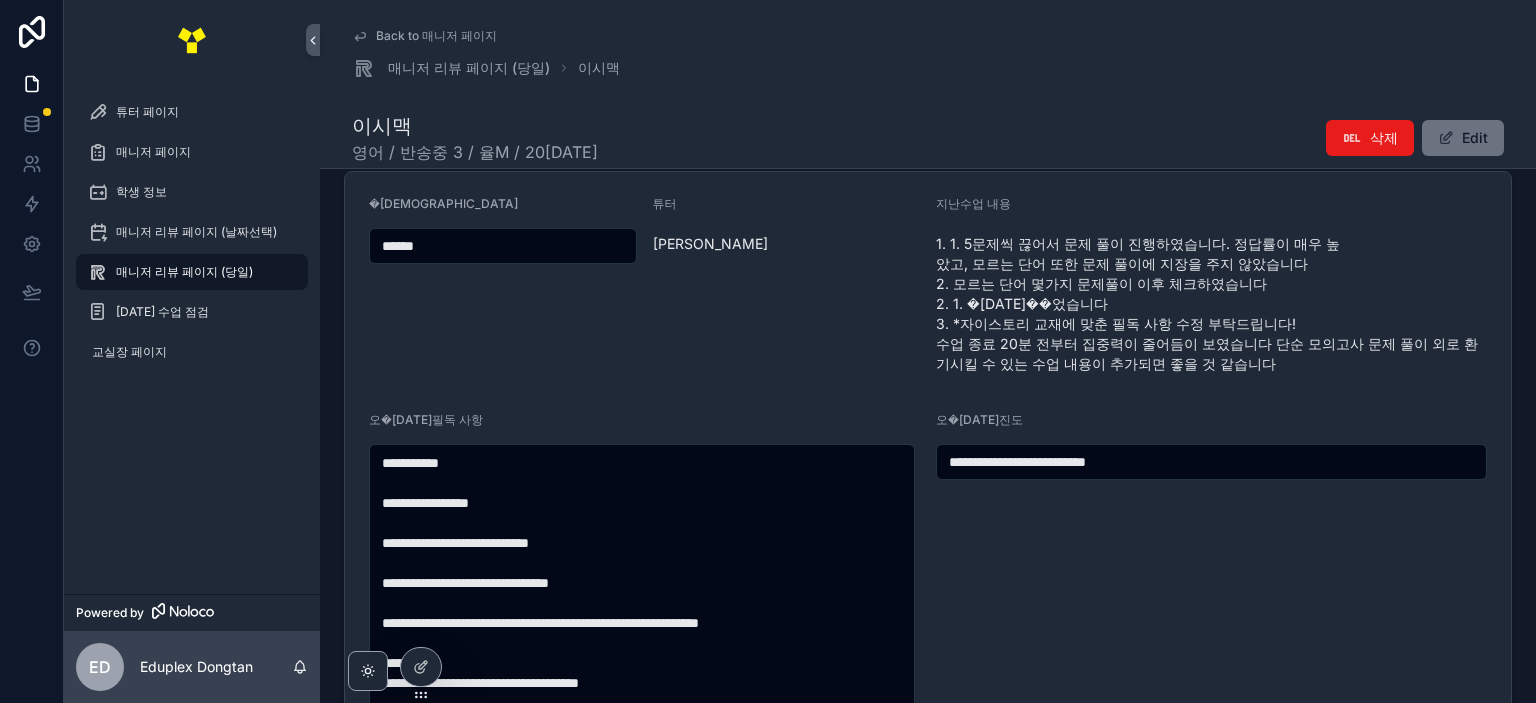 click on "매니저 리뷰 페이지 (당일)" at bounding box center (184, 272) 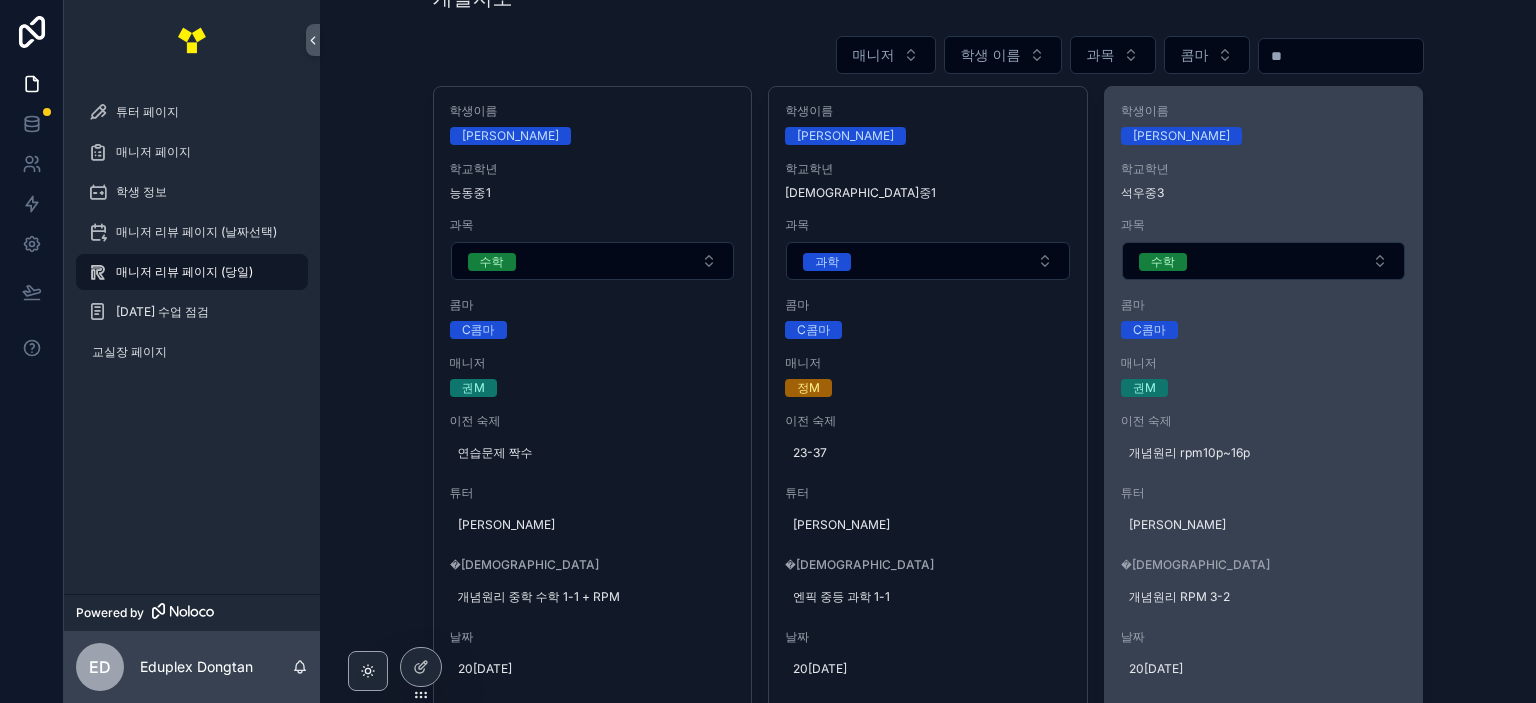 scroll, scrollTop: 0, scrollLeft: 0, axis: both 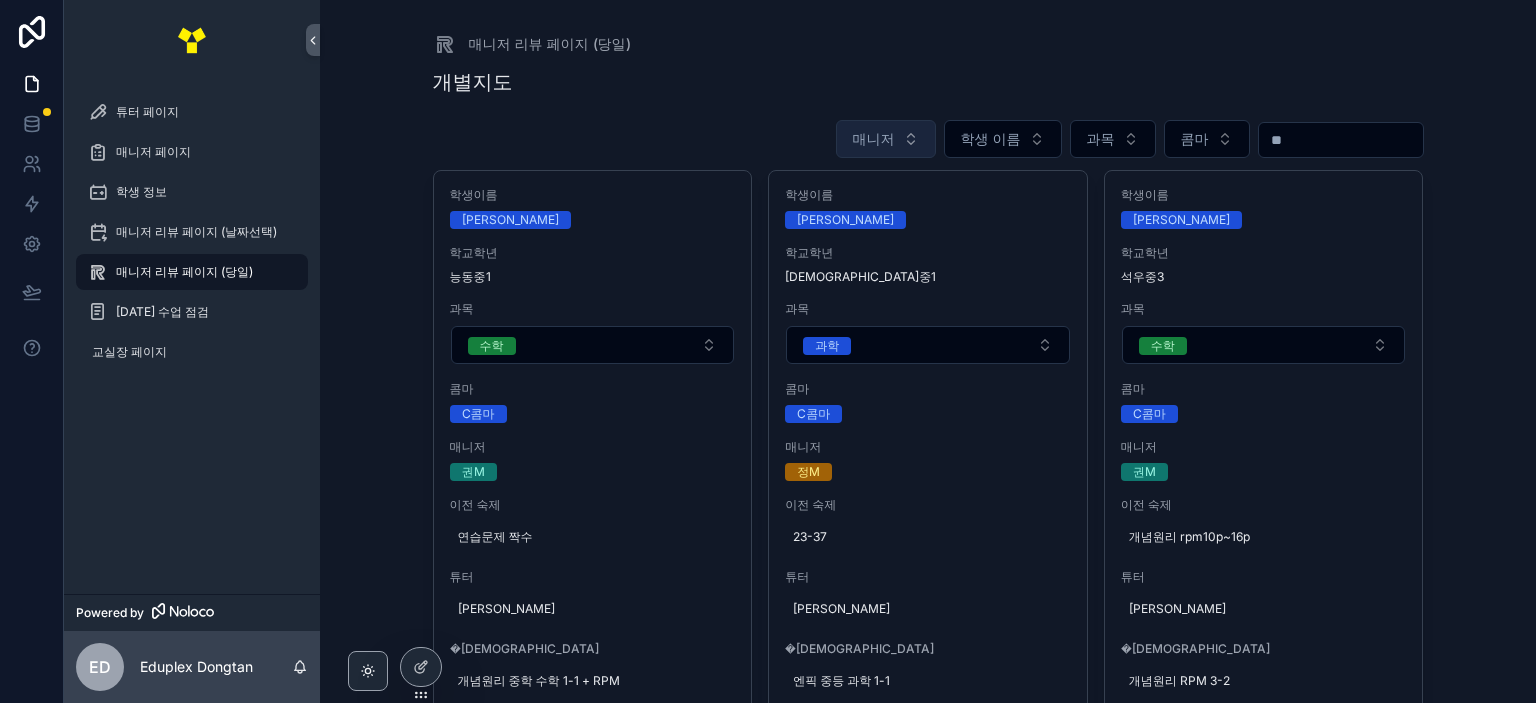 click on "매니저" at bounding box center (874, 139) 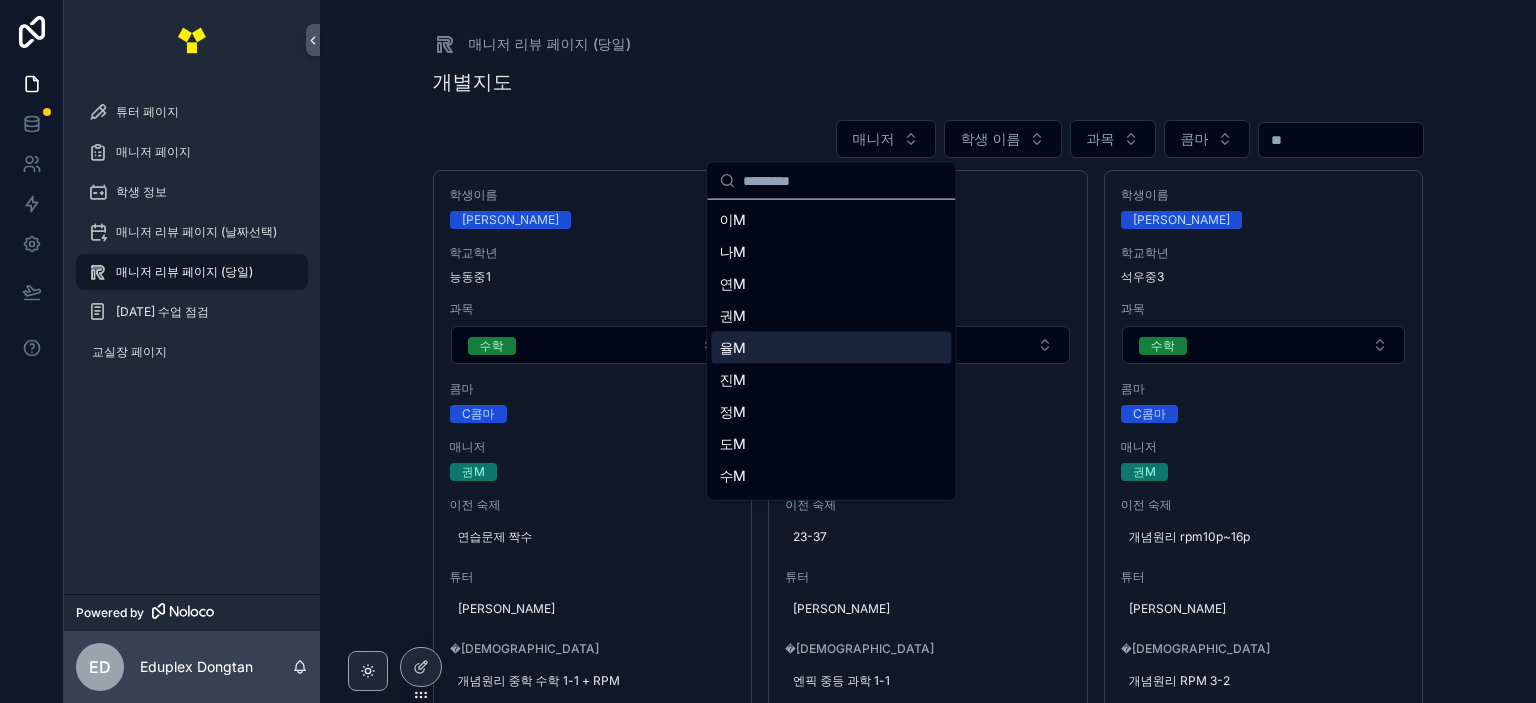 click on "율M" at bounding box center (831, 348) 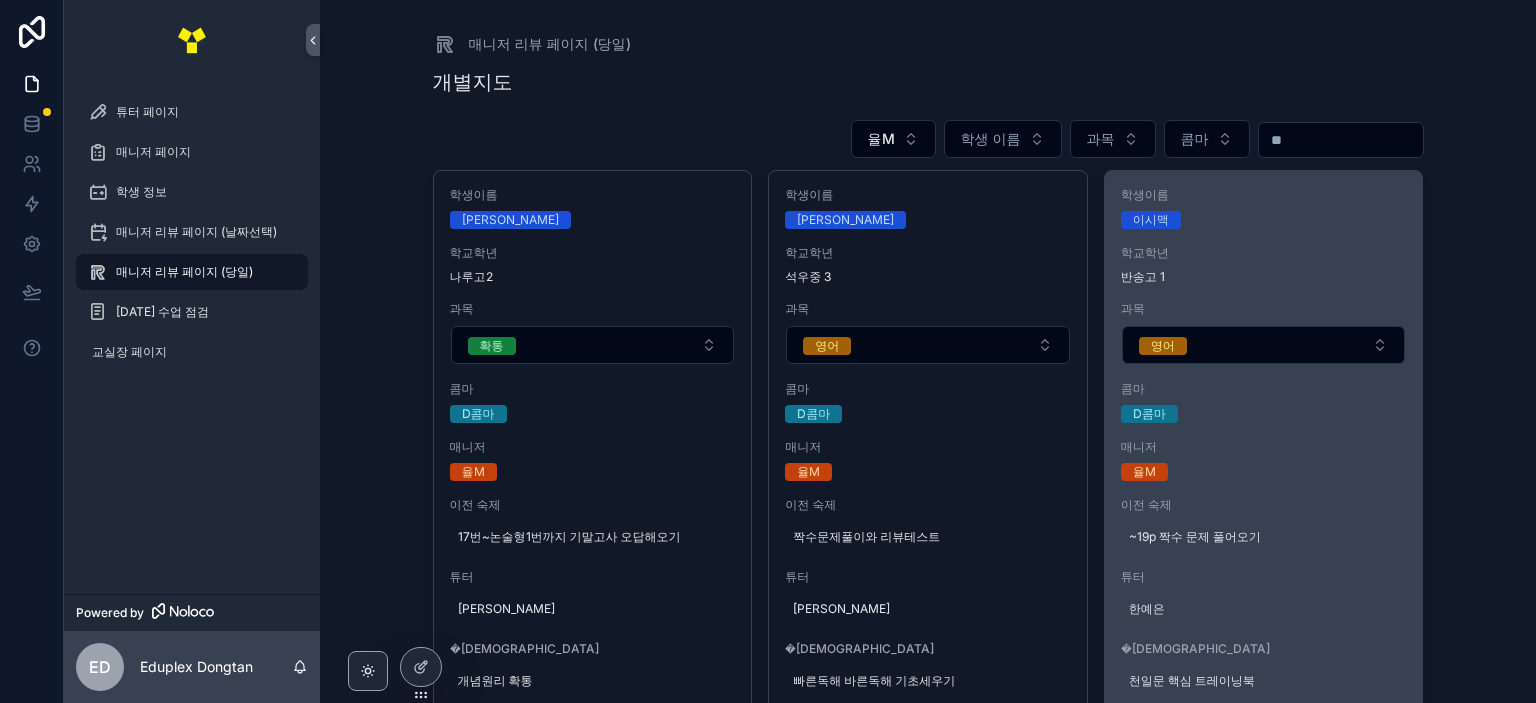 click on "학생이름 이시맥 학교학년 반송고 1 과목 영어 콤마 D콤마 매니저 율M 이전 숙제 ~19p 짝수 문제 풀어오기 튜터 한예은 교재 천일문 핵심 트레이닝북 날짜 2025[DATE]�[DATE]필독 사항 [영어 독해 기반학습]
1. CT : 숙제로 나온 영단어 구두테스트
2. 진행방식 : 트레이닝북
3. 미션 : 홀수문제 풀이 (문장성분 표시 + 해석 작성)
4. 숙제 :  짝수문제 풀이 (문장성분 표시 + 해석 작성) + 워드마스터 수능 2000 DAY 1개 분량 암기
[수업 특이사항]
직독직해 보다는 문장 전체내용을 해석하는 방법을 활용하게 지도해주세요.
[학생 특이사항]
많이 소극적이고 목소리도 작습니다. 궁금한게 있어도 잘 안물어보니
역질문 자주 하면서 확인해주세요. 오�[DATE]진도 20p~ 오�[DATE]해한 내용 -- 어려워 한 개념 or 유형 -- 학생을 위한 학습적 조언 -- 오�[DATE]-- 다음 진행 진도 -- -- -- -- --" at bounding box center [1264, 1018] 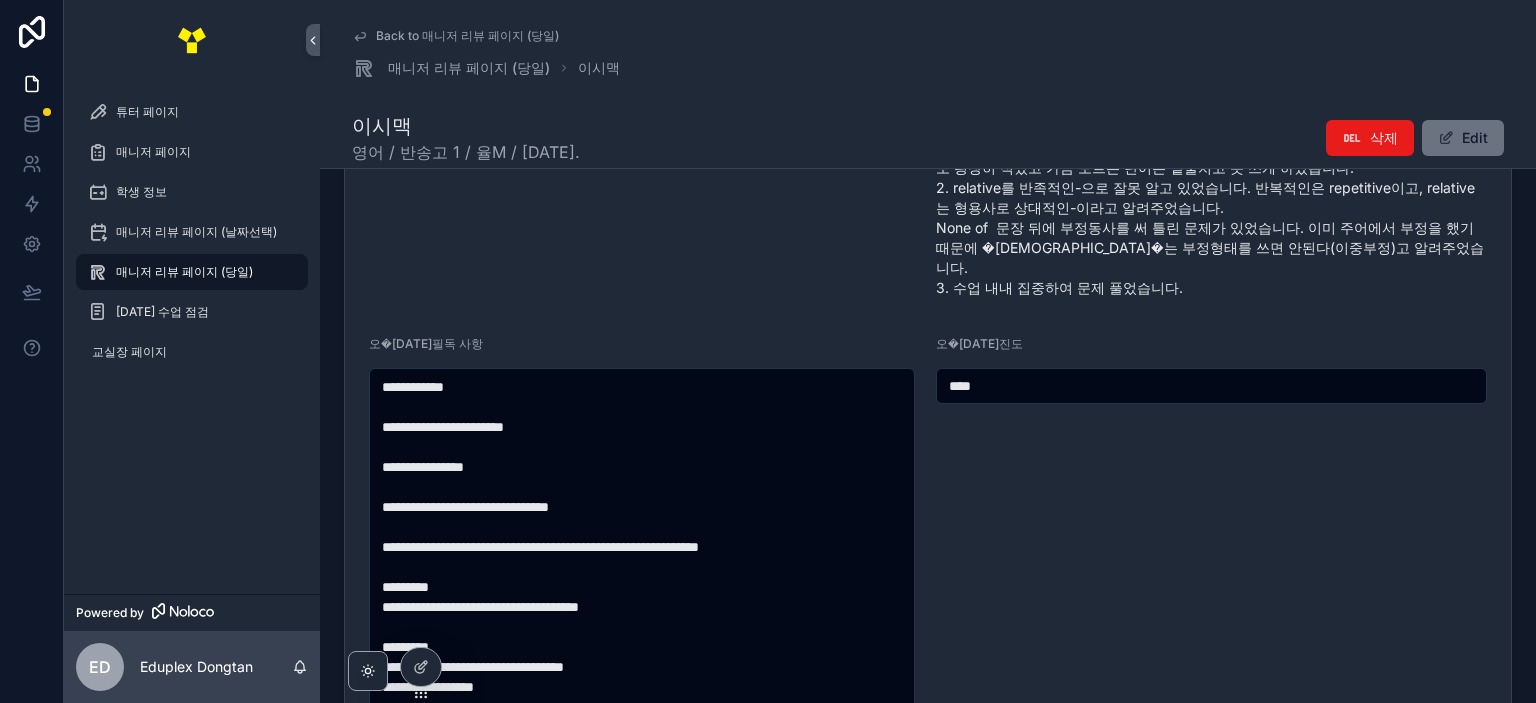 scroll, scrollTop: 500, scrollLeft: 0, axis: vertical 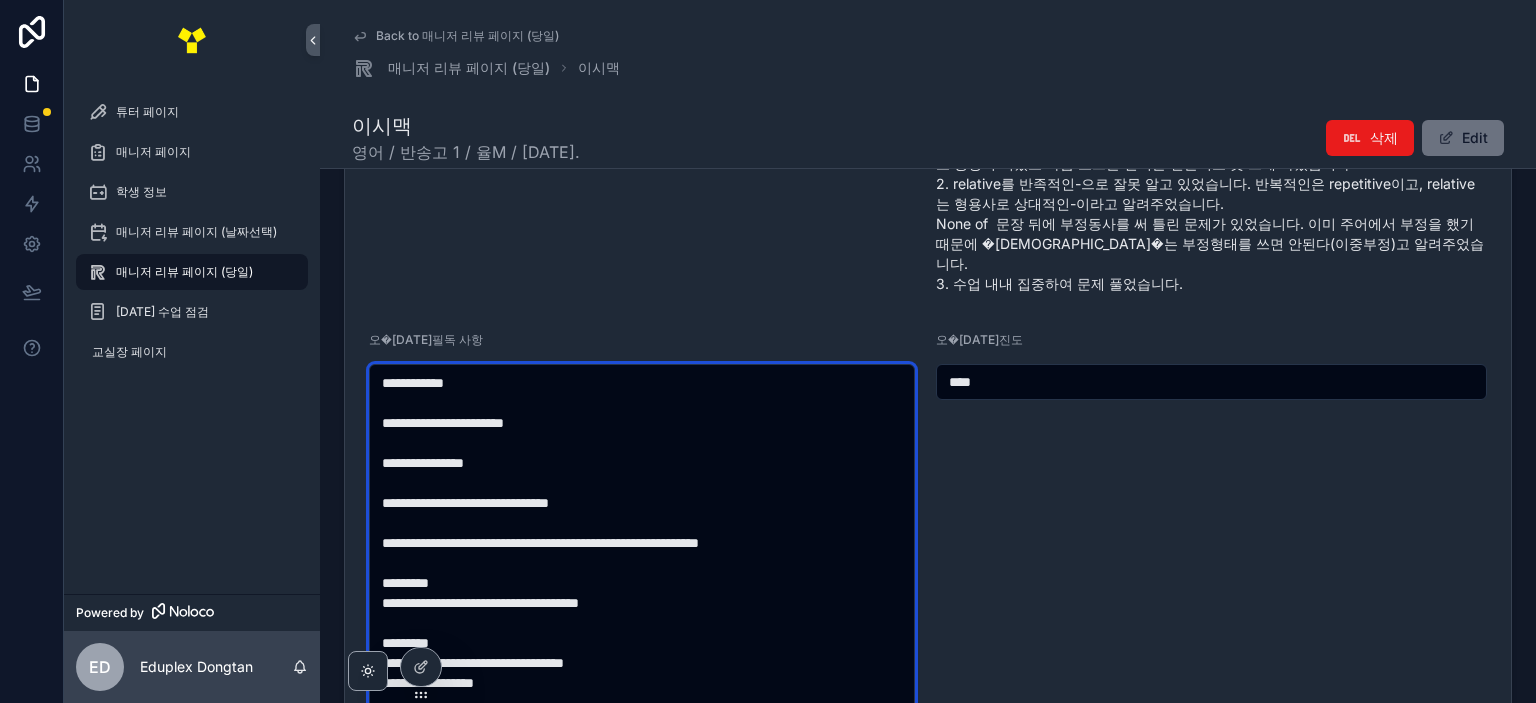 click on "**********" at bounding box center (642, 603) 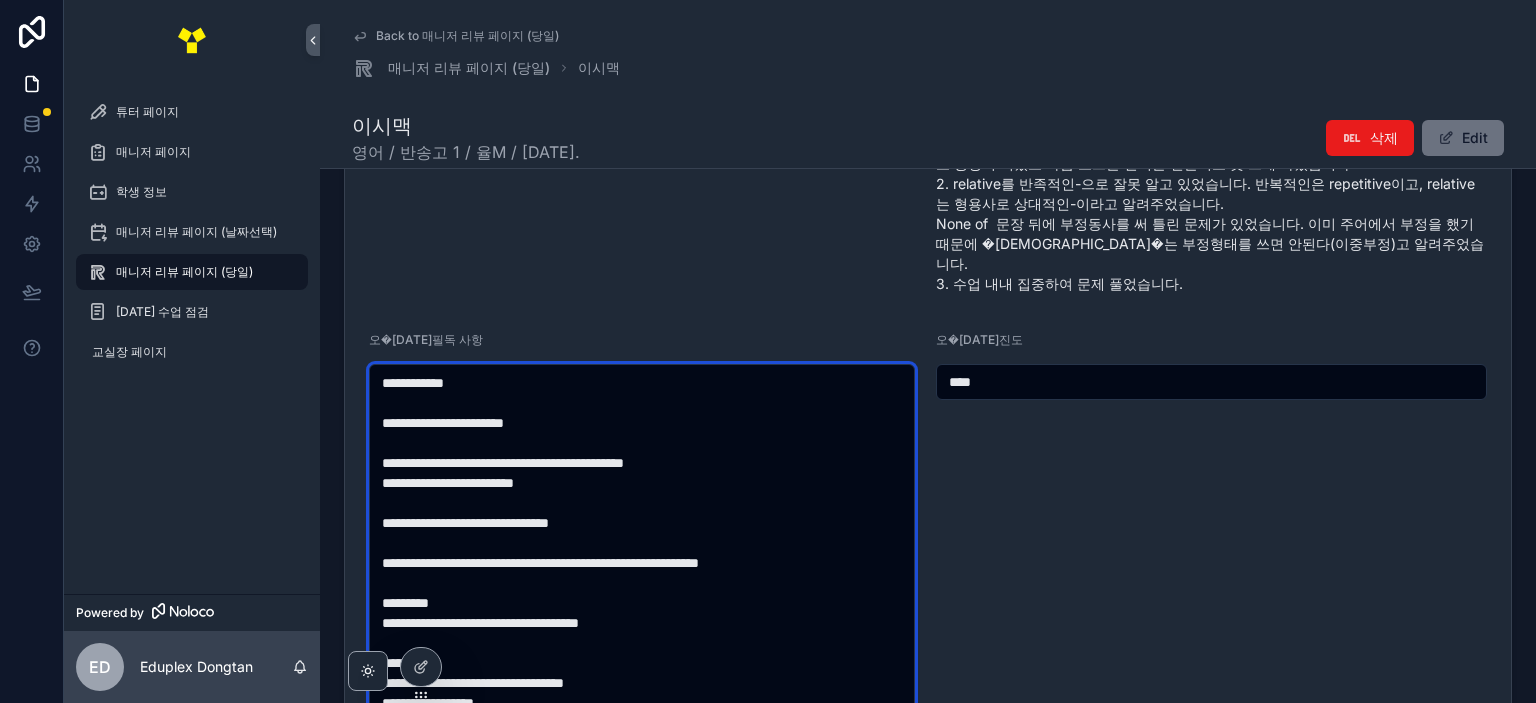 click on "**********" at bounding box center (642, 643) 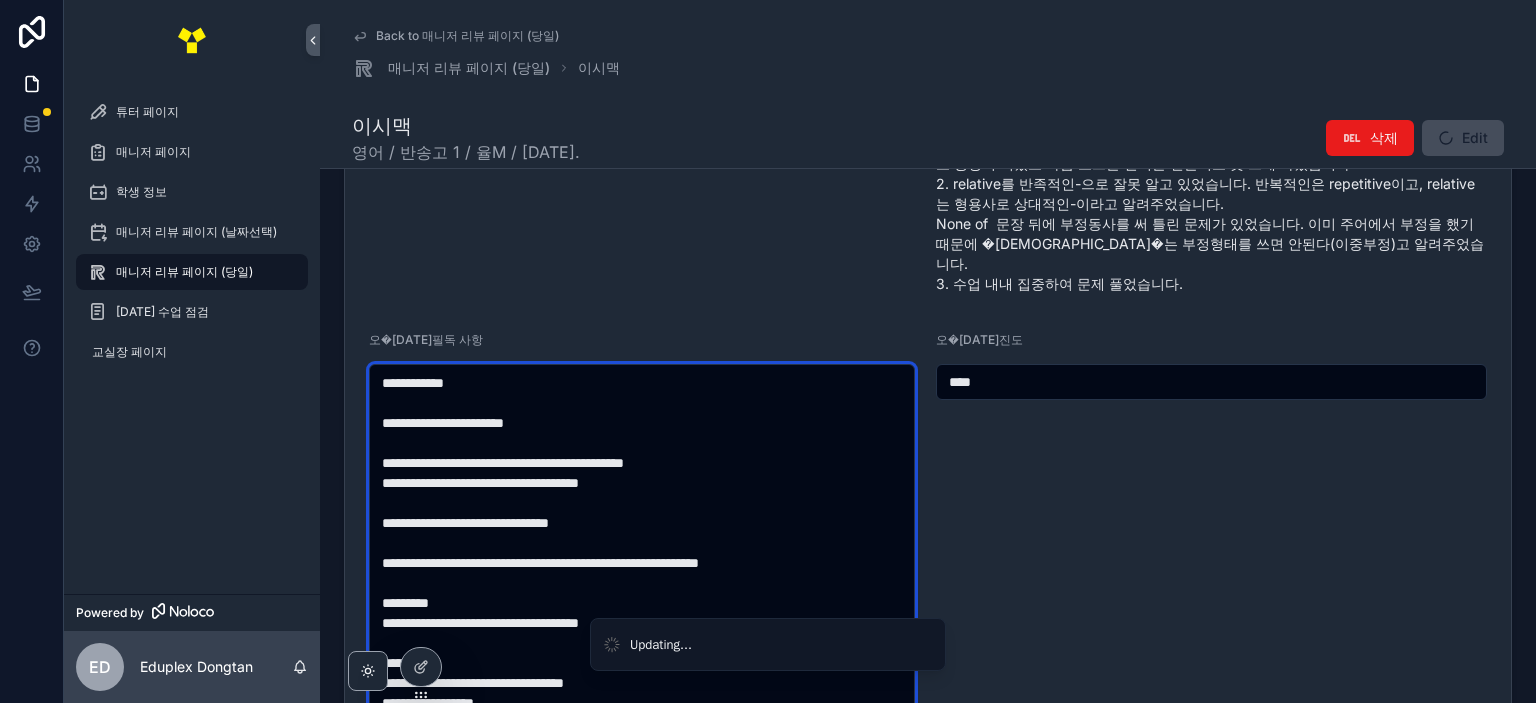 click on "**********" at bounding box center (642, 643) 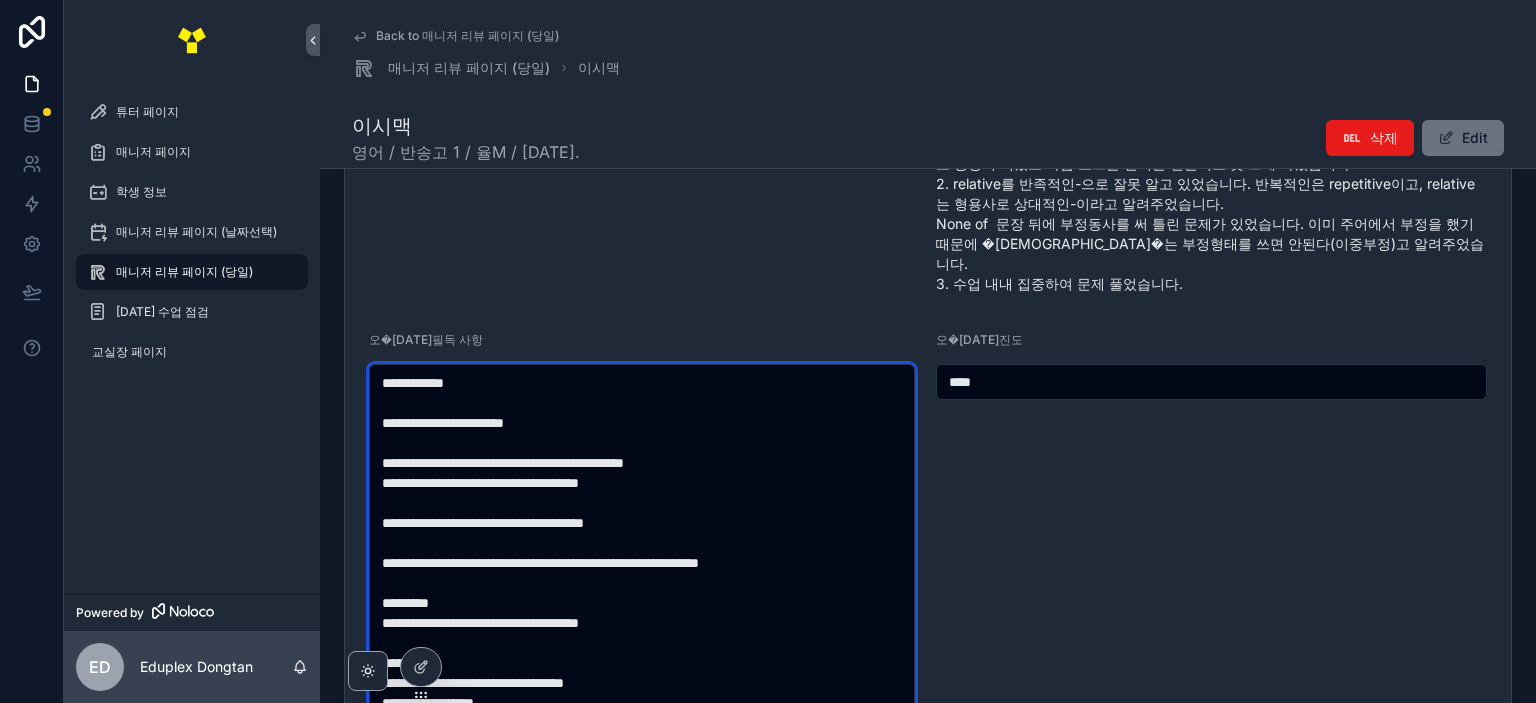 click on "**********" at bounding box center [642, 653] 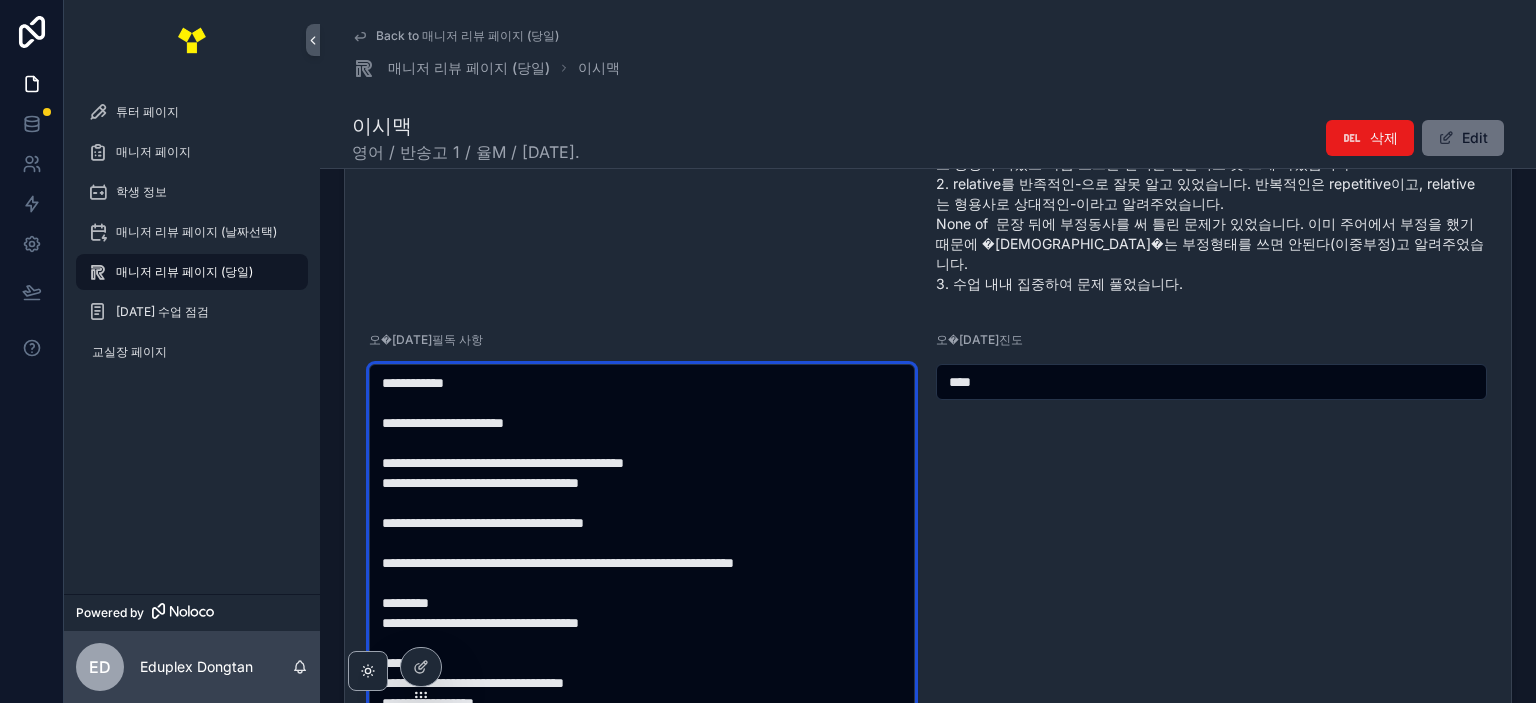 click on "**********" at bounding box center [642, 653] 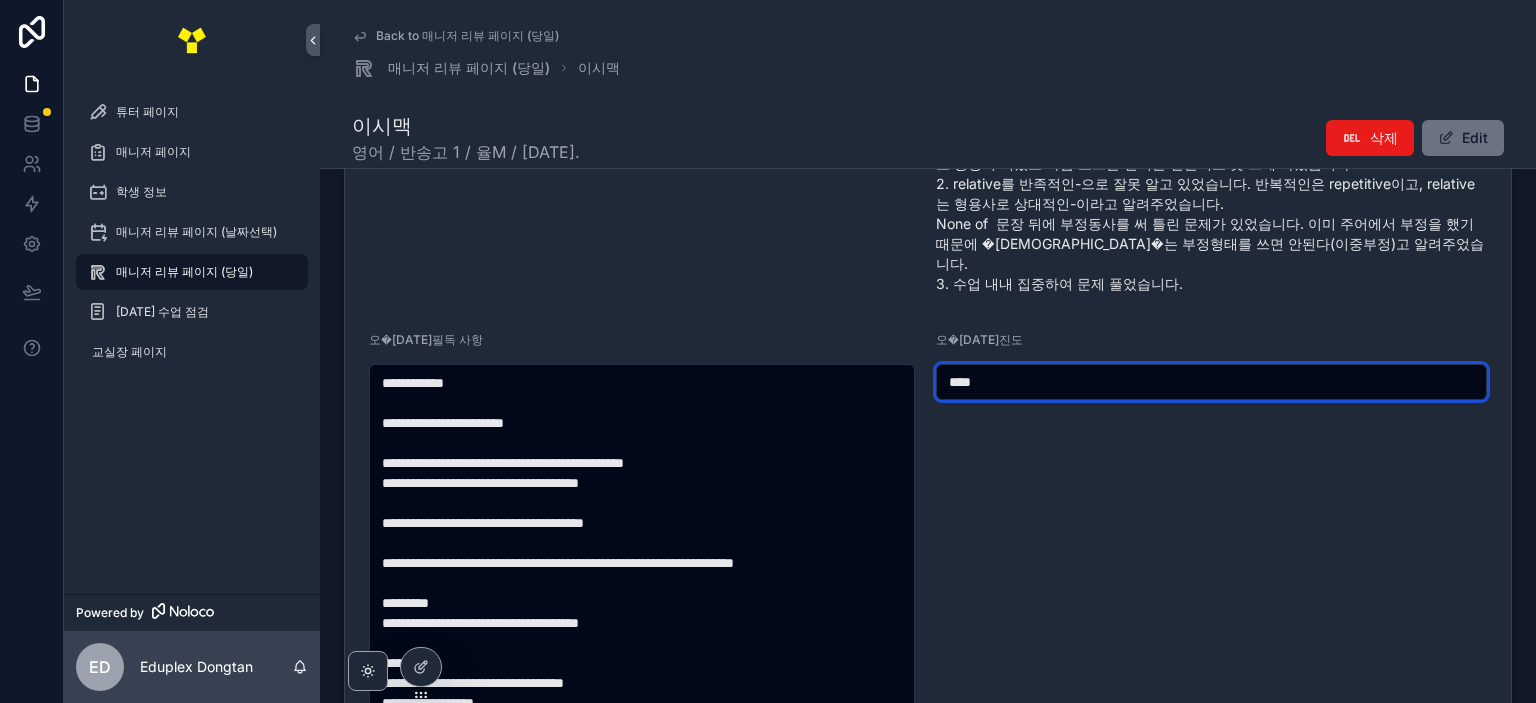 click on "****" at bounding box center [1211, 382] 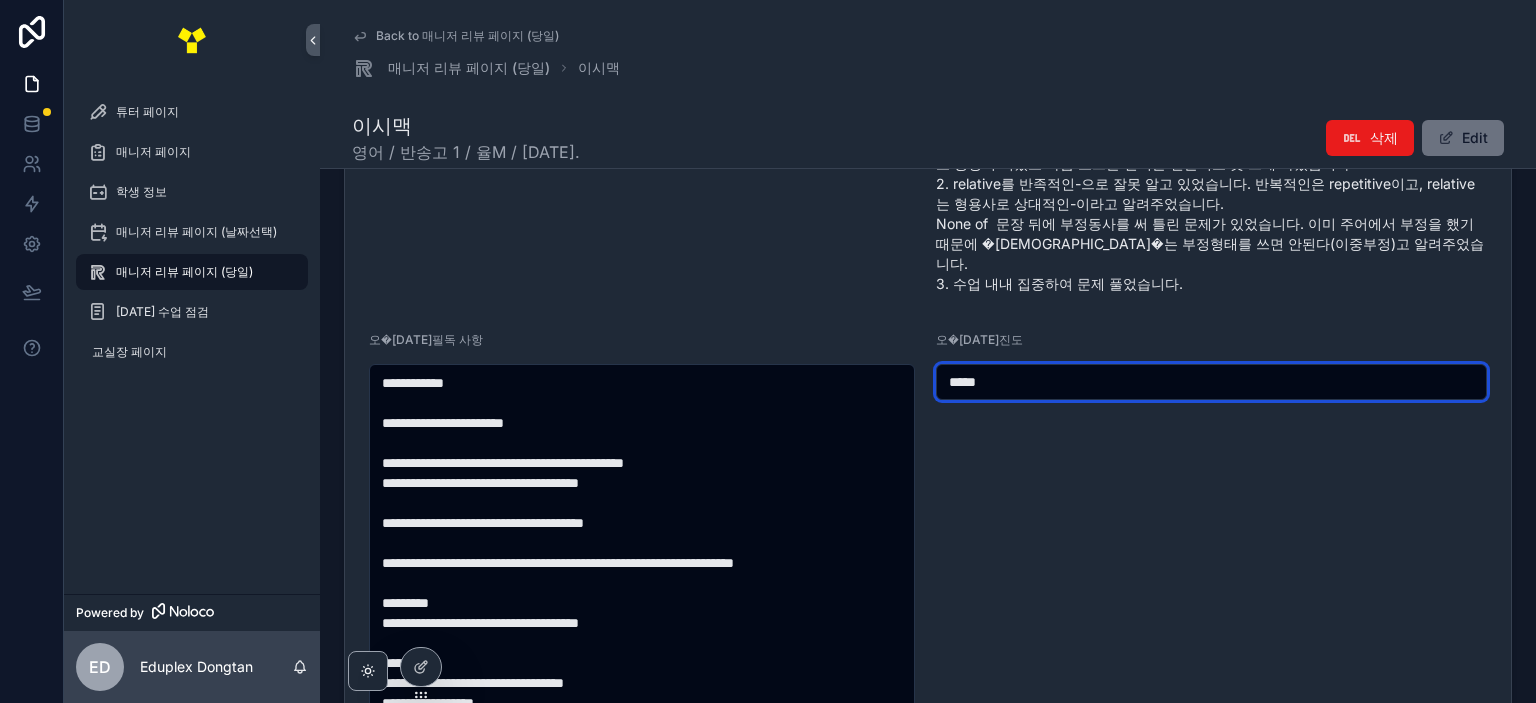 type on "****" 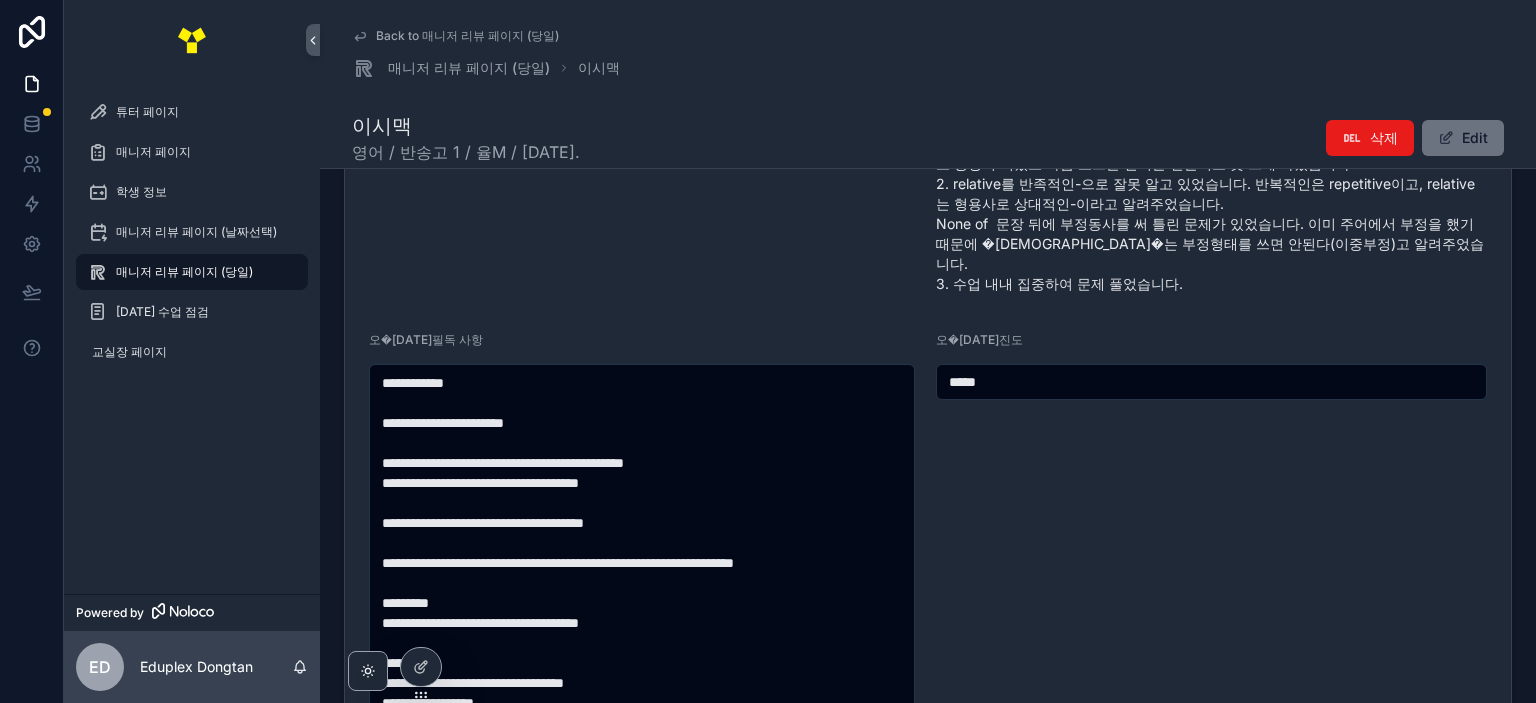 click on "�[DATE]� 진도 ****" at bounding box center [1211, 637] 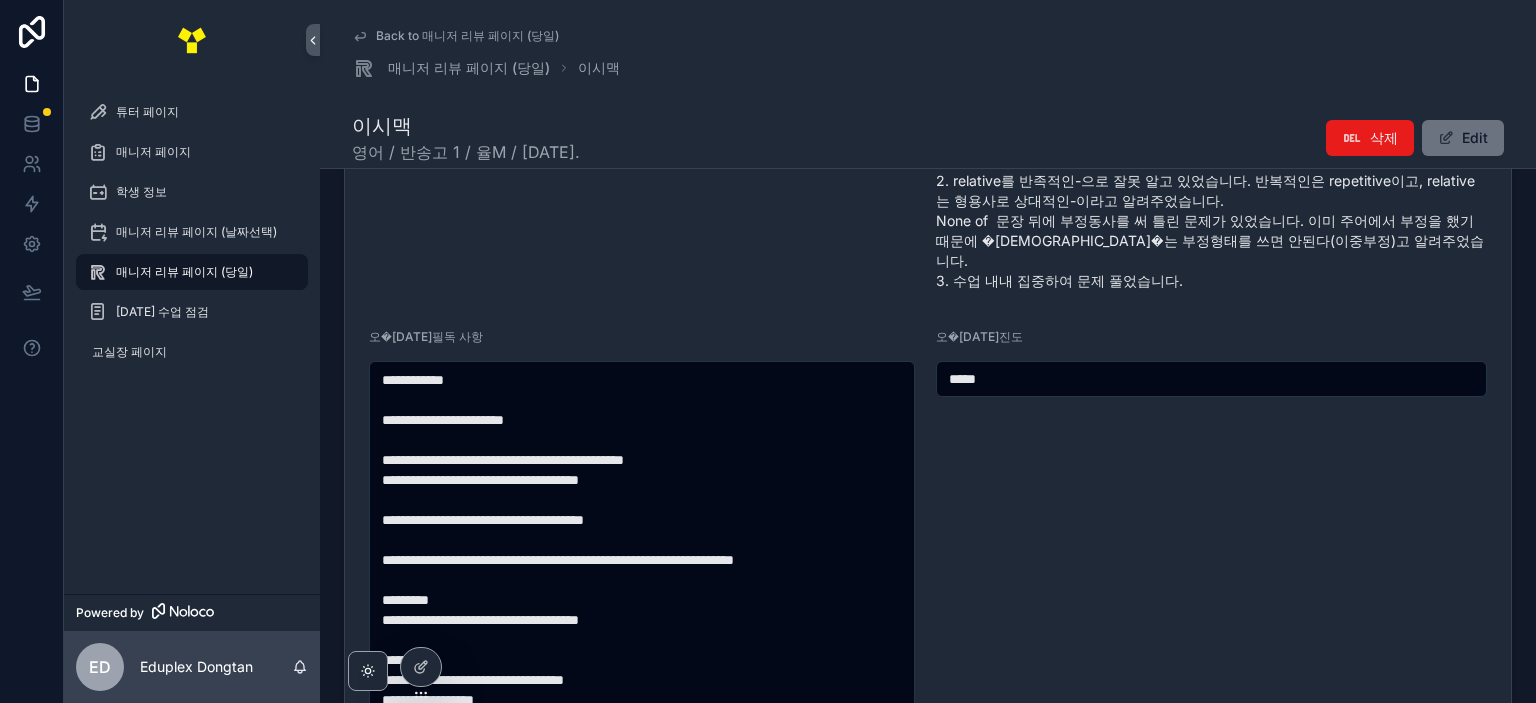 scroll, scrollTop: 500, scrollLeft: 0, axis: vertical 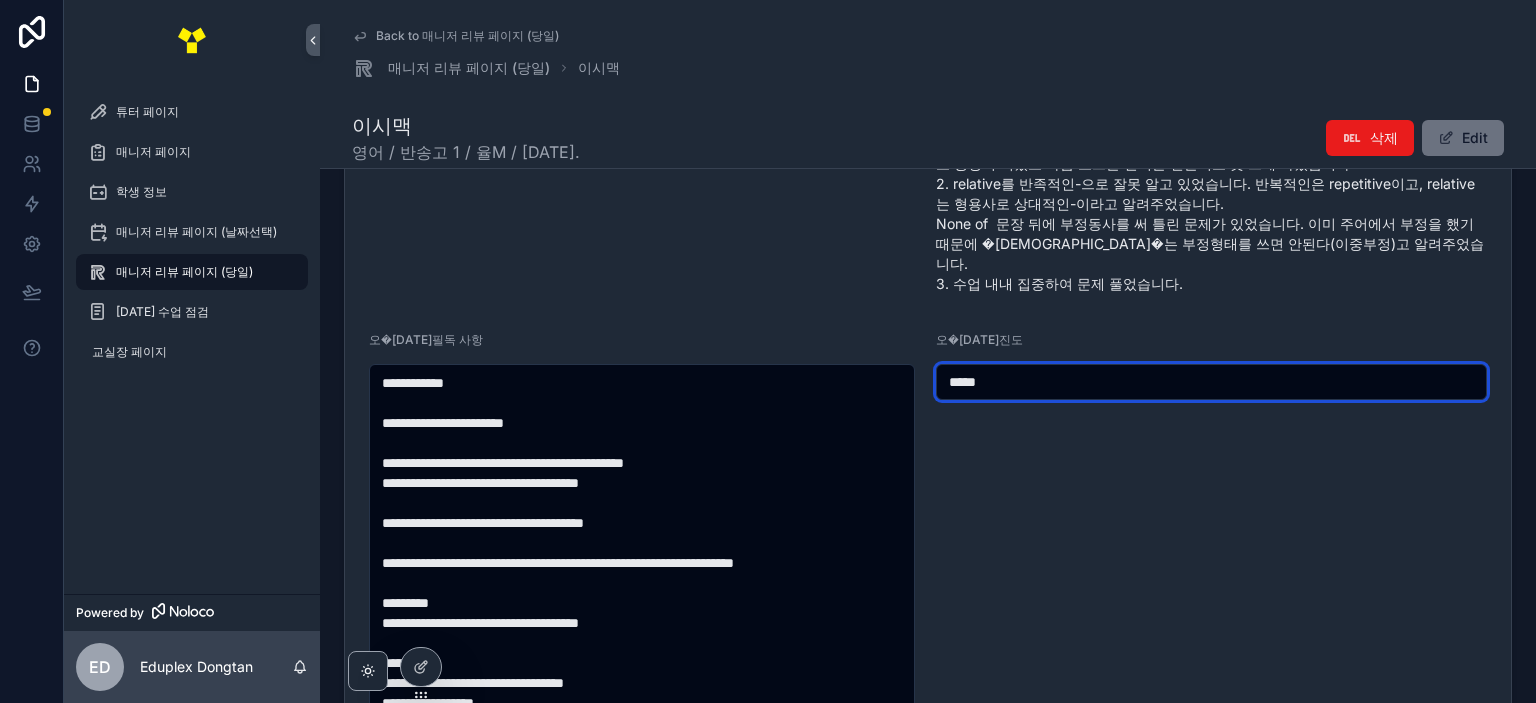 click on "****" at bounding box center (1211, 382) 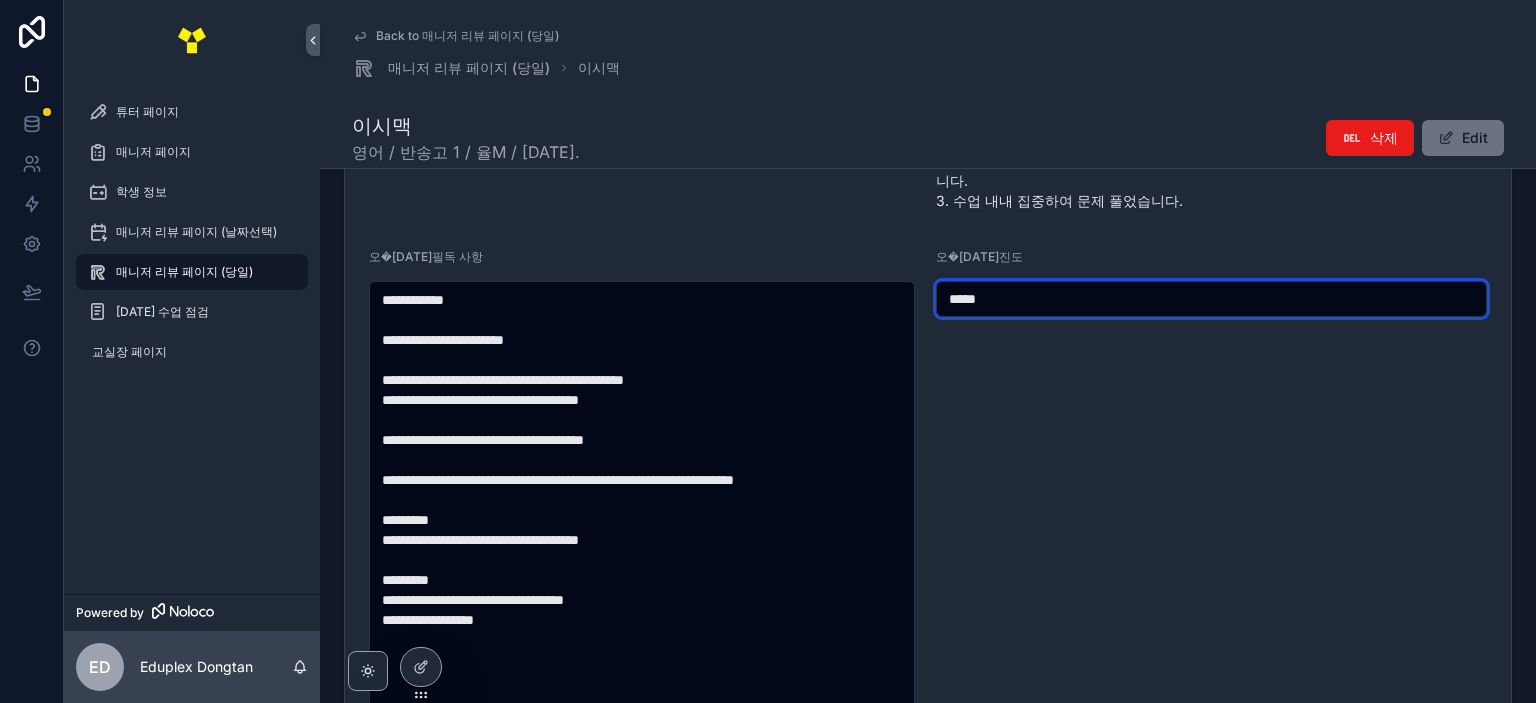 scroll, scrollTop: 700, scrollLeft: 0, axis: vertical 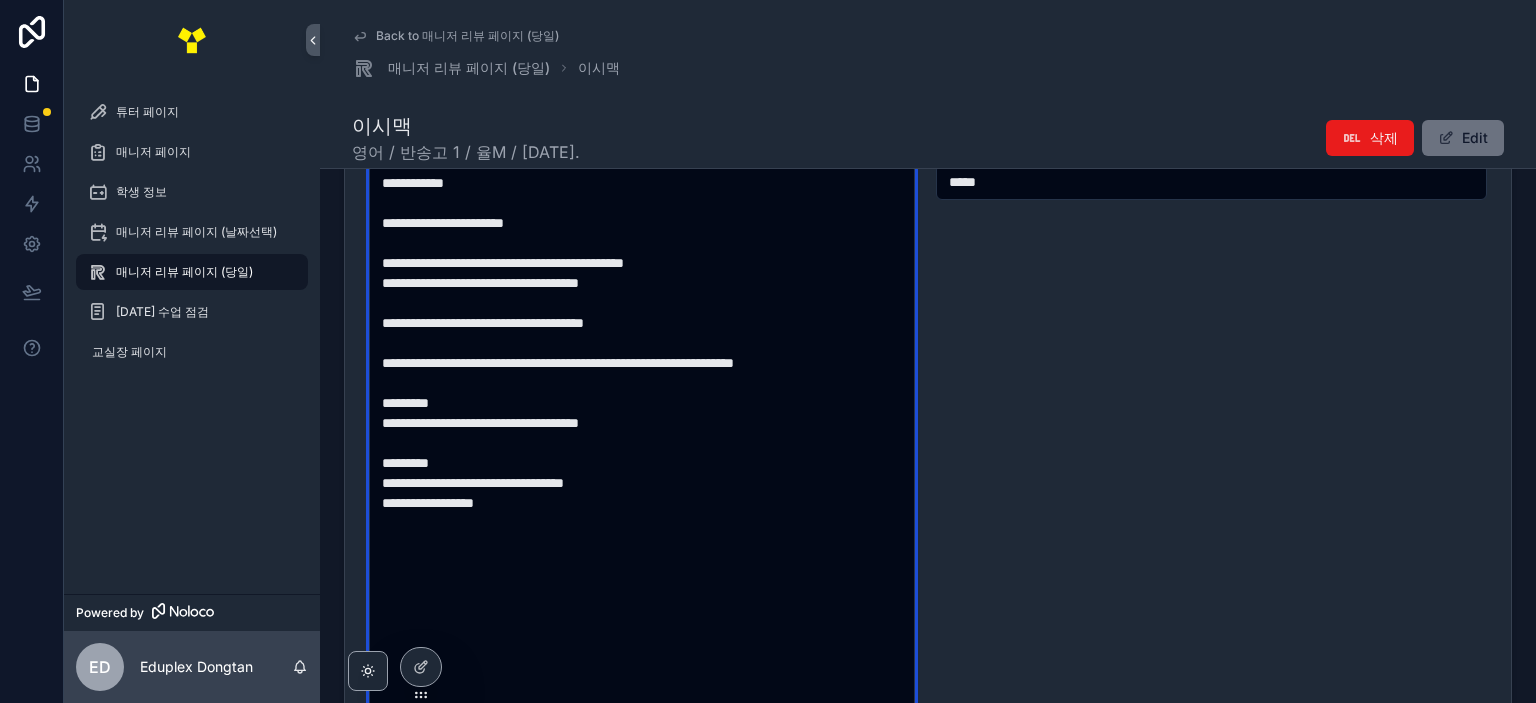 click on "**********" at bounding box center [642, 453] 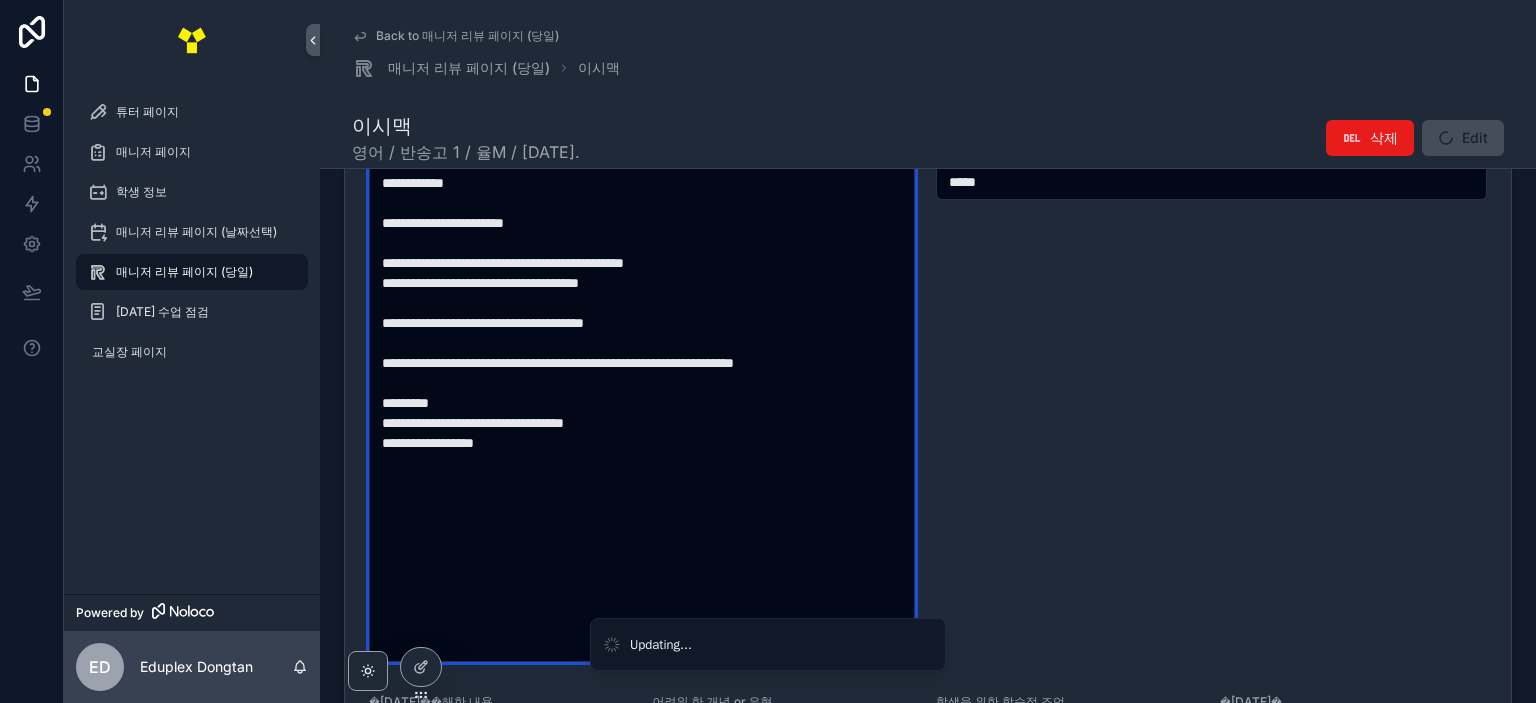 click on "**********" at bounding box center (642, 413) 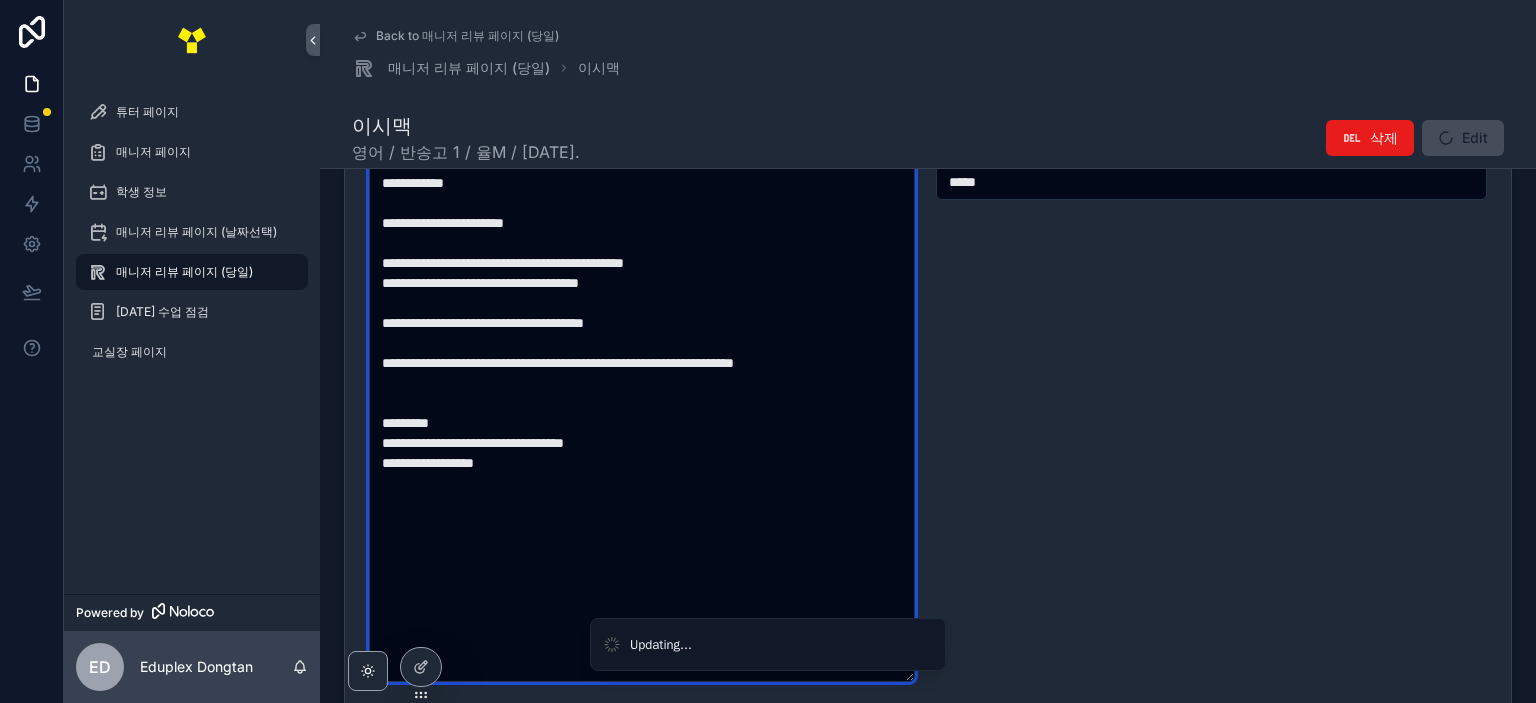 click on "**********" at bounding box center [642, 423] 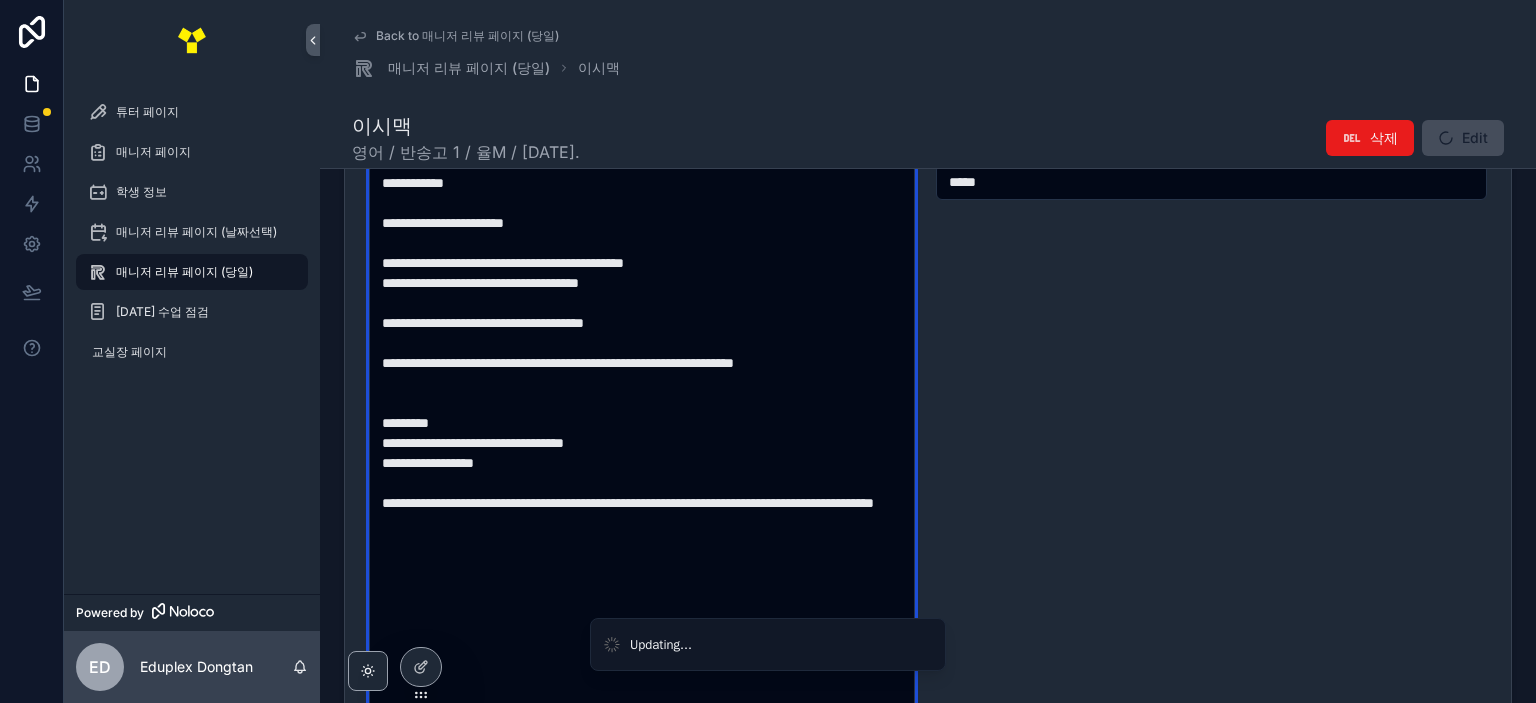 click on "**********" at bounding box center (642, 473) 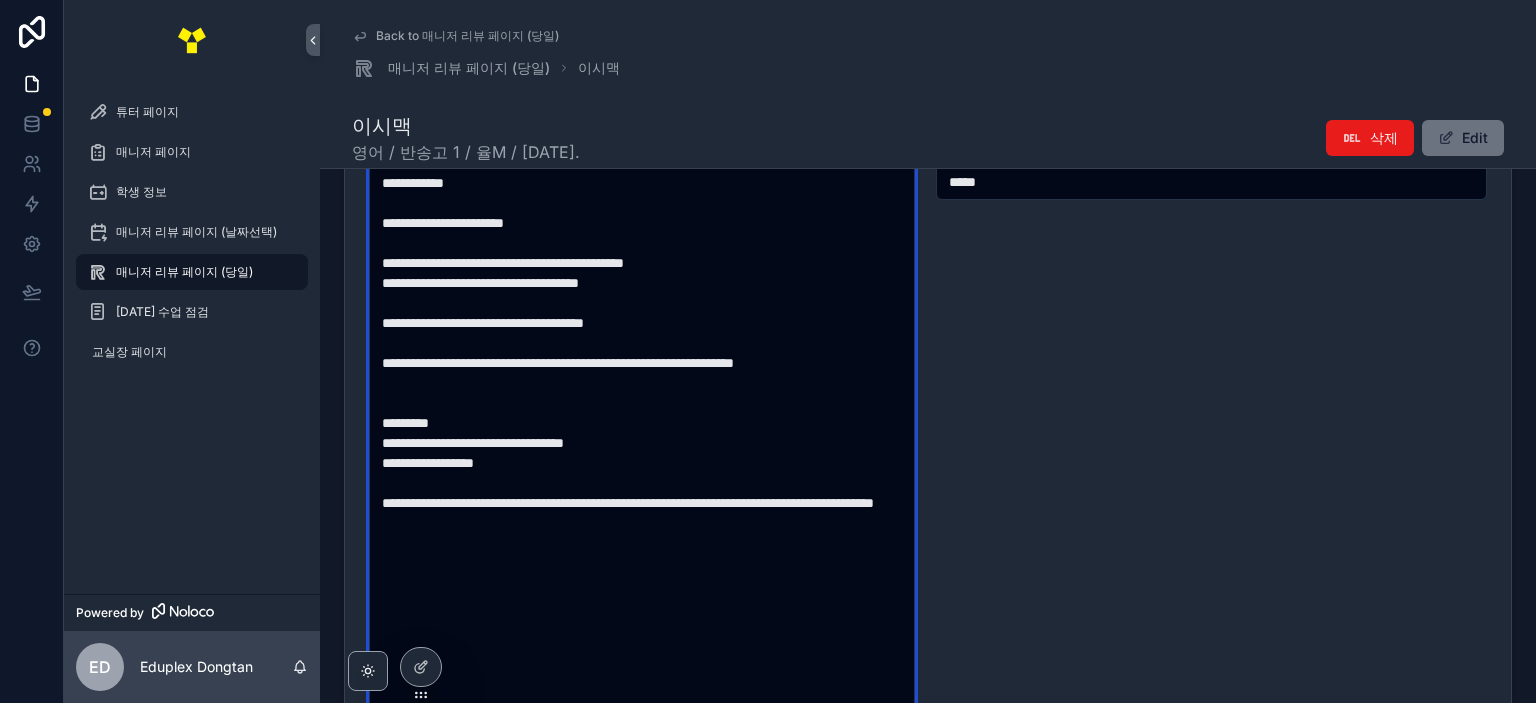 click on "**********" at bounding box center (642, 473) 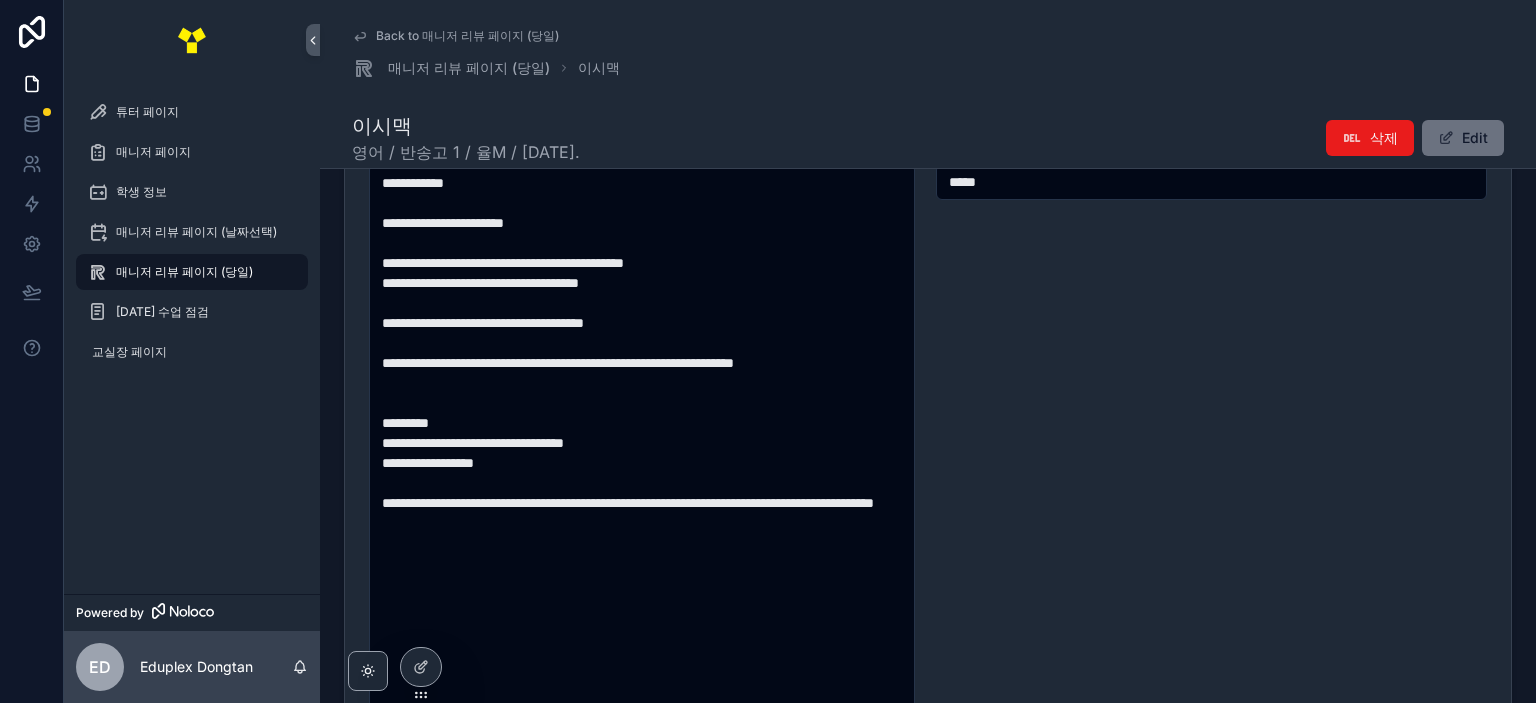 click on "�[DATE]� 진도 ****" at bounding box center (1211, 457) 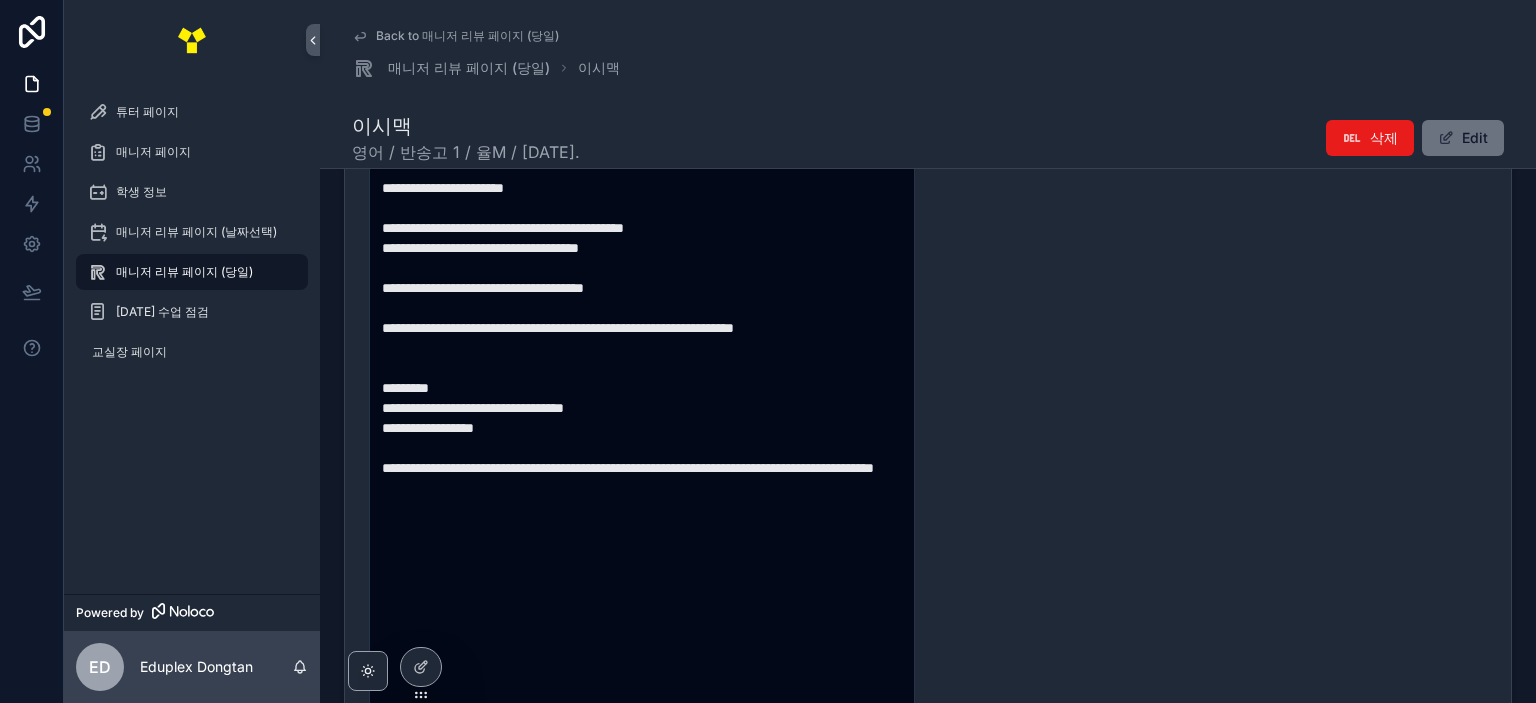 scroll, scrollTop: 700, scrollLeft: 0, axis: vertical 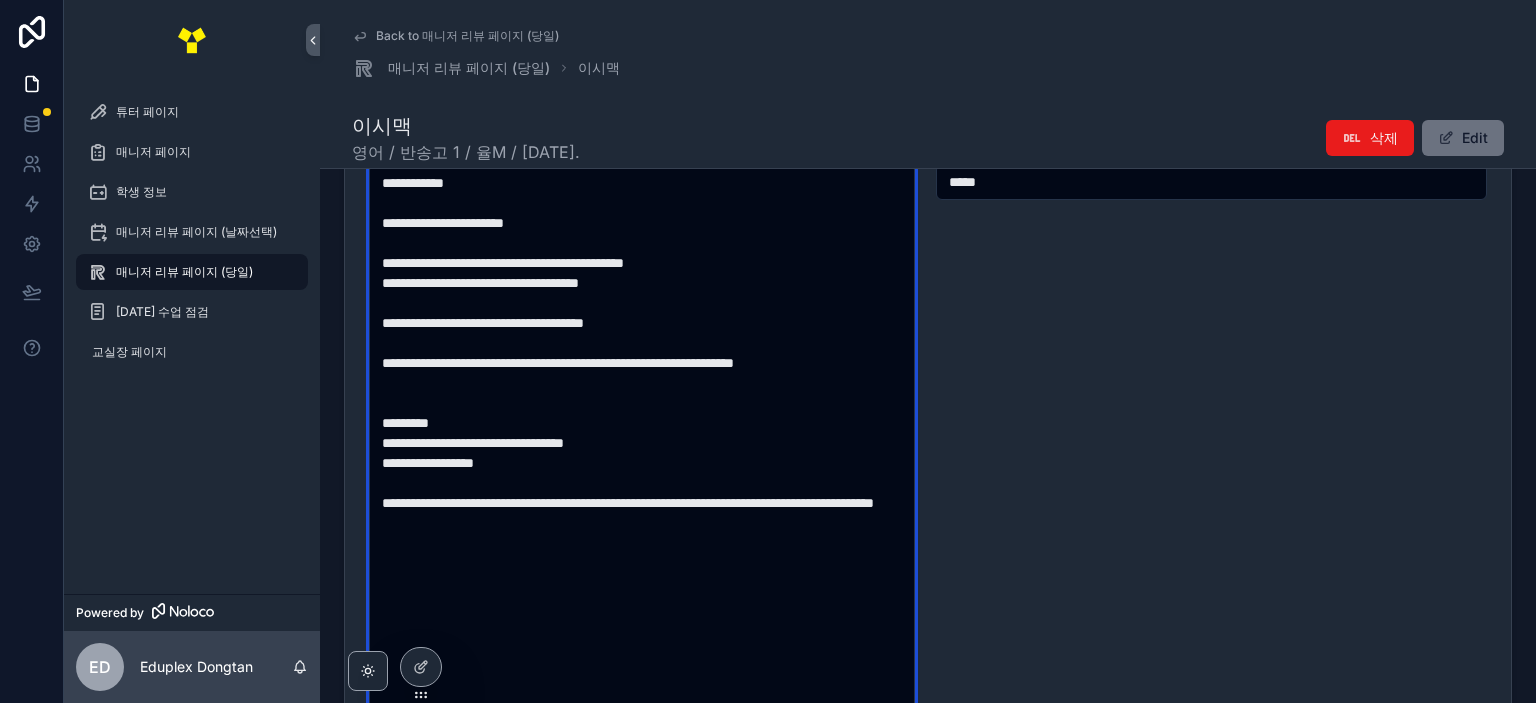 click on "**********" at bounding box center [642, 473] 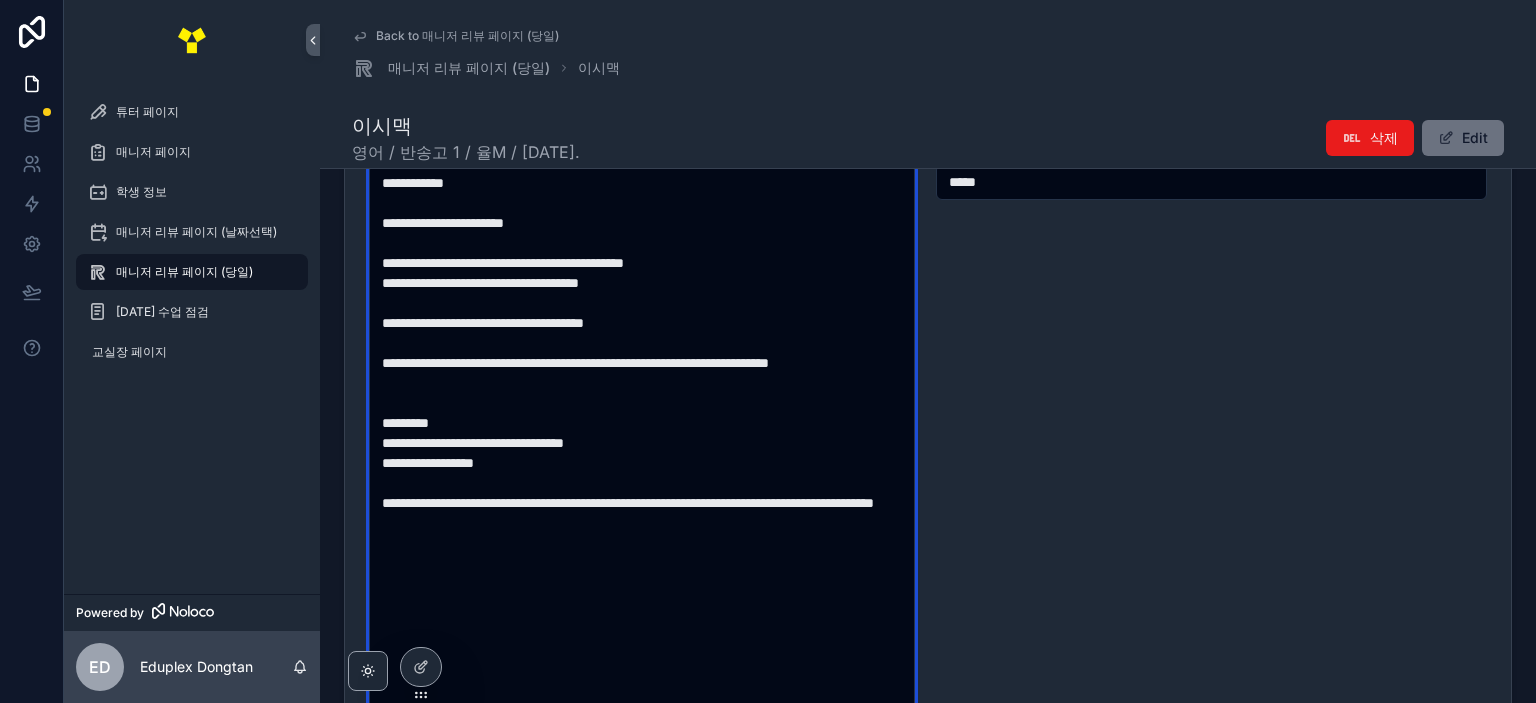 click on "**********" at bounding box center [642, 473] 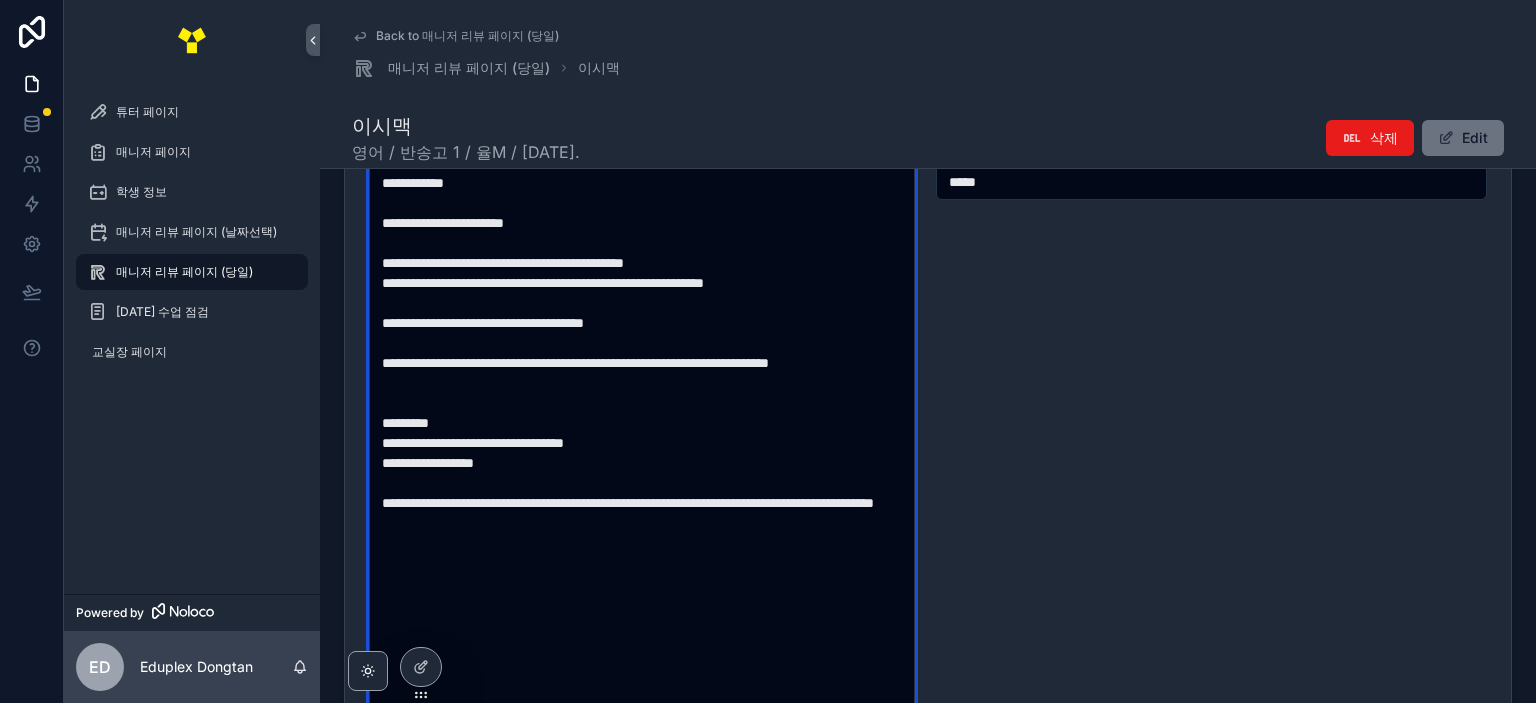 click on "**********" at bounding box center [642, 473] 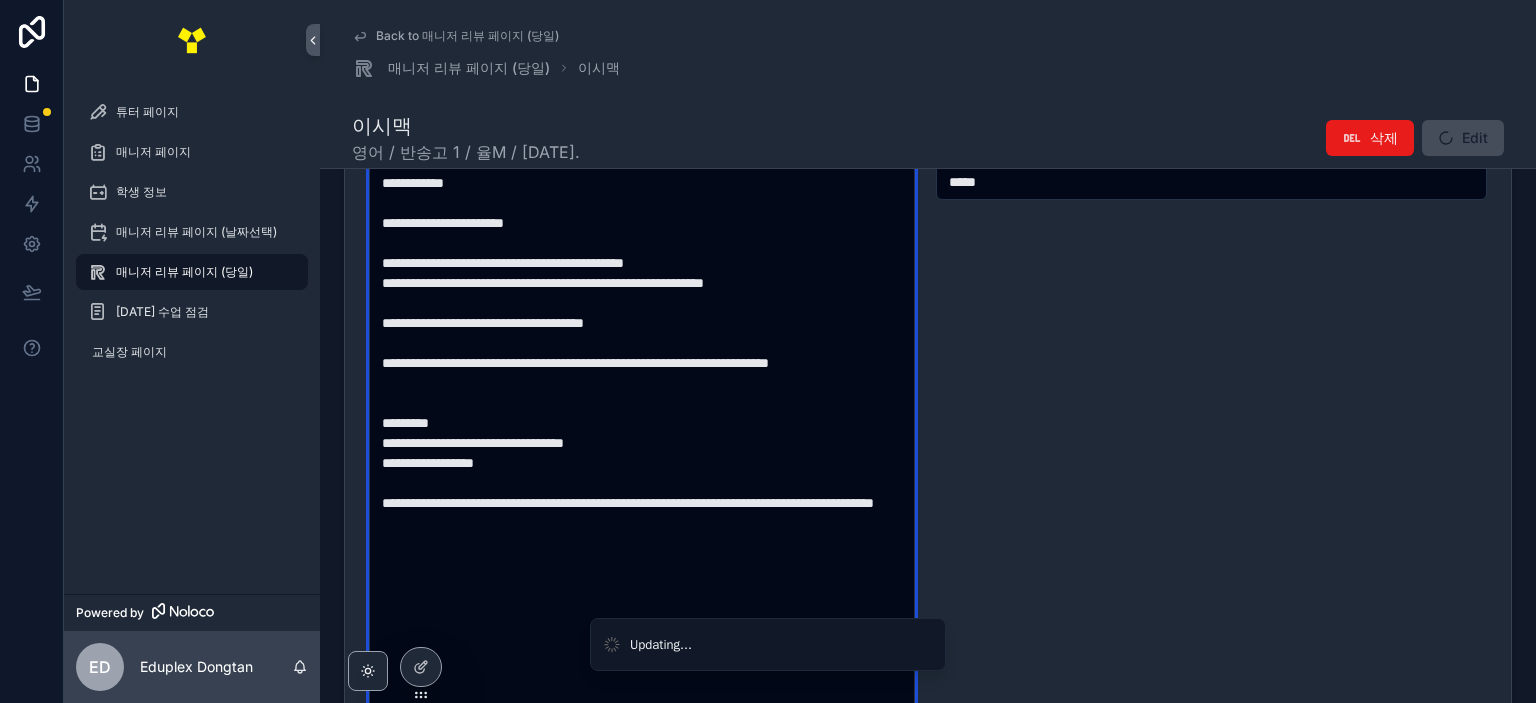 click on "**********" at bounding box center (642, 473) 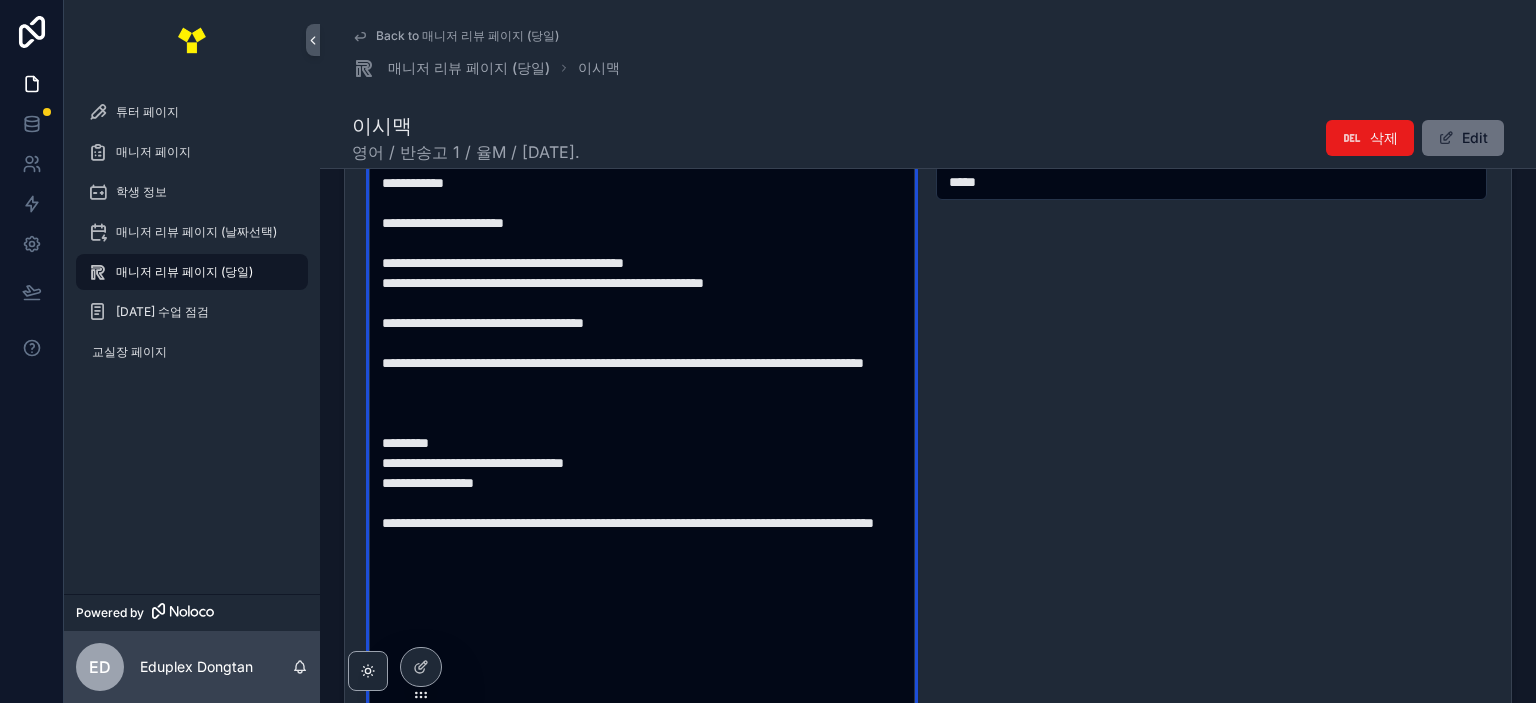 type on "**********" 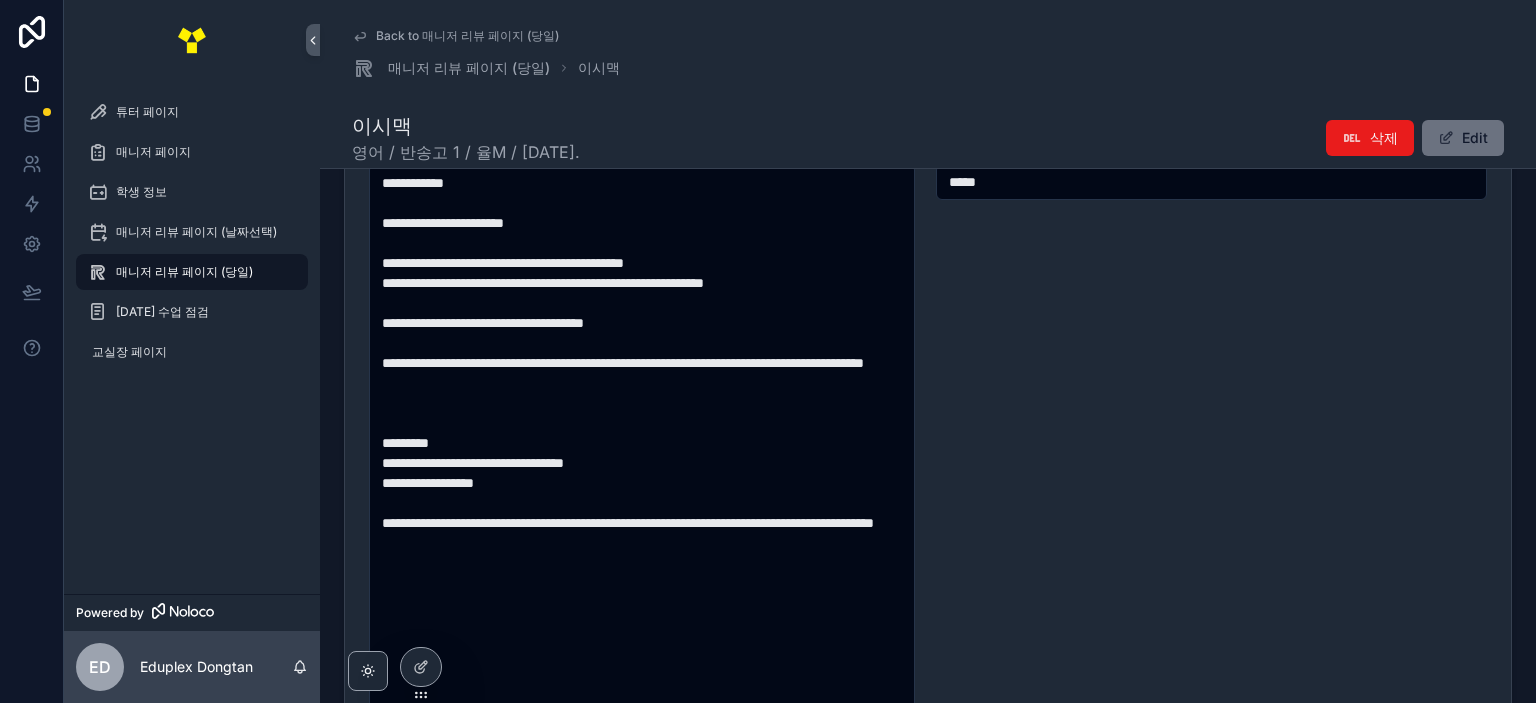 click on "�[DATE]� 진도 ****" at bounding box center [1211, 457] 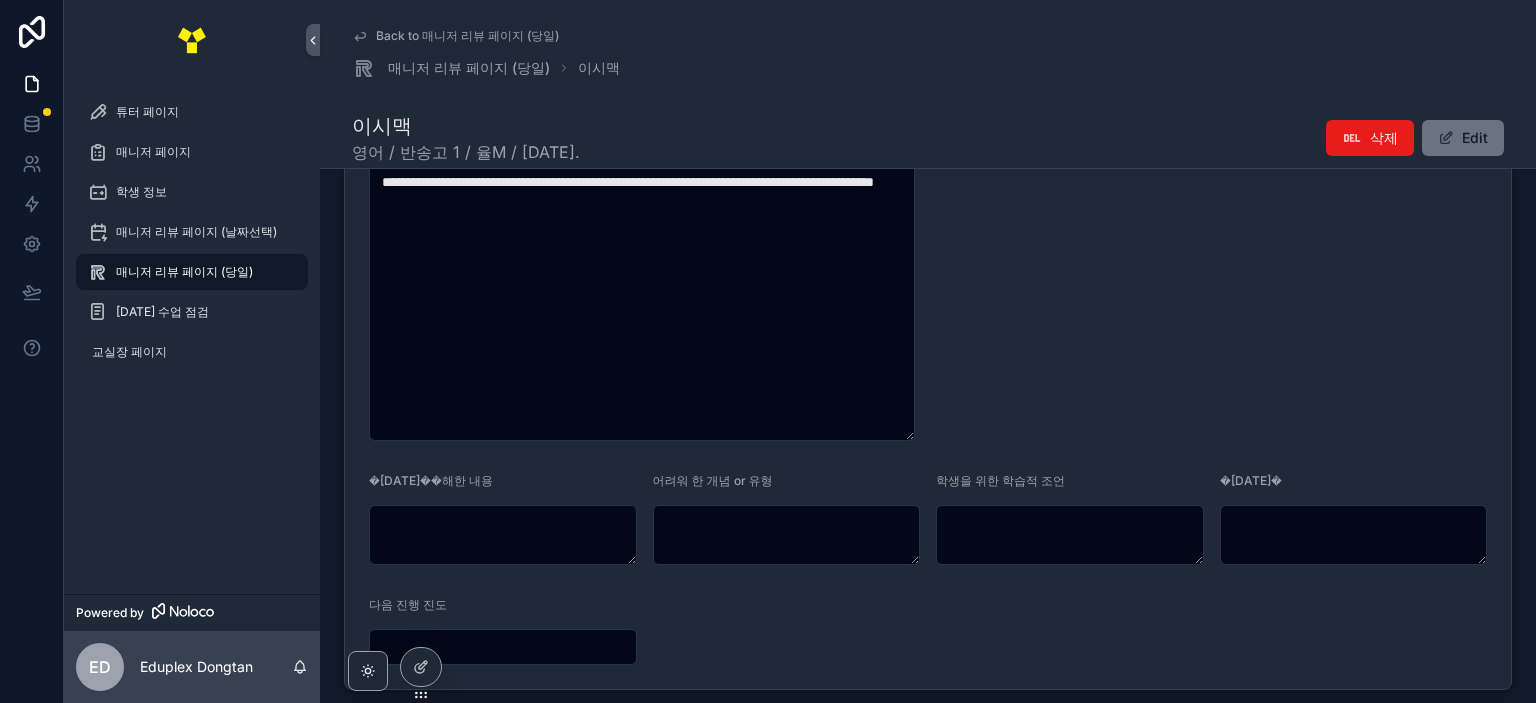 scroll, scrollTop: 1100, scrollLeft: 0, axis: vertical 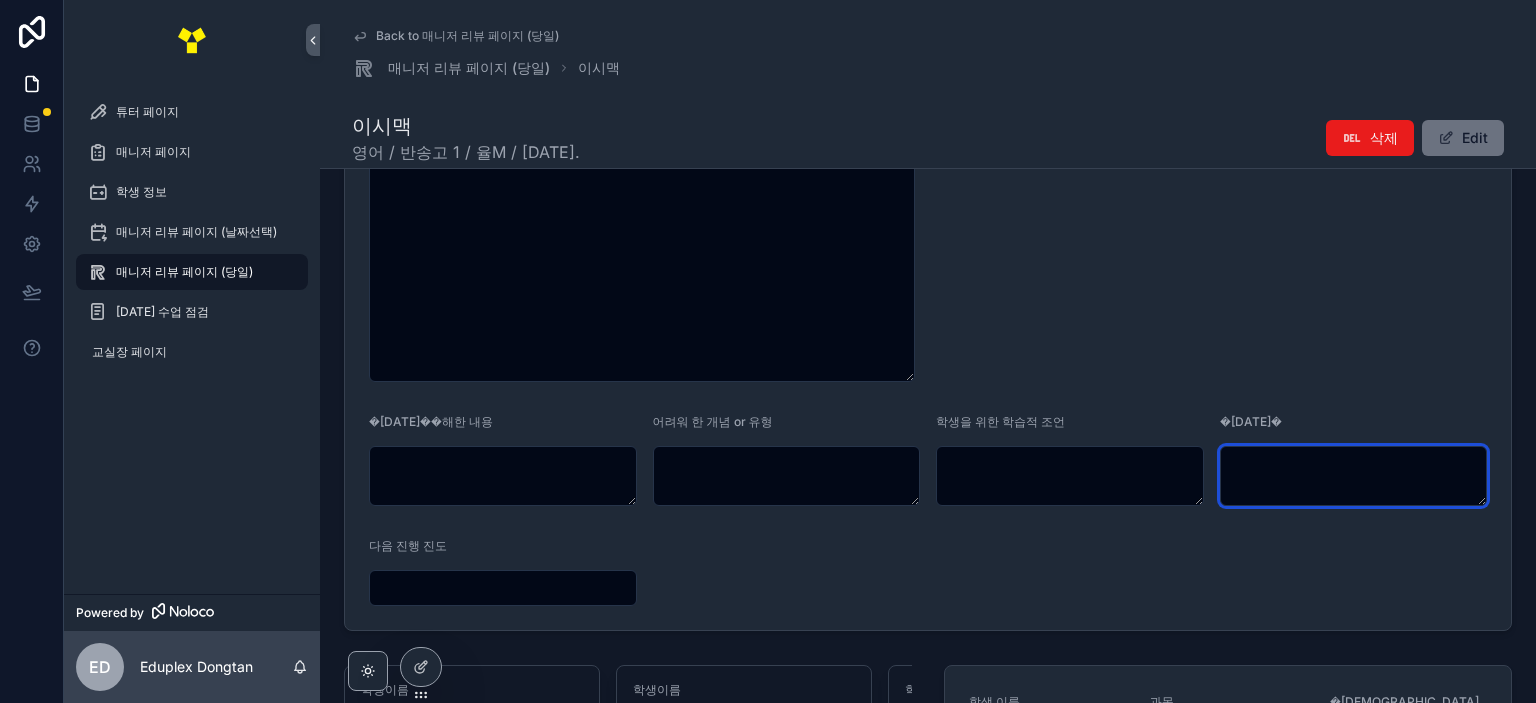 click at bounding box center (1354, 476) 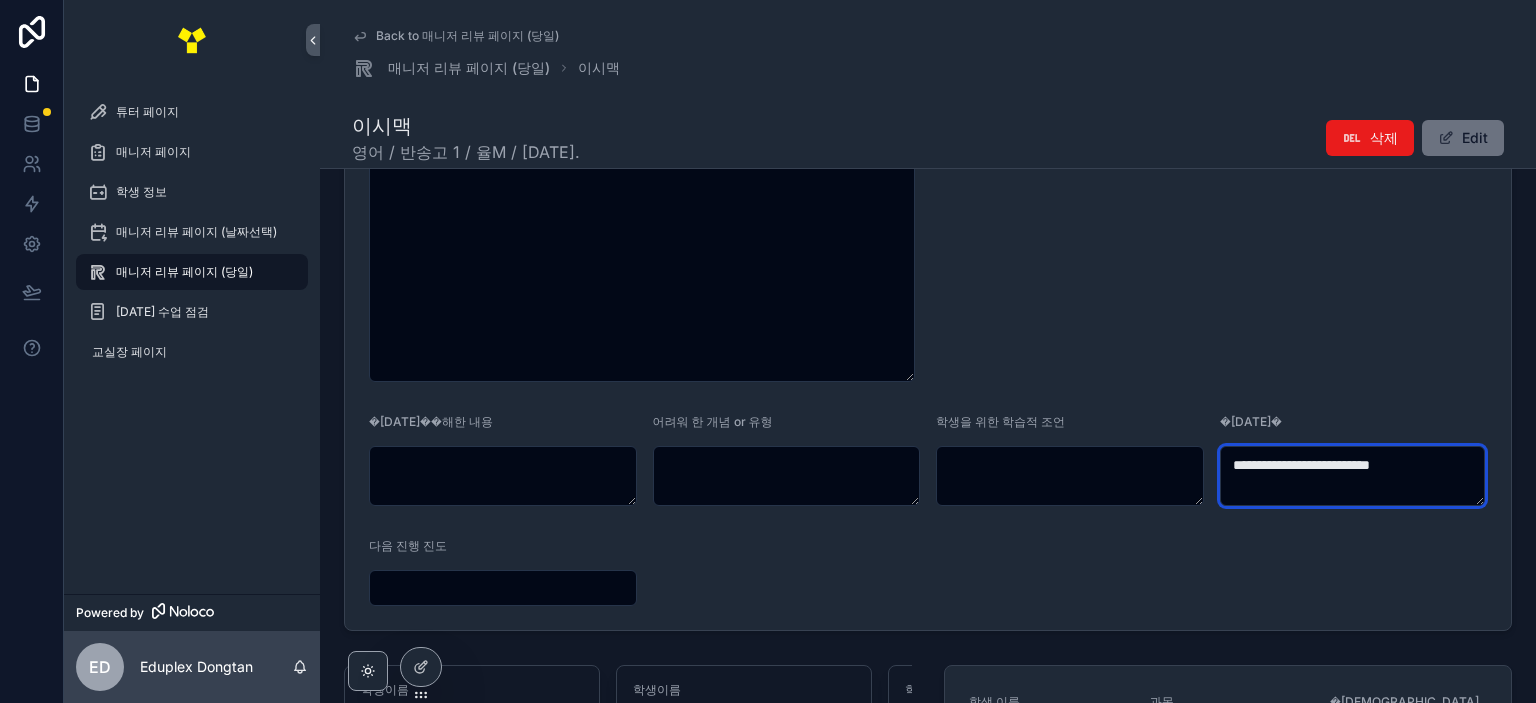 type on "**********" 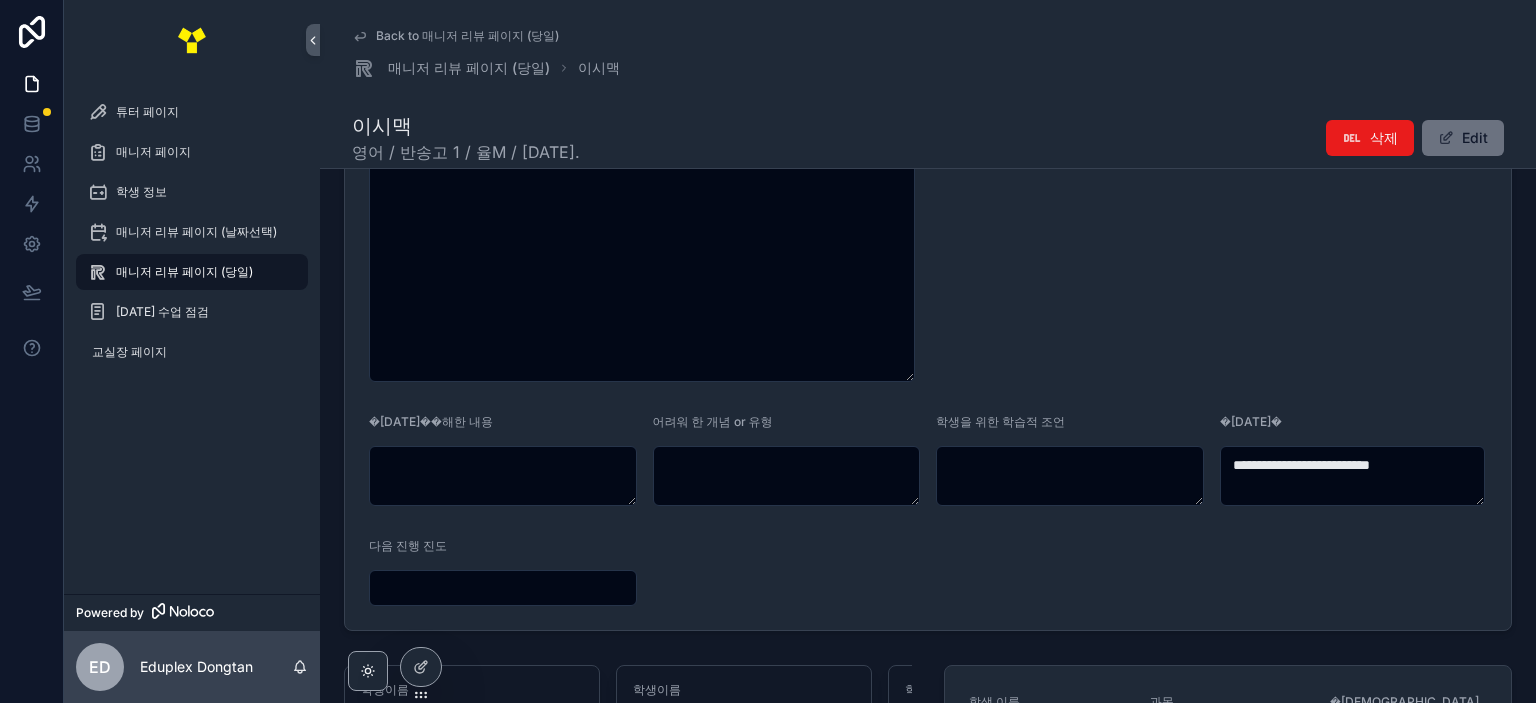 click on "�[DATE]� 진도 ****" at bounding box center [1211, 57] 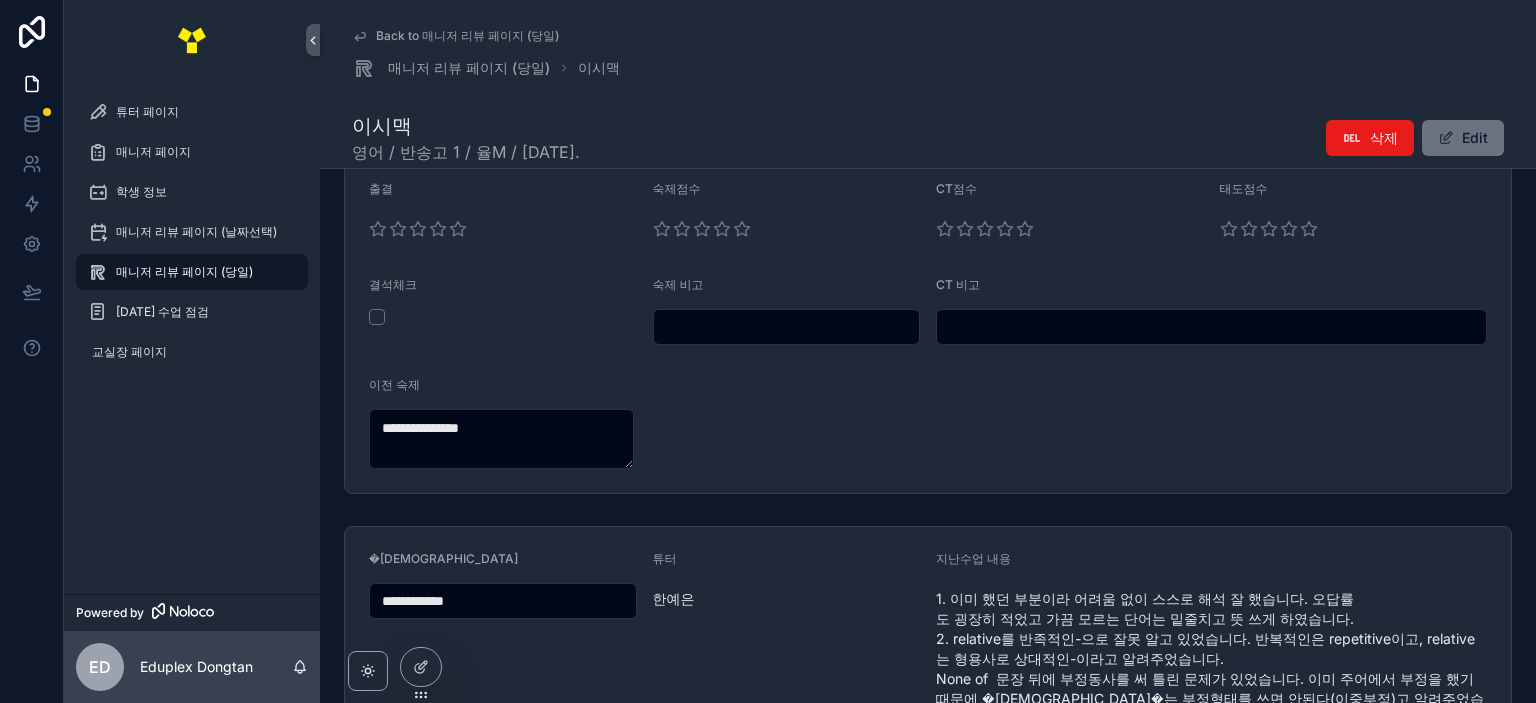 scroll, scrollTop: 0, scrollLeft: 0, axis: both 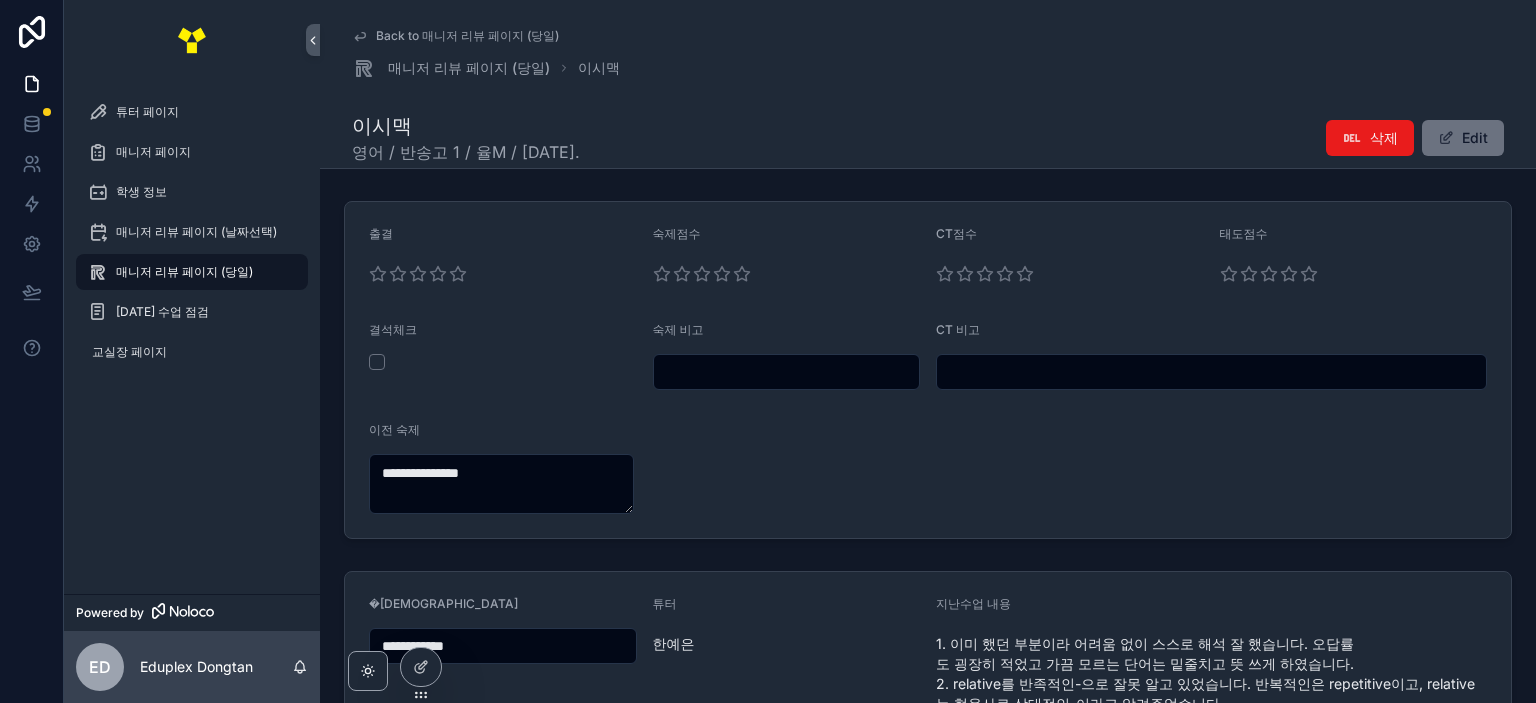 click on "**********" at bounding box center [928, 370] 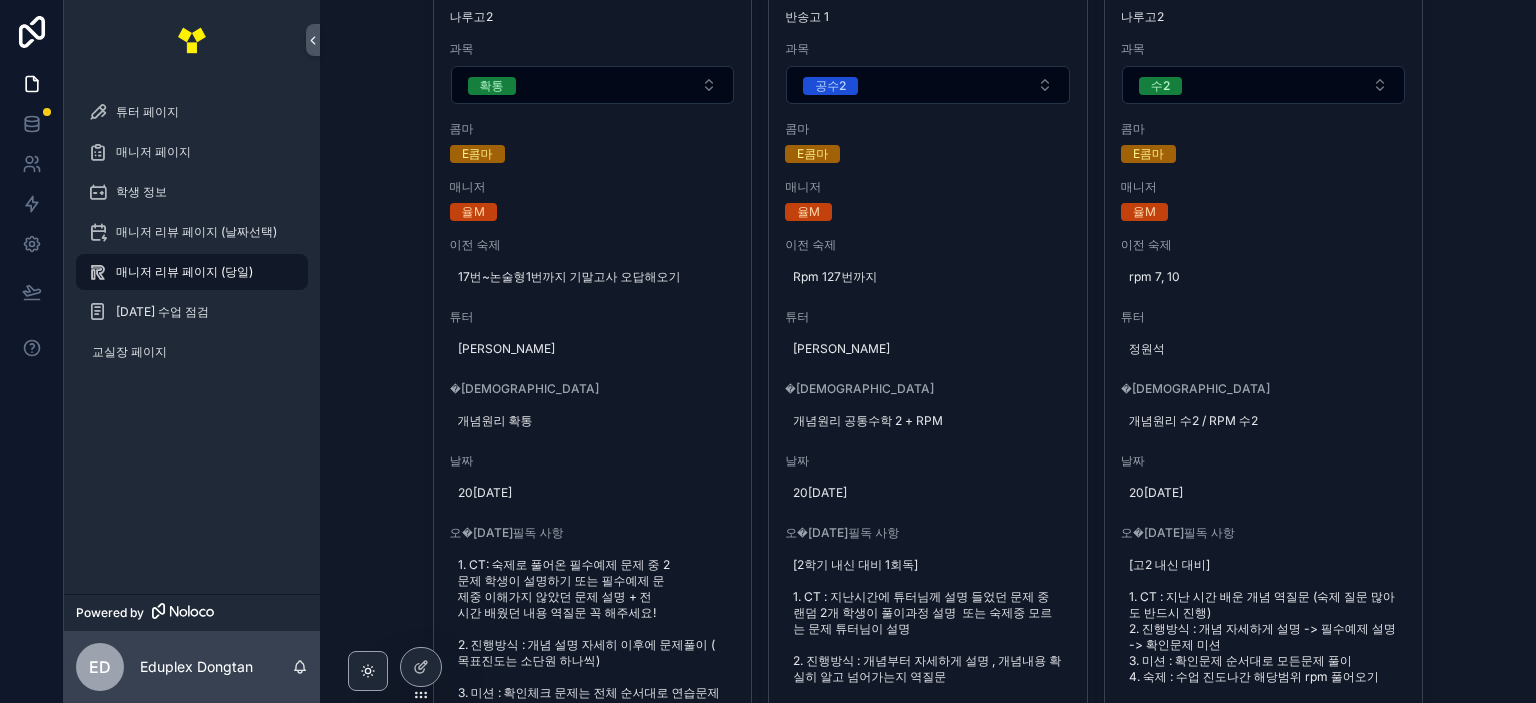 scroll, scrollTop: 2700, scrollLeft: 0, axis: vertical 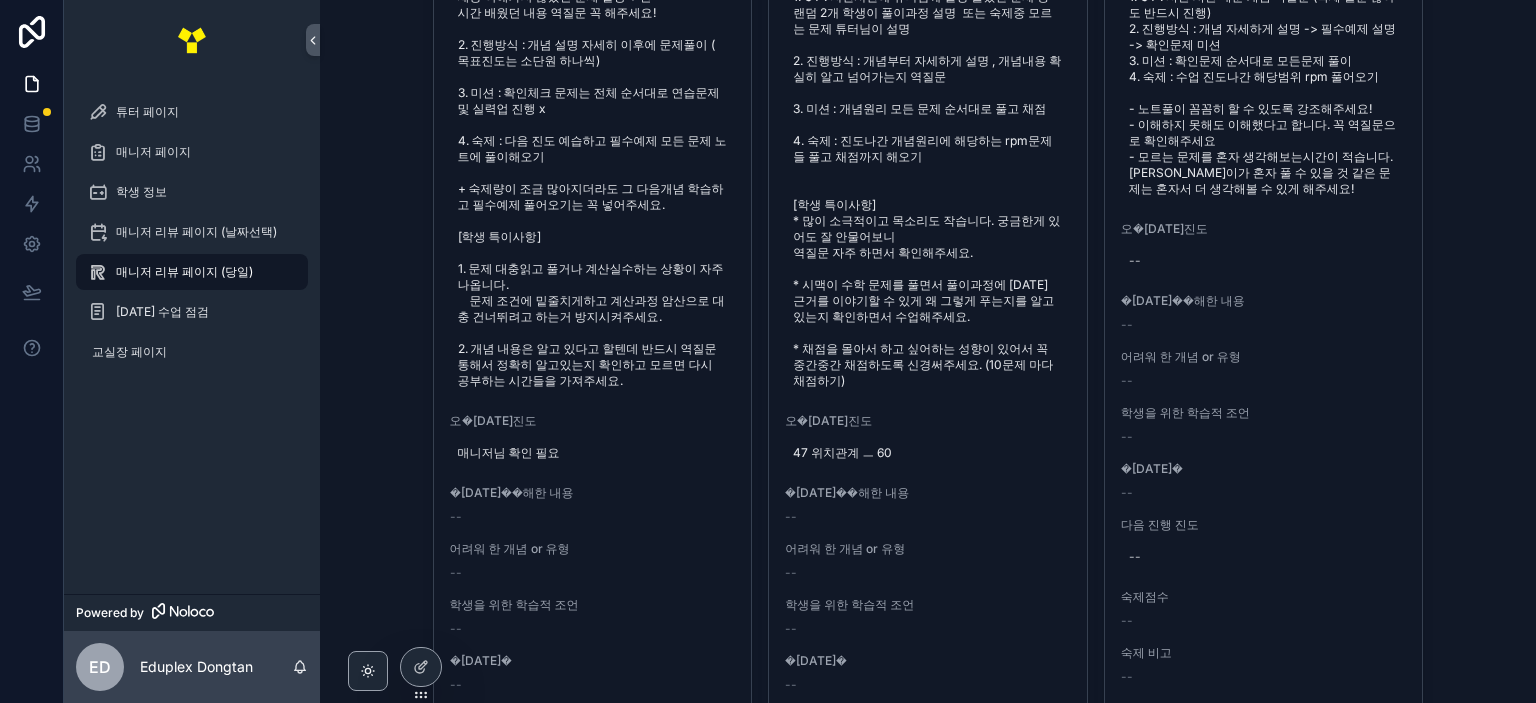drag, startPoint x: 376, startPoint y: 262, endPoint x: 416, endPoint y: 287, distance: 47.169907 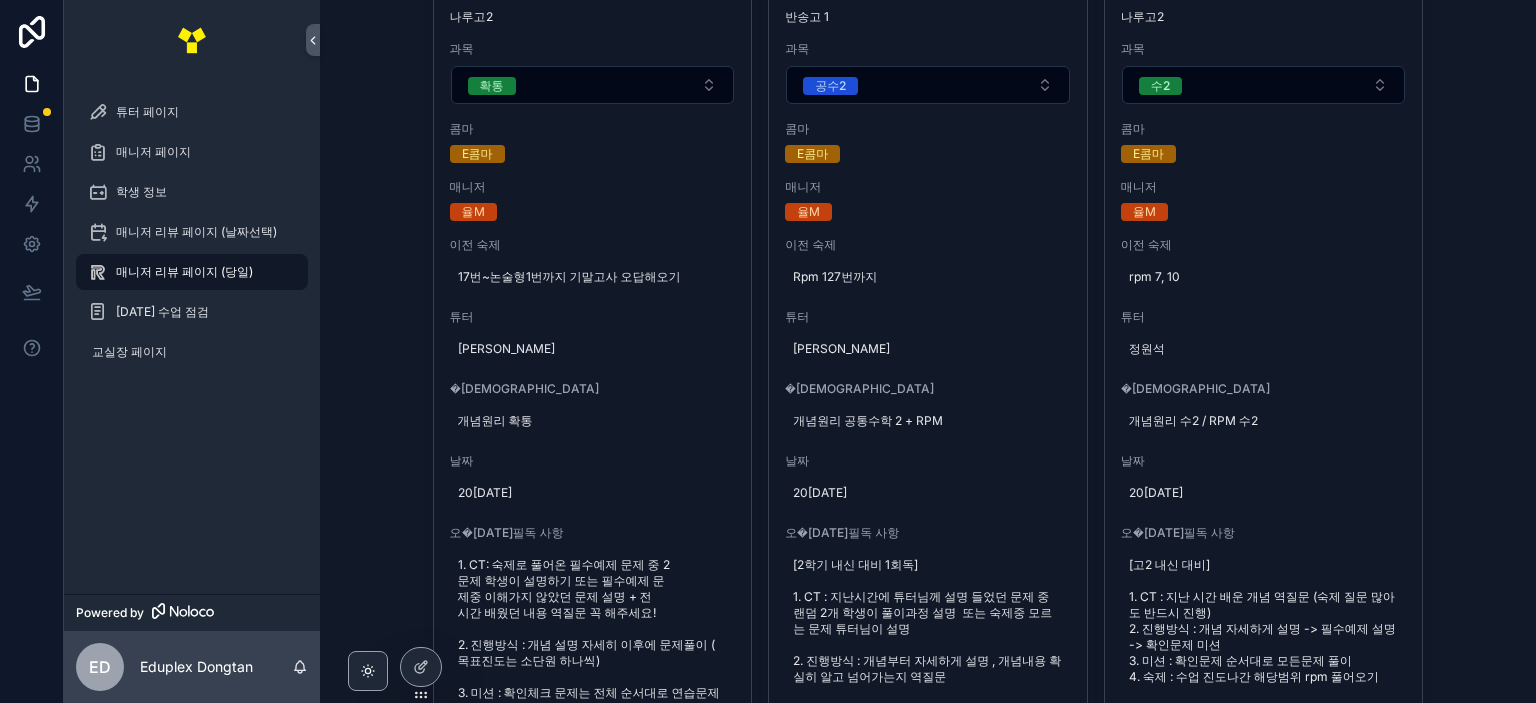 scroll, scrollTop: 2600, scrollLeft: 0, axis: vertical 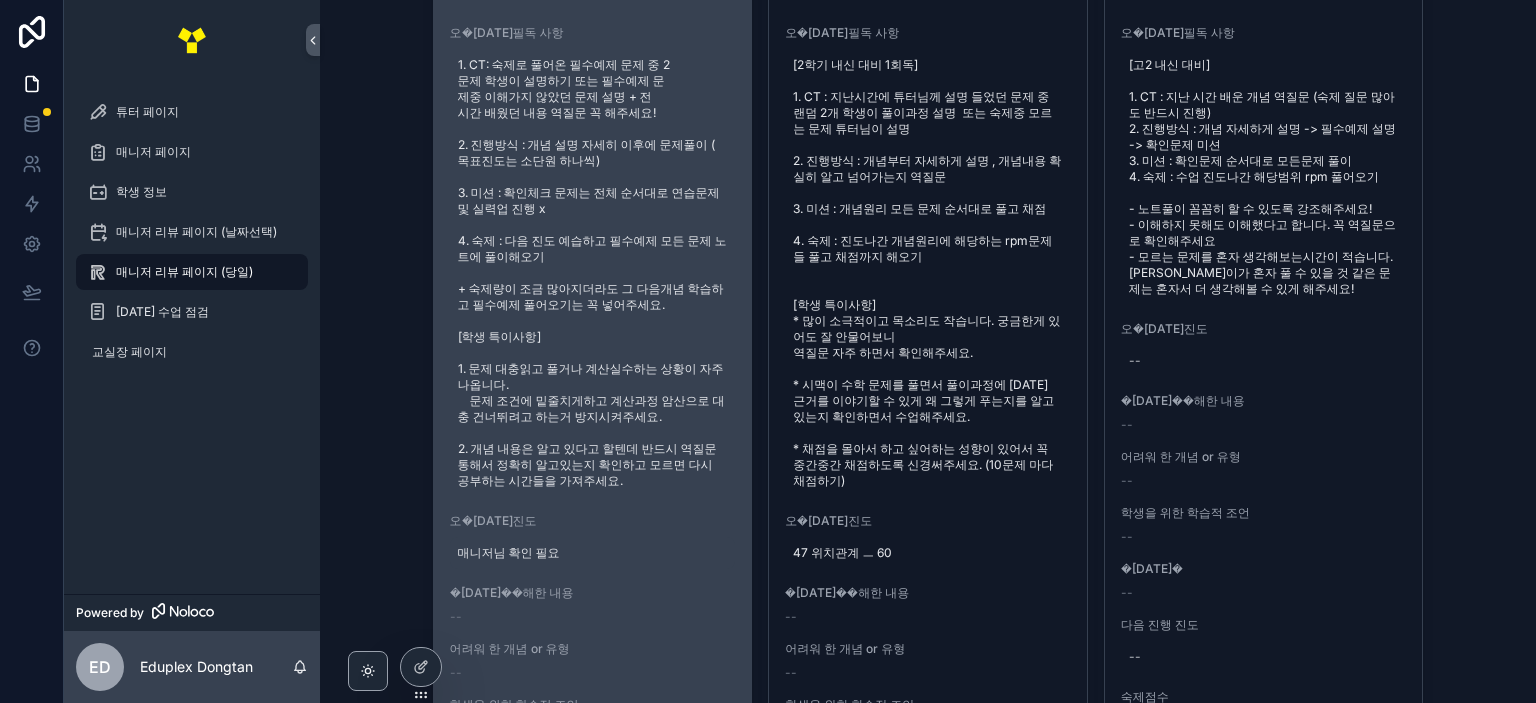 click on "매니저님 확인 필요" at bounding box center [593, 553] 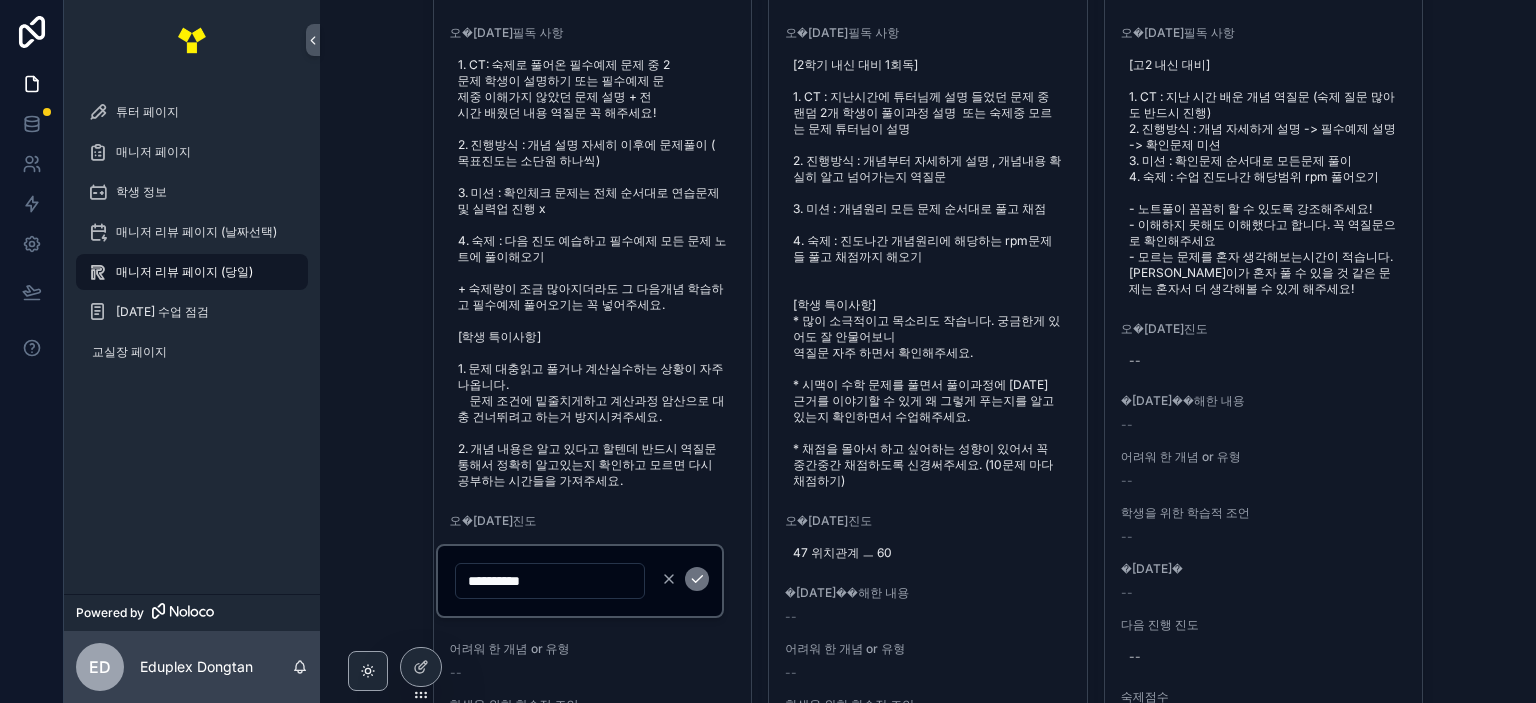 drag, startPoint x: 594, startPoint y: 576, endPoint x: 467, endPoint y: 580, distance: 127.06297 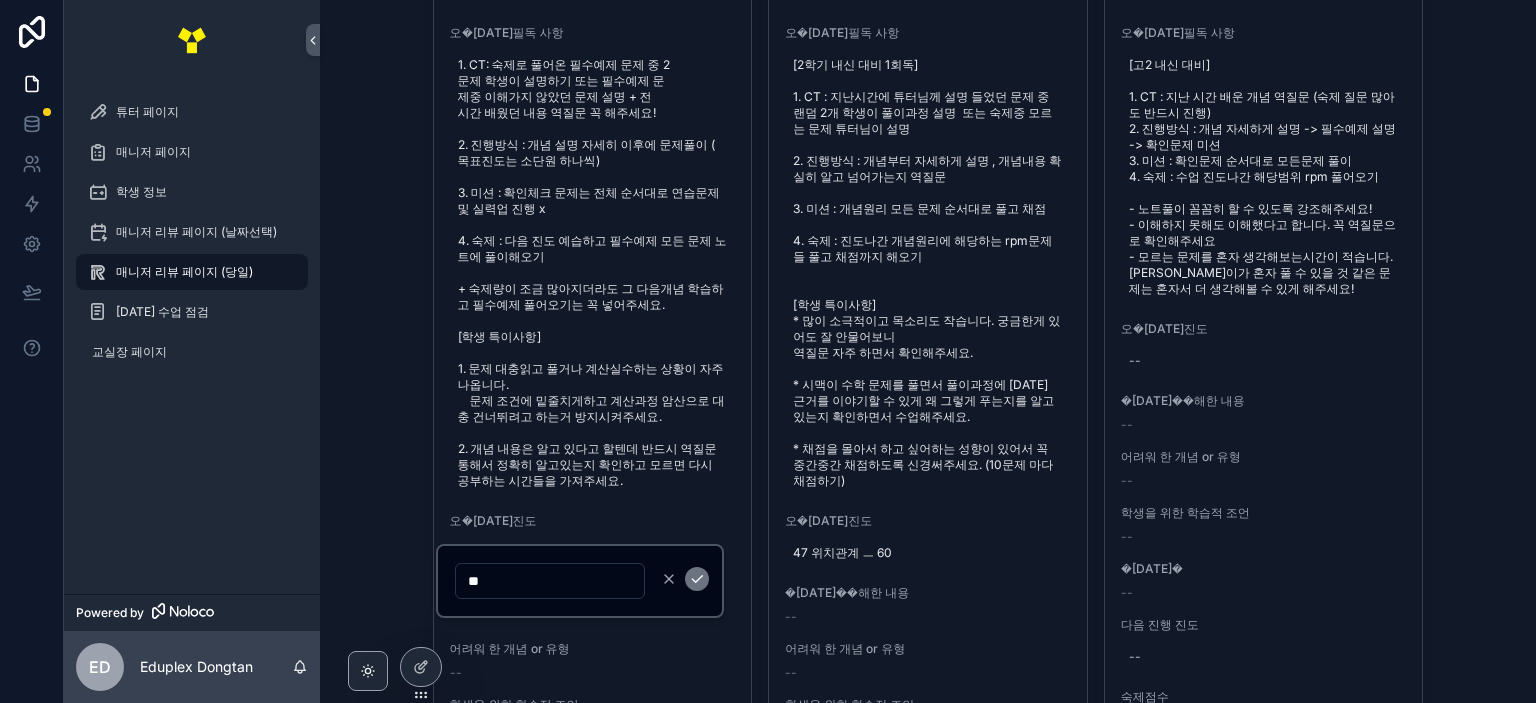 type on "******" 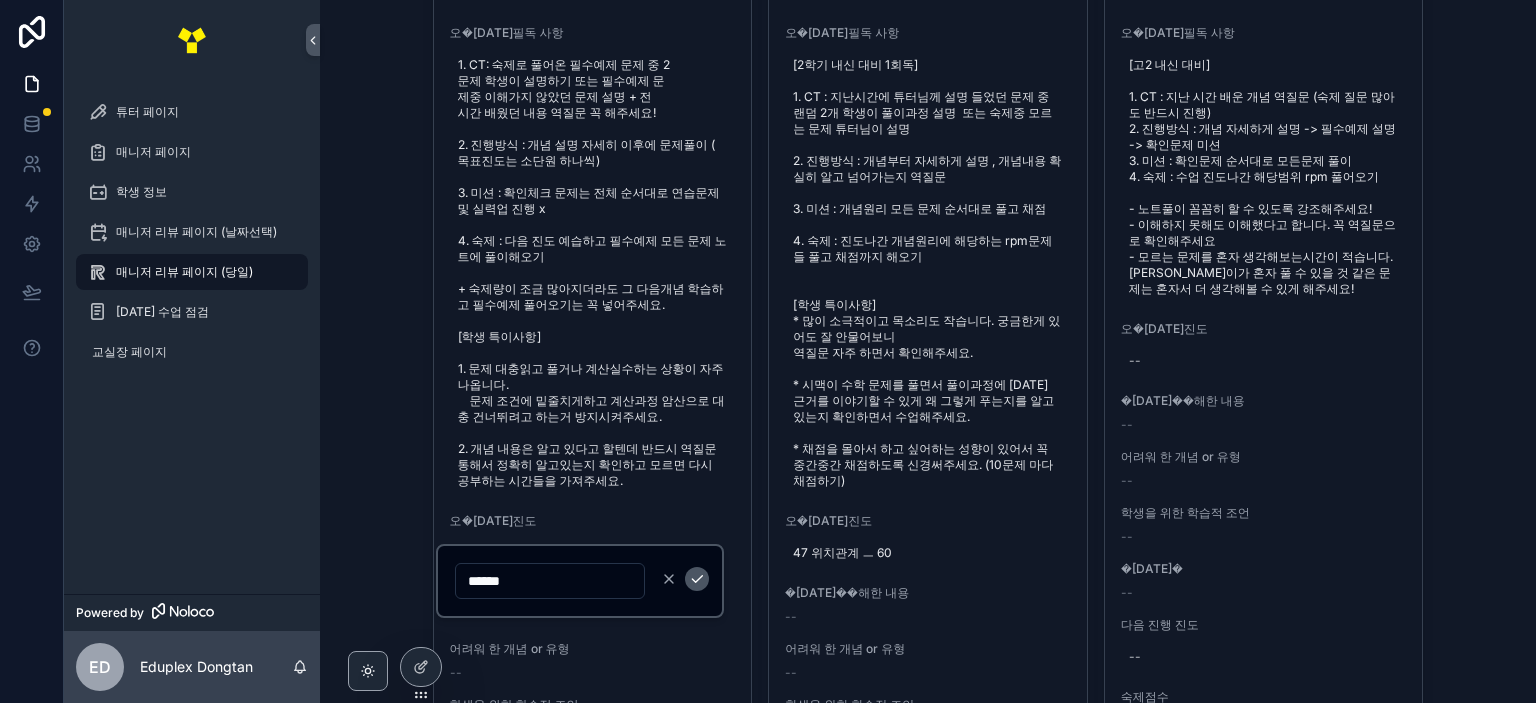 click 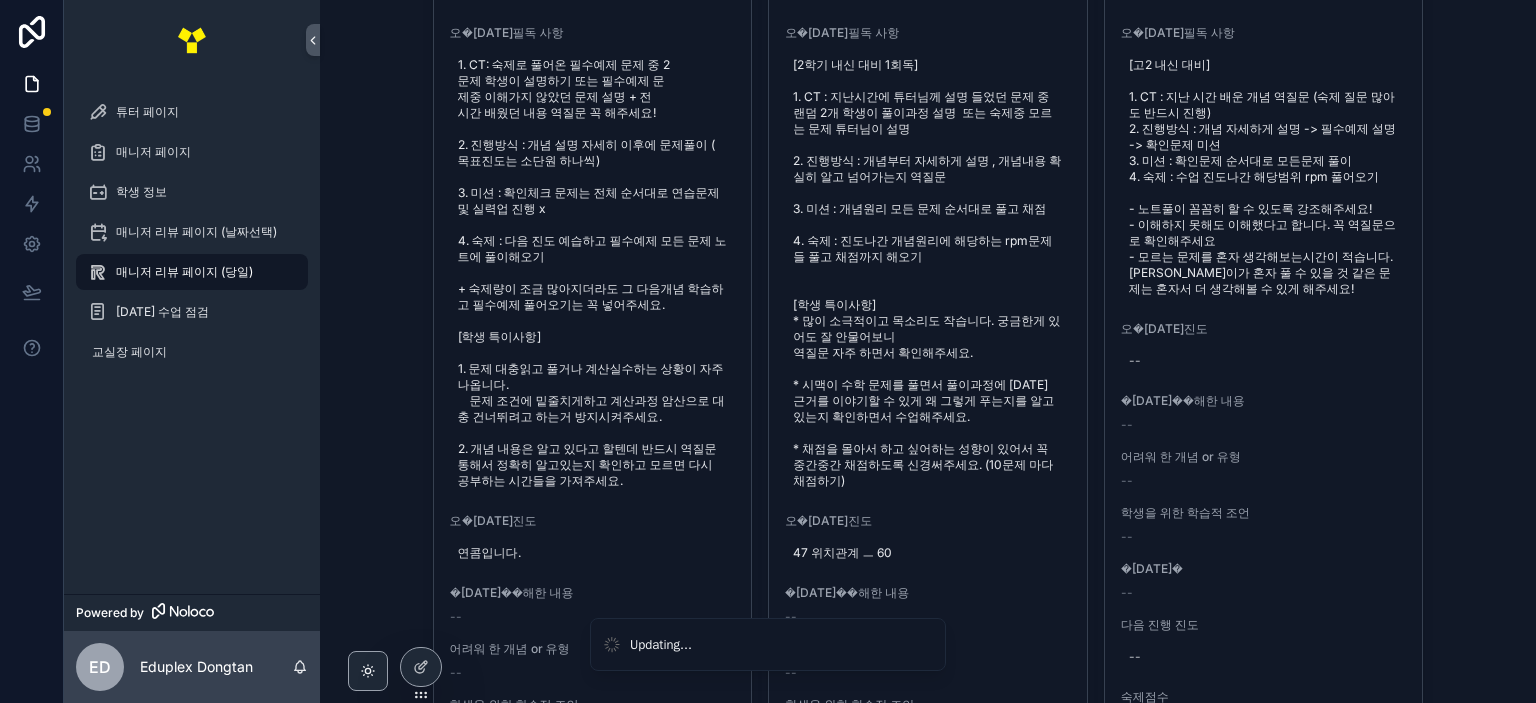 scroll, scrollTop: 760, scrollLeft: 0, axis: vertical 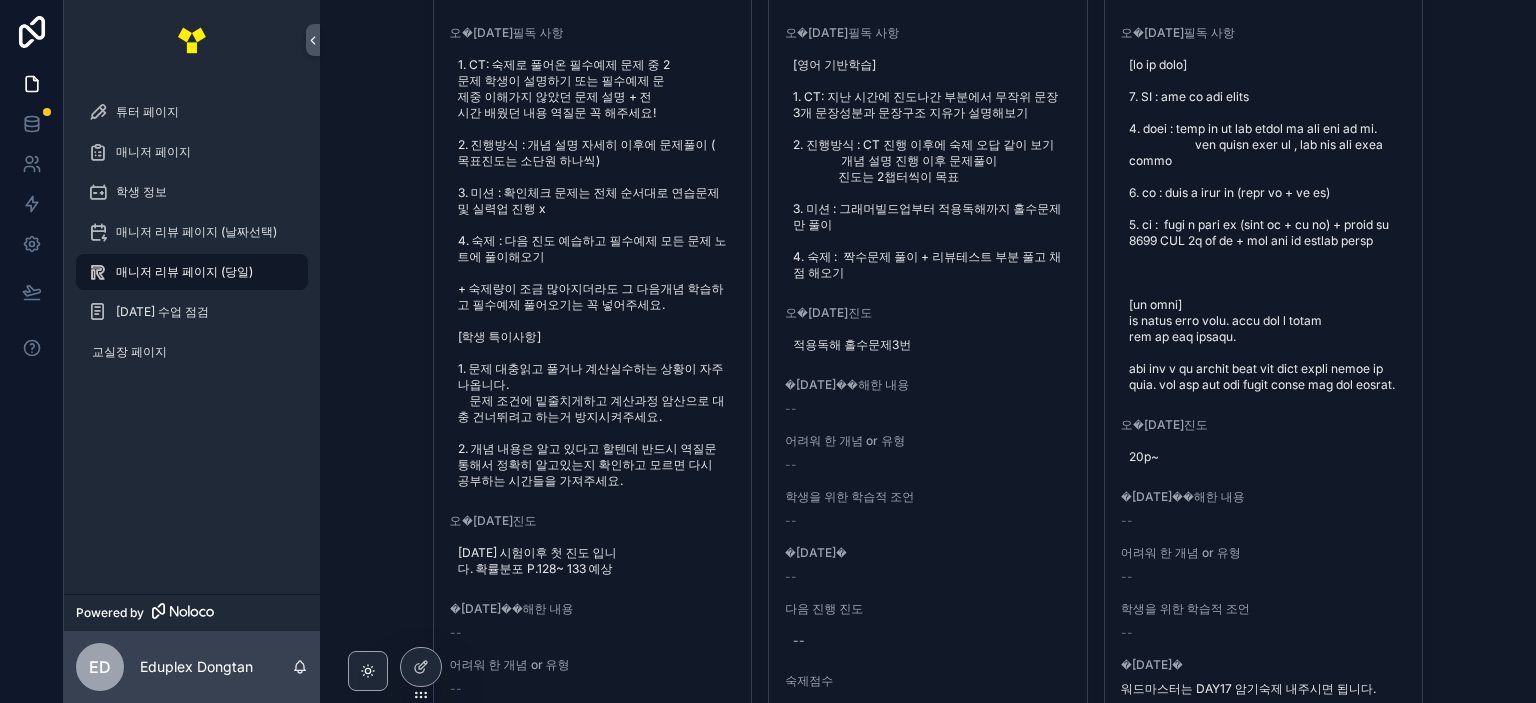 click on "매니저 리뷰 페이지 (당일) 개별지도 율M 학생 이름 과목 콤마 학생이름 [PERSON_NAME] 학교[PERSON_NAME] [PERSON_NAME]고2 과목 확통 콤마 D콤마 매니저 율M 이전 숙제 17번~논술형1번까지 기말고사 오답해오기 튜터 손채영 교재 개념원리 확통 날짜 2025[DATE]�[DATE]필독 사항 오�[DATE]진도 오�[DATE]��후 첫 진도 입니다. 확률분포 P.128~ 133 예상 오�[DATE]해한 내용 -- 어려워 한 개념 or 유형 -- 학생을 위한 학습적 조언 -- 오�[DATE]-- 다음 진행 진도 -- 숙제점수 -- 숙제 비고 -- CT점수 -- CT 비고 -- 태도점수 -- 출결 -- 학생이름 이지유 학교학년 석우중 3 과목 영어 콤마 D콤마 매니저 율M 이전 숙제 짝수문제풀이와 리뷰테스트 튜터 [PERSON_NAME] [PERSON_NAME] 빠른독해 바른독해 기초세우기 날짜 2025[DATE]�[DATE]필독 사항 오�[DATE]진도 적용독해 홀수문제3번 오�[DATE]해한 내용 -- -- -- 오�[DATE]-- -- --" at bounding box center (928, 351) 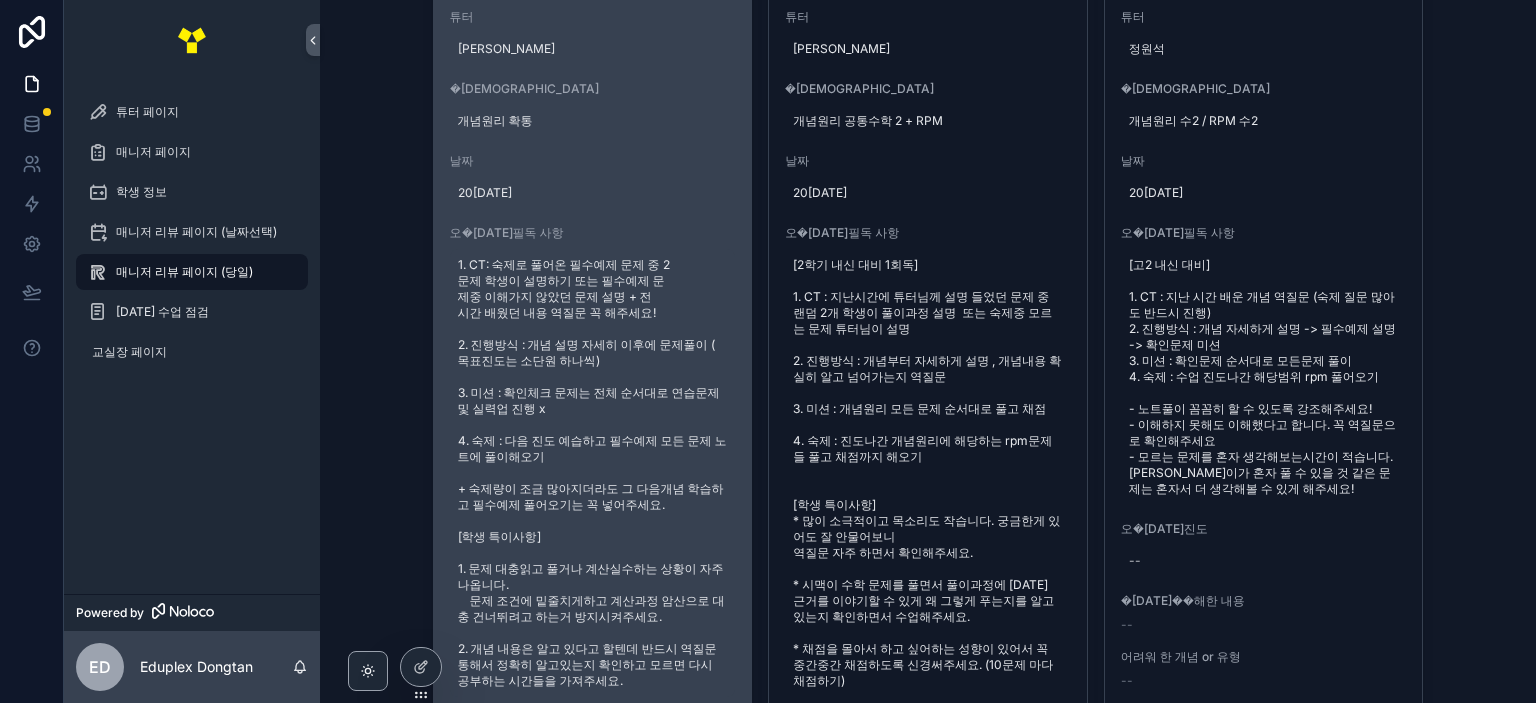 scroll, scrollTop: 2800, scrollLeft: 0, axis: vertical 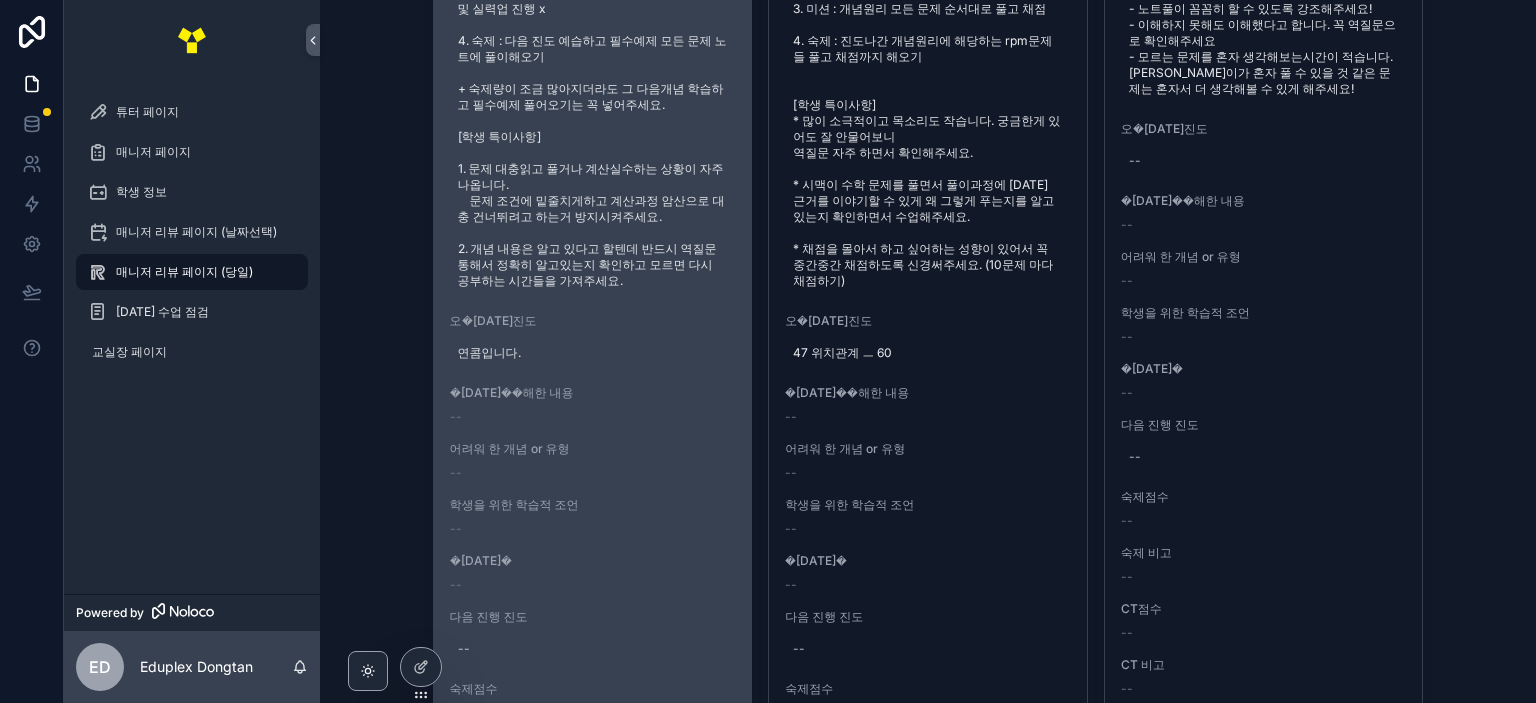 click on "연콤입니다." at bounding box center [593, 353] 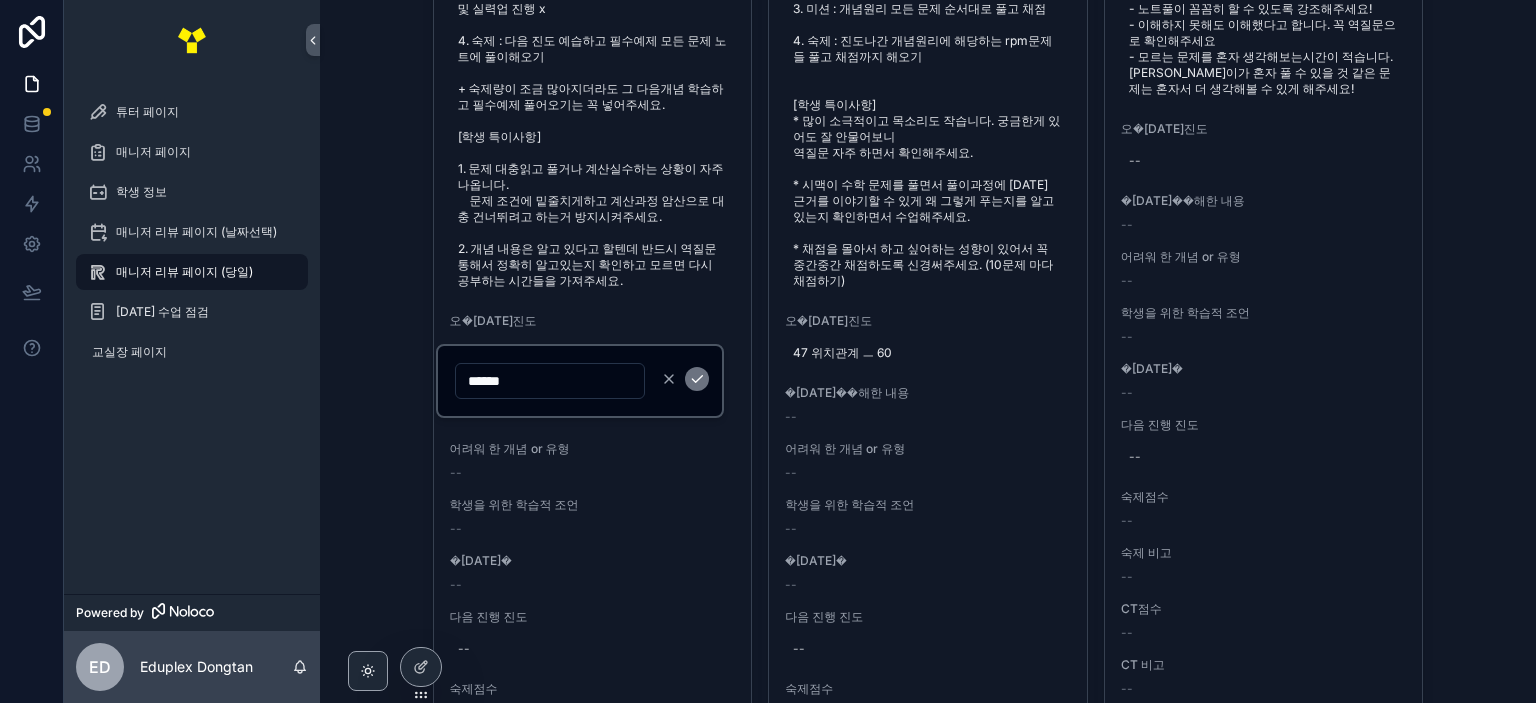 click on "******" at bounding box center [550, 381] 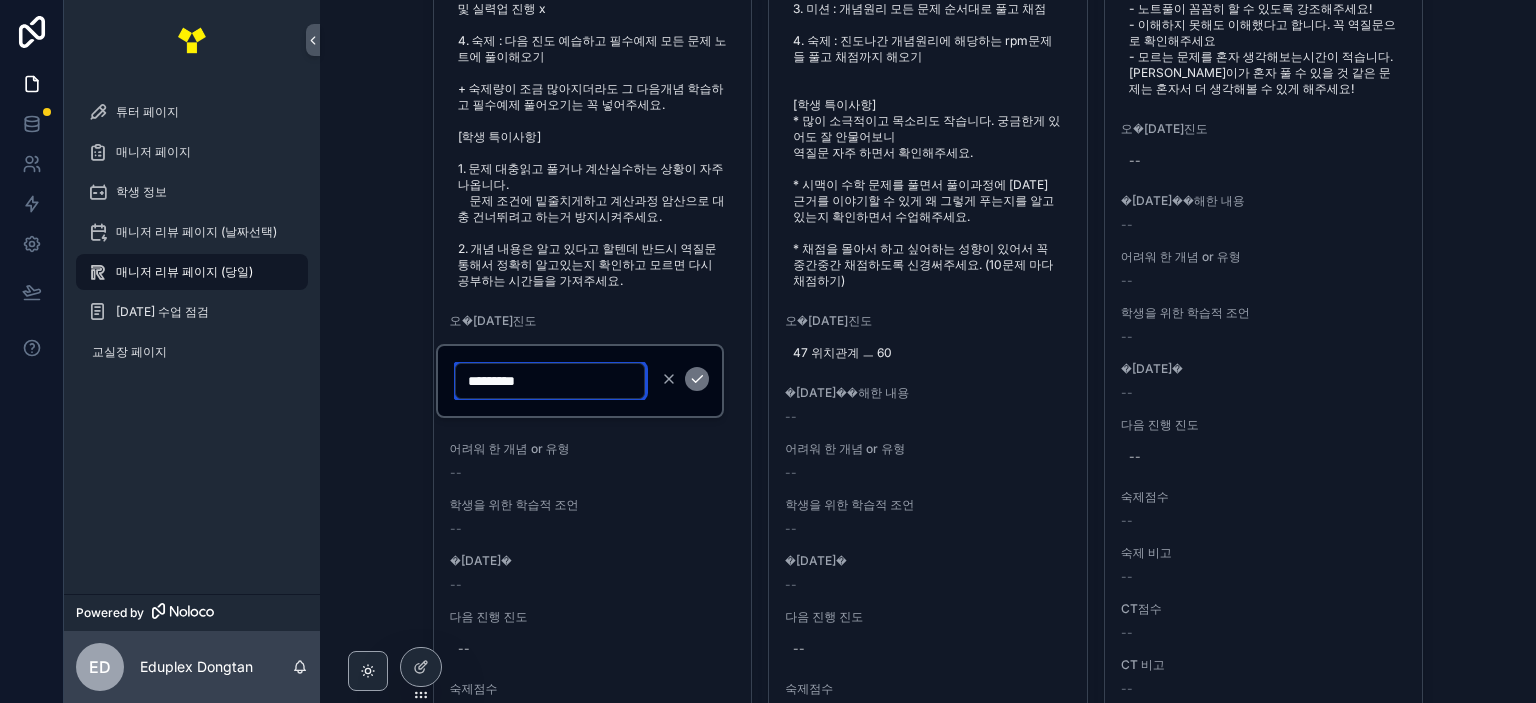 click on "********" at bounding box center (550, 381) 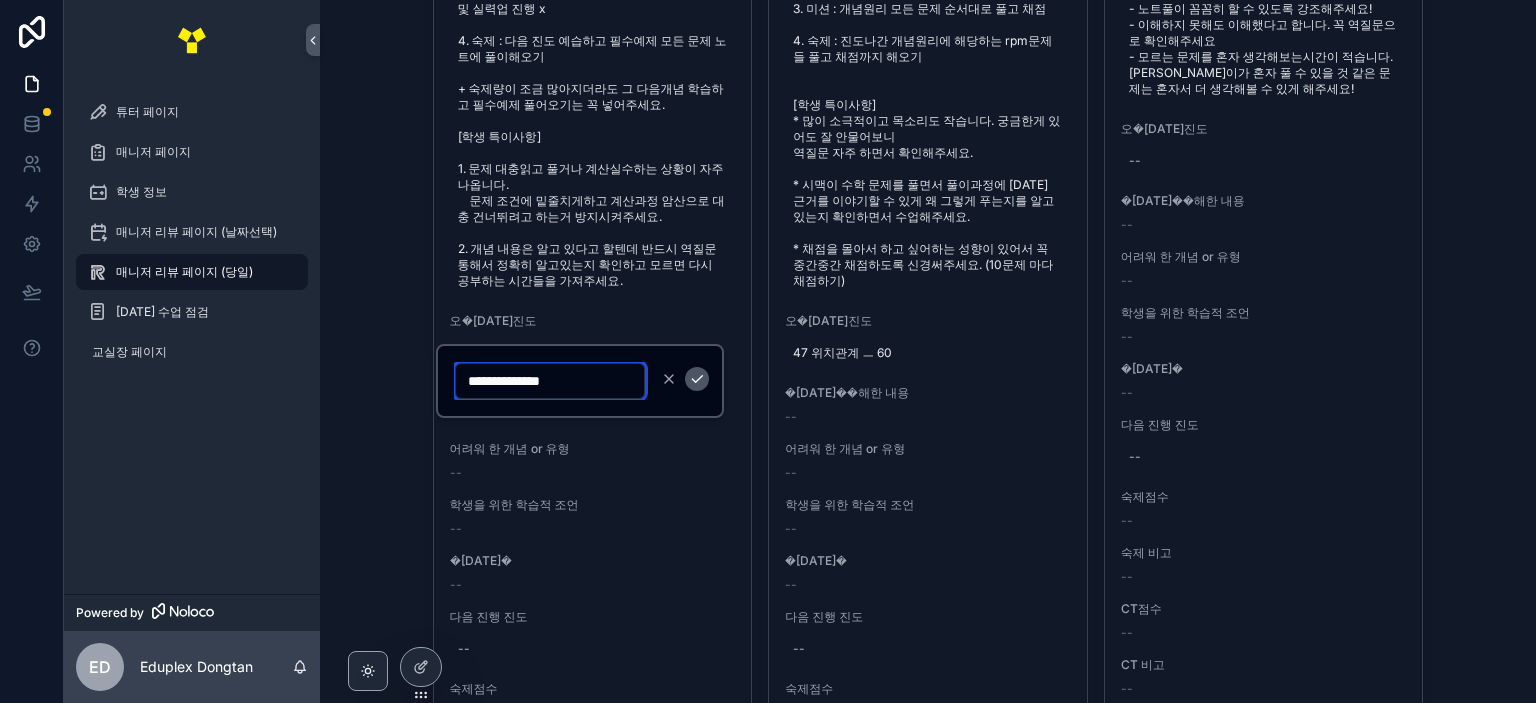 type on "**********" 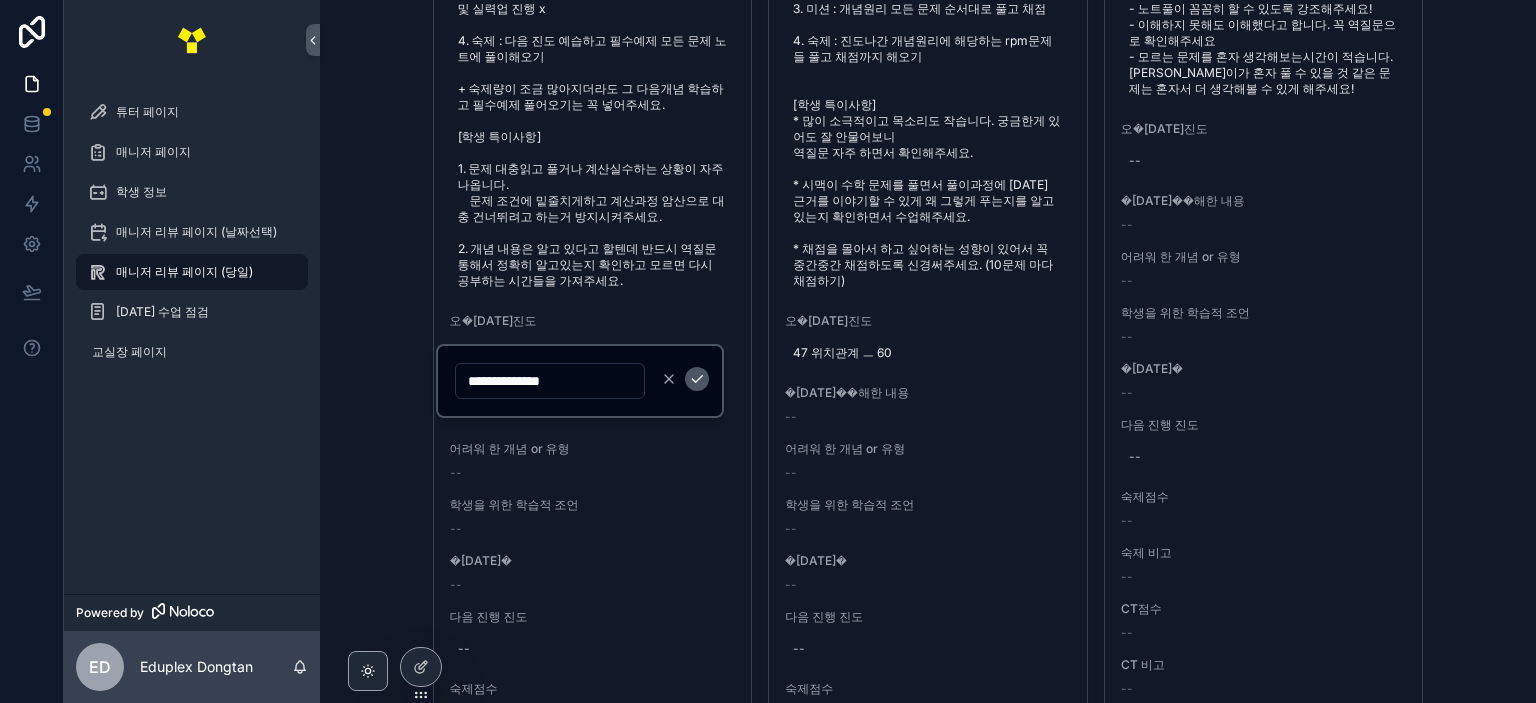 click at bounding box center [697, 379] 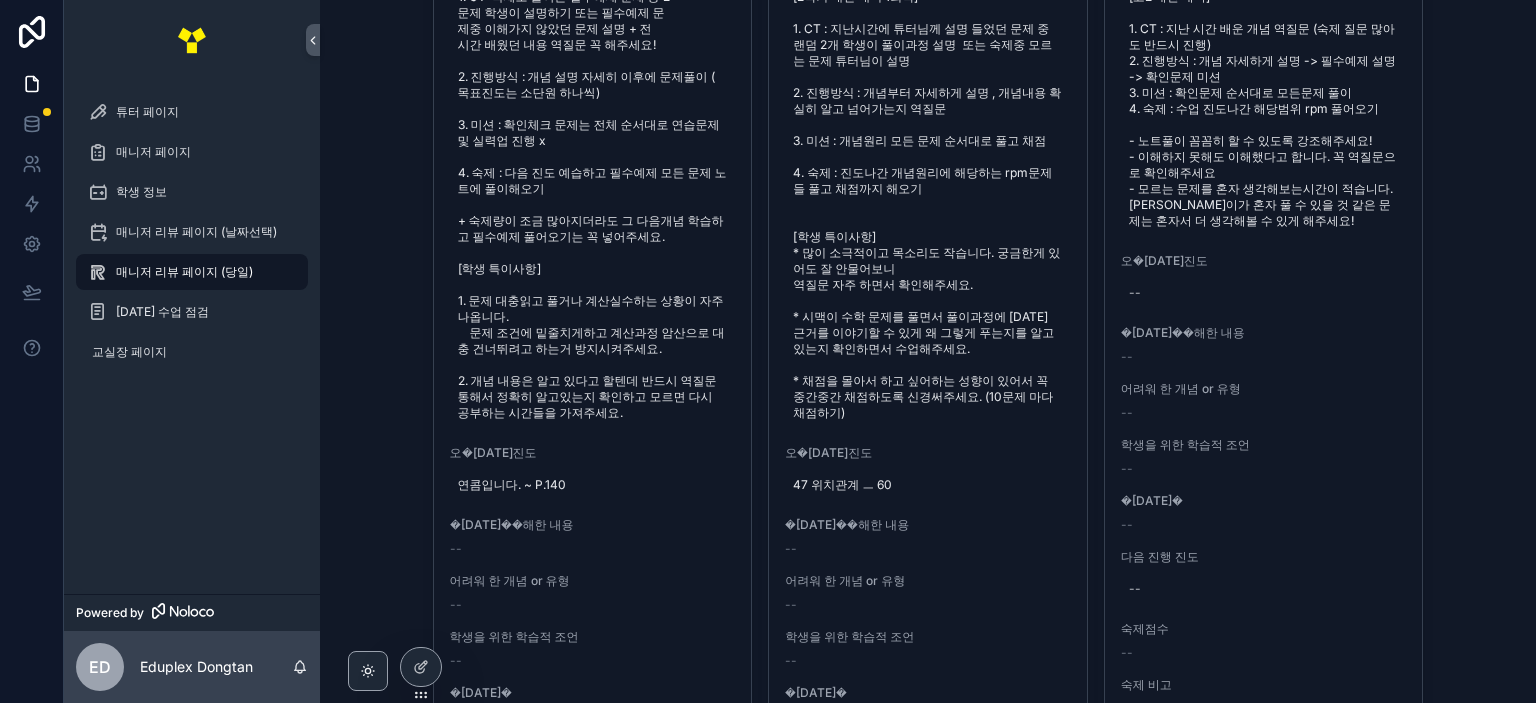scroll, scrollTop: 2560, scrollLeft: 0, axis: vertical 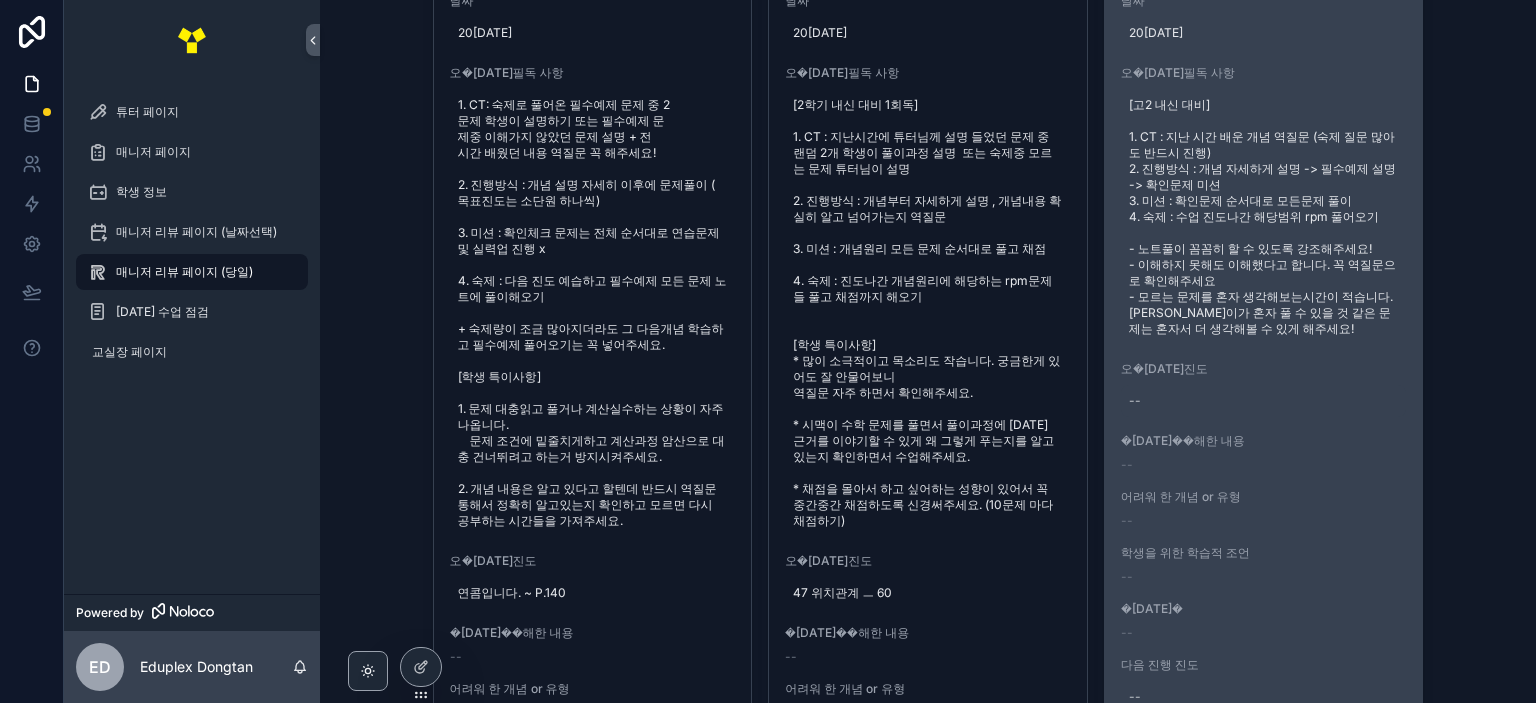 click on "--" at bounding box center (1264, 401) 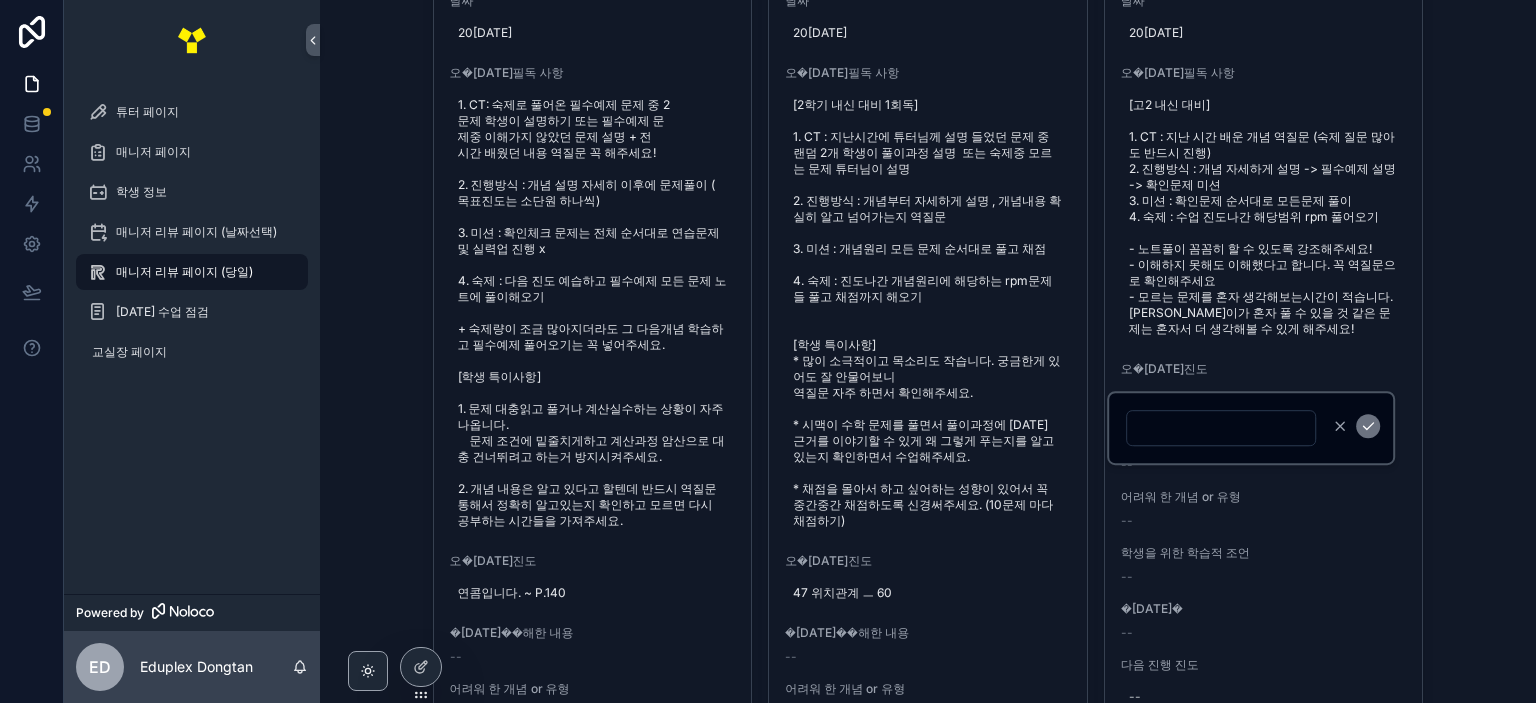 click at bounding box center (1221, 428) 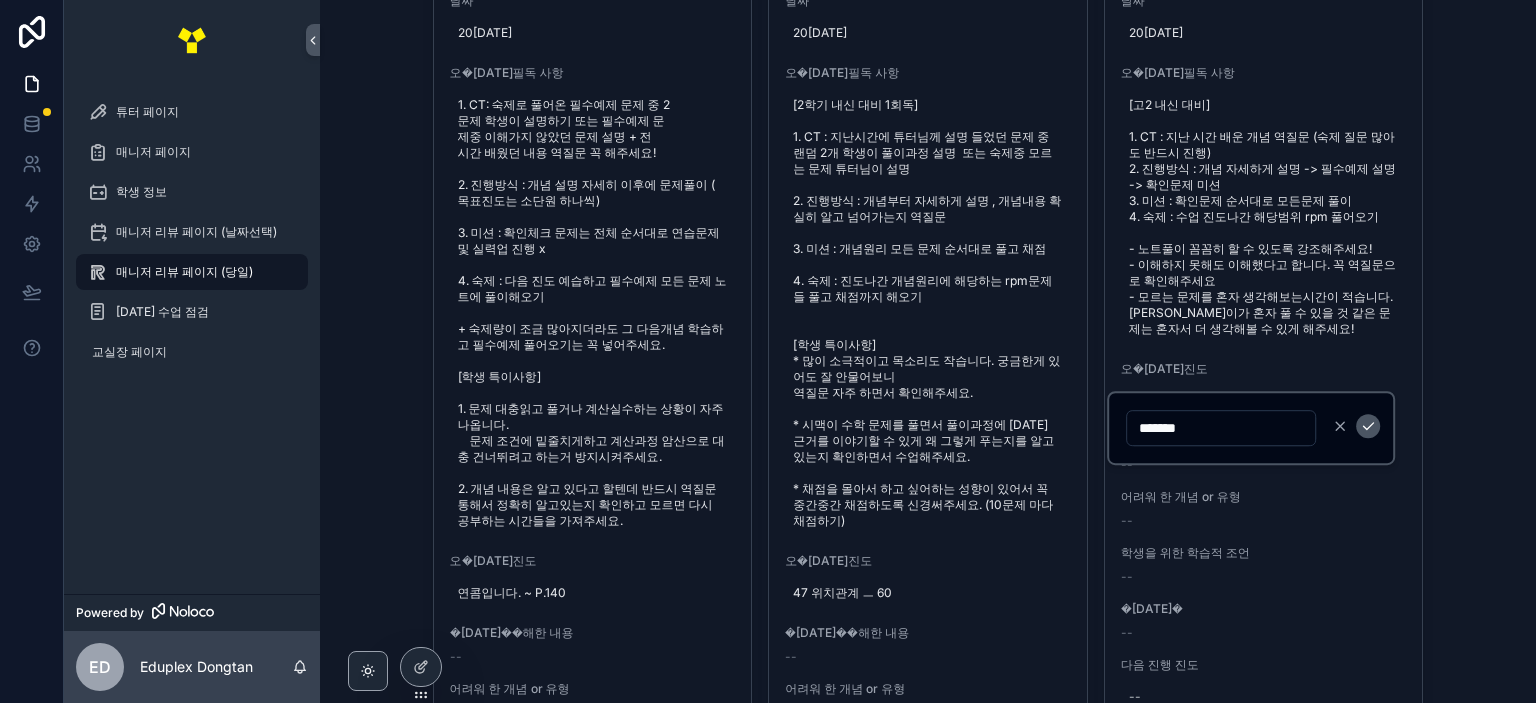 type on "*******" 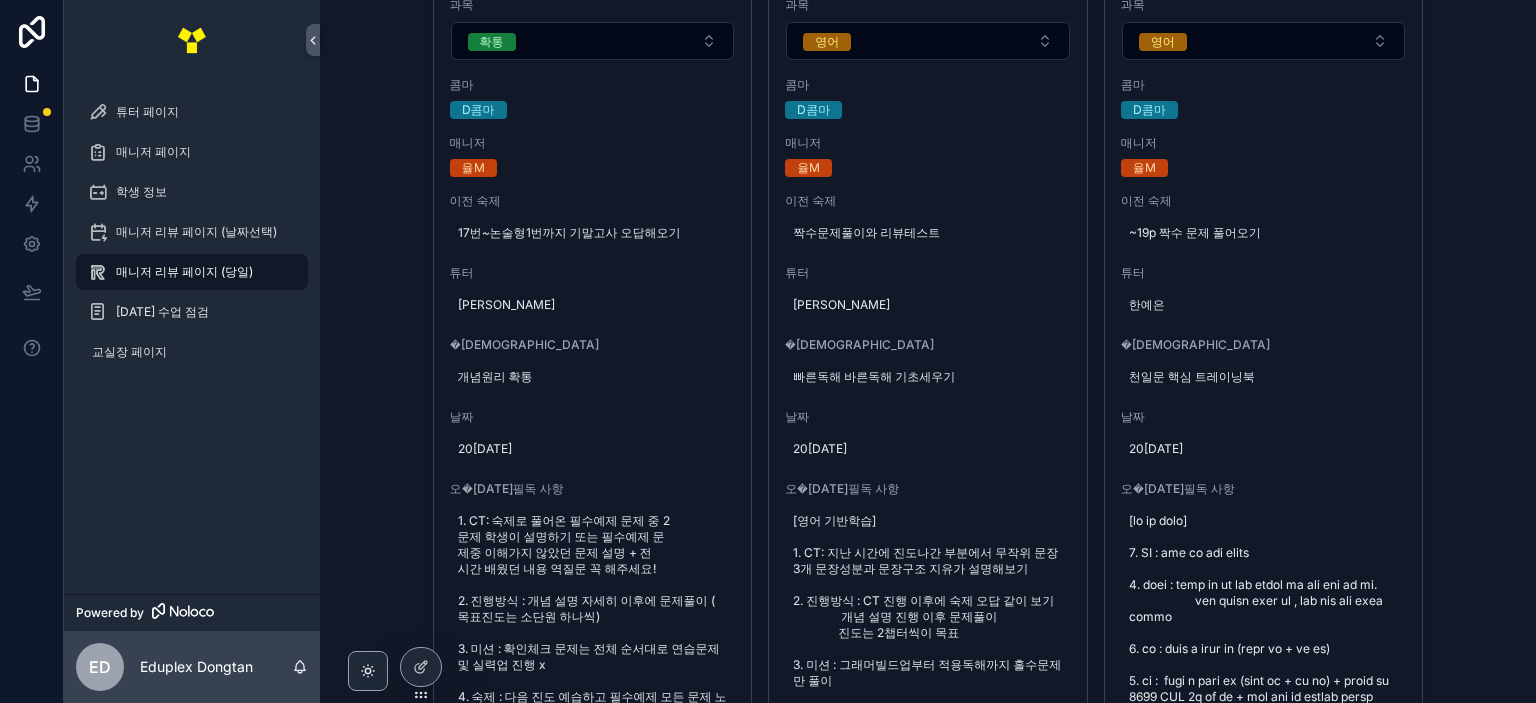scroll, scrollTop: 21, scrollLeft: 0, axis: vertical 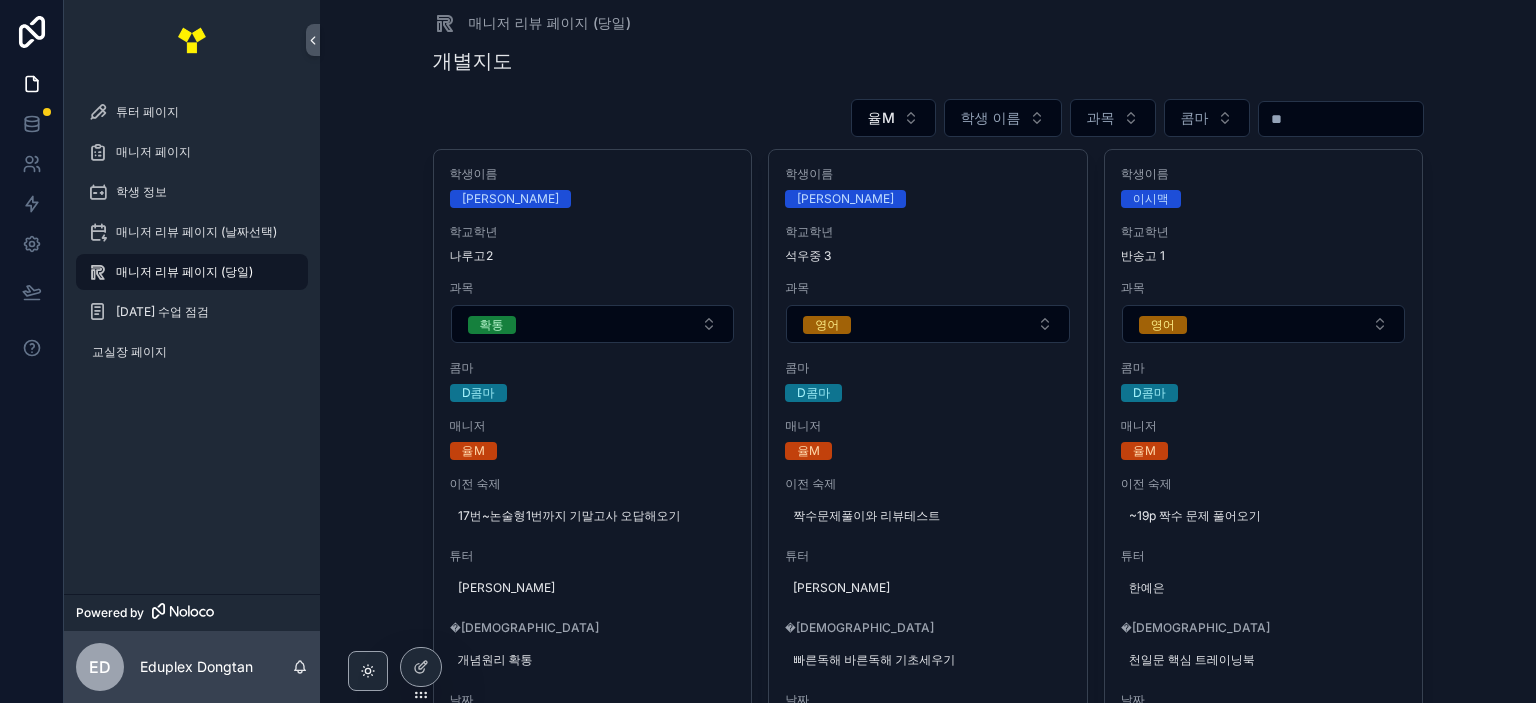 click on "매니저 리뷰 페이지 (당일) 개별지도 율M 학생 이름 과목 콤마 학생이름 [PERSON_NAME] 학교[PERSON_NAME] [PERSON_NAME]고2 과목 확통 콤마 D콤마 매니저 율M 이전 숙제 17번~논술형1번까지 기말고사 오답해오기 튜터 손채영 교재 개념원리 확통 날짜 2025[DATE]�[DATE]필독 사항 오�[DATE]진도 오�[DATE]��후 첫 진도 입니다. 확률분포 P.128~ 133 예상 오�[DATE]해한 내용 -- 어려워 한 개념 or 유형 -- 학생을 위한 학습적 조언 -- 오�[DATE]-- 다음 진행 진도 -- 숙제점수 -- 숙제 비고 -- CT점수 -- CT 비고 -- 태도점수 -- 출결 -- 학생이름 이지유 학교학년 석우중 3 과목 영어 콤마 D콤마 매니저 율M 이전 숙제 짝수문제풀이와 리뷰테스트 튜터 [PERSON_NAME] [PERSON_NAME] 빠른독해 바른독해 기초세우기 날짜 2025[DATE]�[DATE]필독 사항 오�[DATE]진도 적용독해 홀수문제3번 오�[DATE]해한 내용 -- -- -- 오�[DATE]-- -- --" at bounding box center [928, 330] 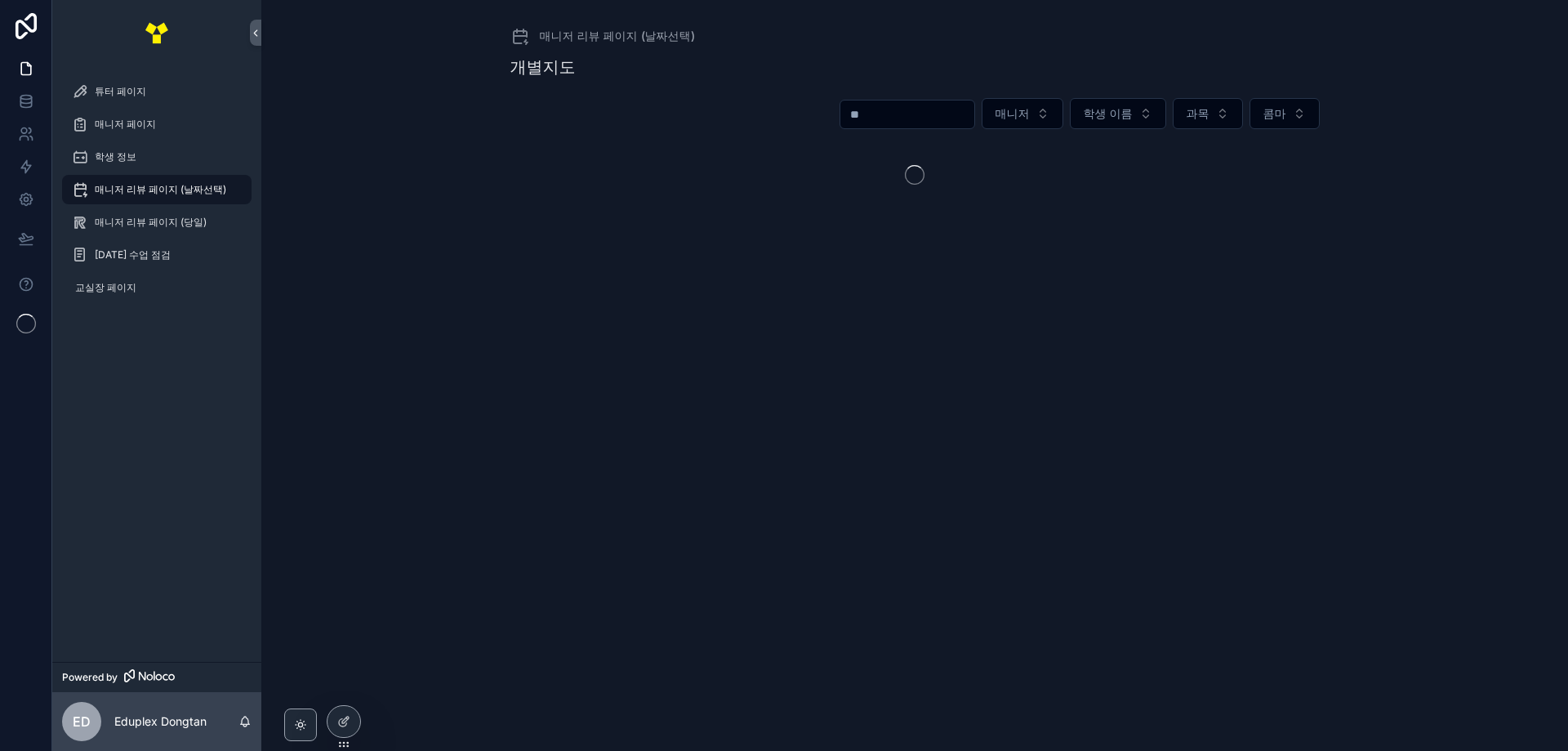 scroll, scrollTop: 0, scrollLeft: 0, axis: both 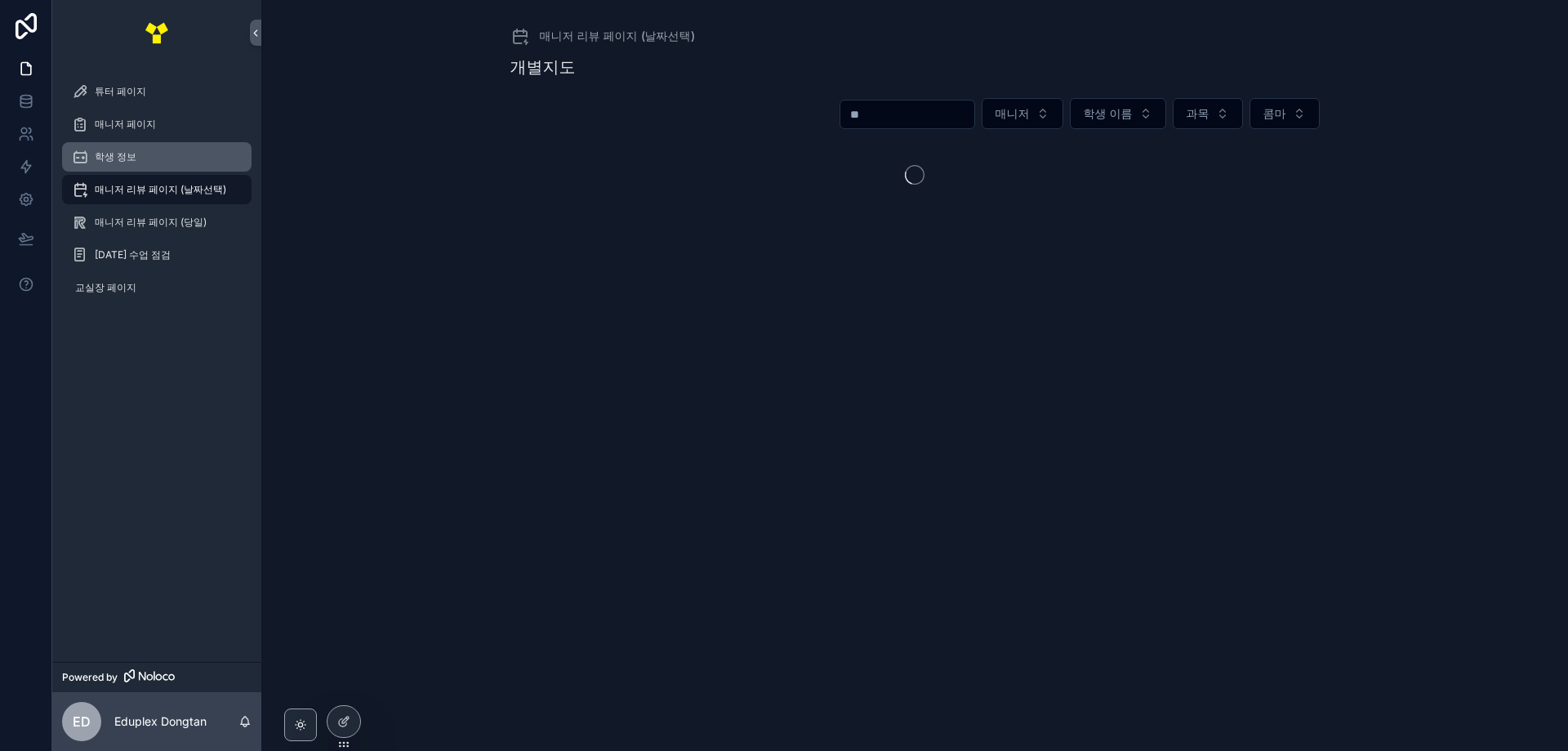 click on "학생 정보" at bounding box center (157, 157) 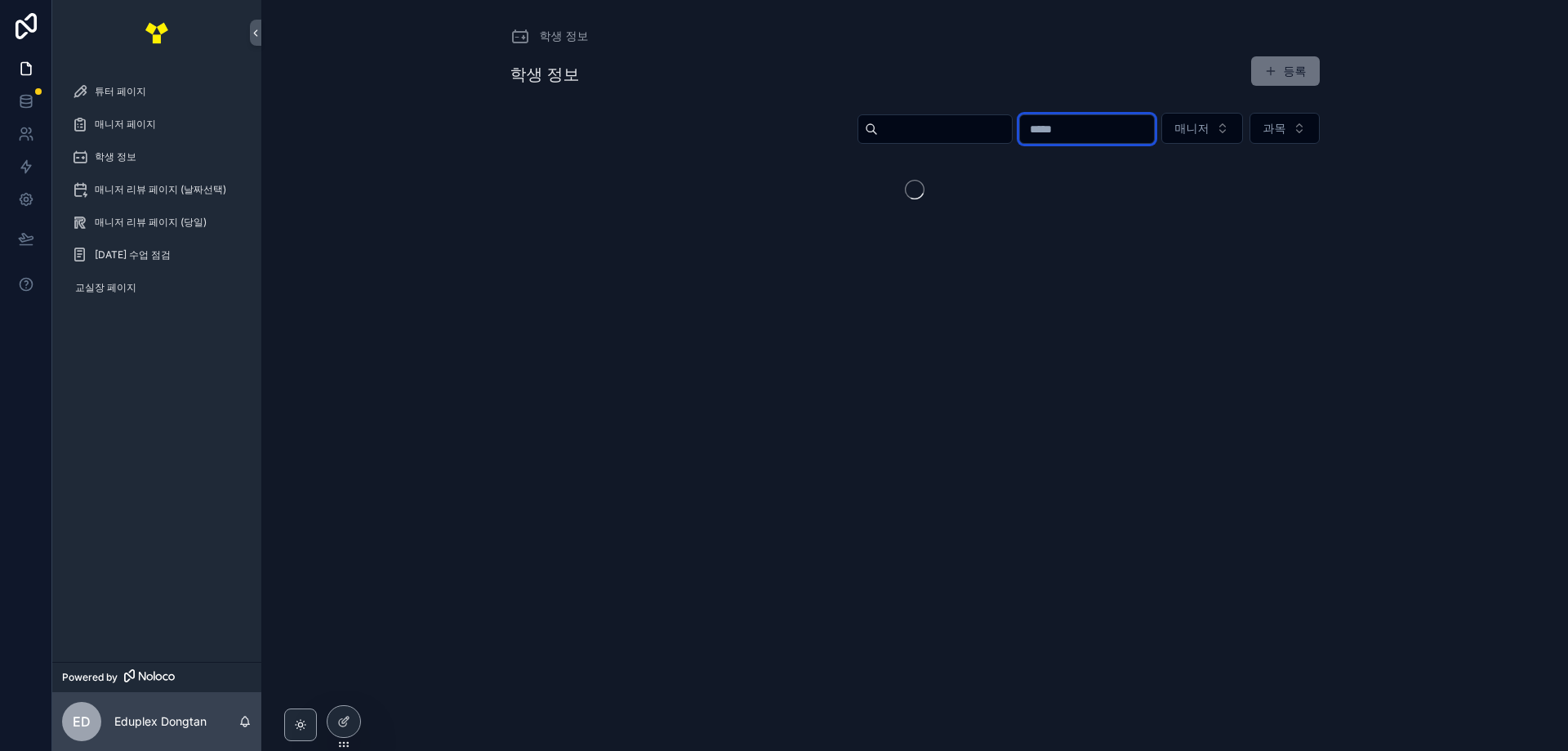 click at bounding box center (1087, 129) 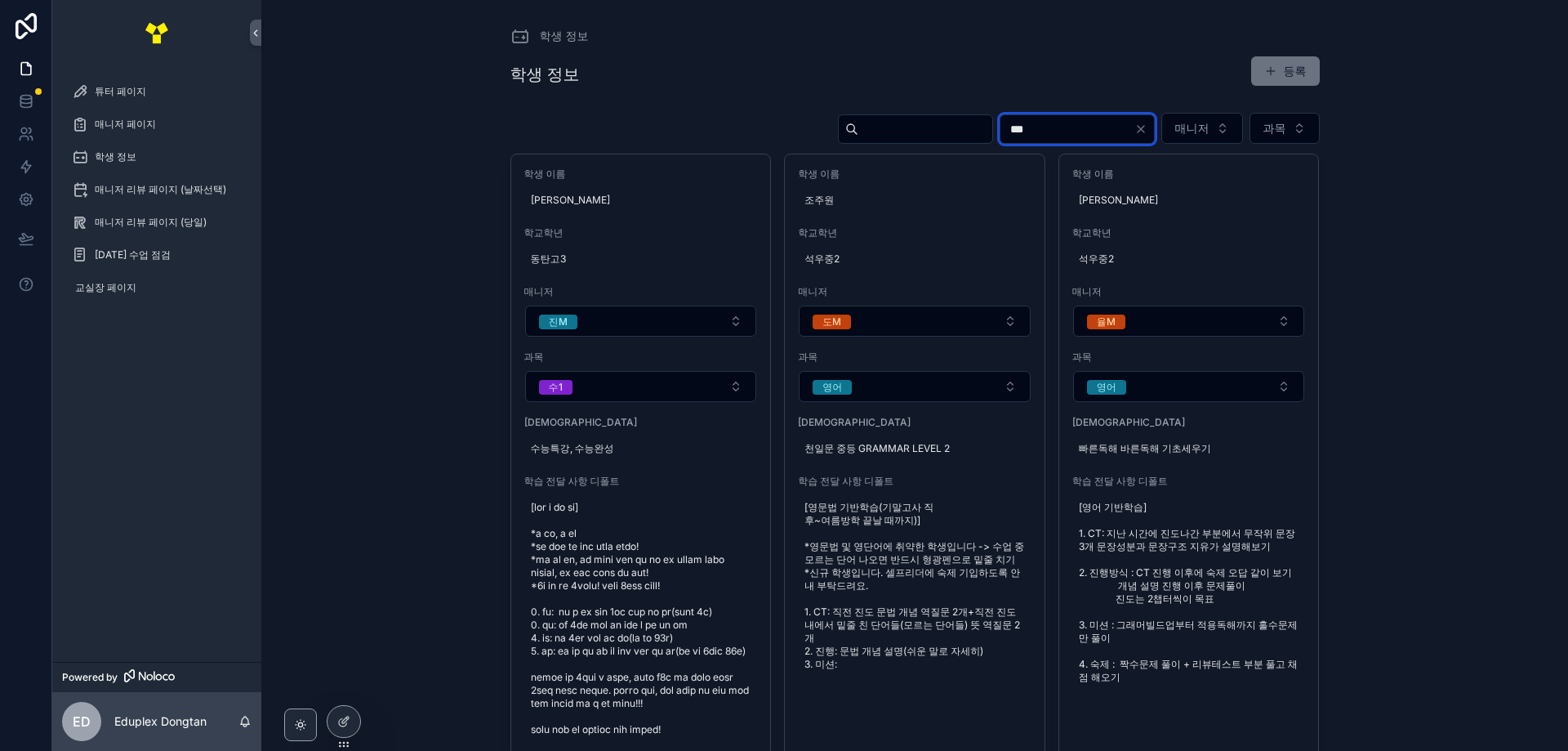type on "***" 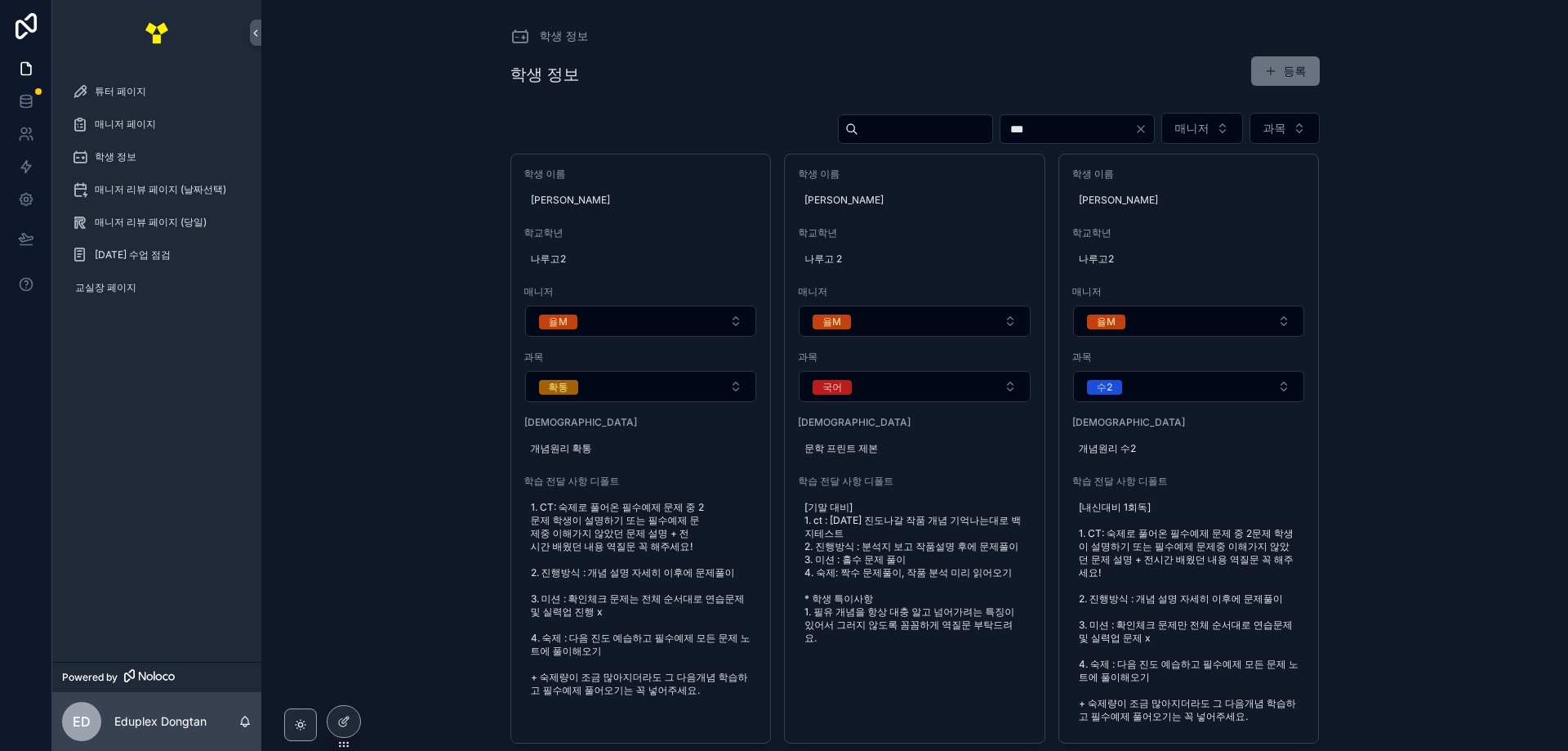 click on "학생 정보 학생 정보 등록 *** 매니저 과목 학생 이름 김필유 학교학년 나루고2 매니저 율M 과목 확통 교재 개념원리 확통 학습 전달 사항 디폴트 1. CT: 숙제로 풀어온 필수예제 문제 중 2문제 학생이 설명하기 또는 필수예제 문제중 이해가지 않았던 문제 설명 + 전시간 배웠던 내용 역질문 꼭 해주세요!
2. 진행방식 : 개념 설명 자세히 이후에 문제풀이
3. 미션 : 확인체크 문제는 전체 순서대로 연습문제 및 실력업 진행 x
4. 숙제 : 다음 진도 예습하고 필수예제 모든 문제 노트에 풀이해오기
+ 숙제량이 조금 많아지더라도 그 다음개념 학습하고 필수예제 풀어오기는 꼭 넣어주세요. 학생 이름 김필유 학교학년 나루고 2 매니저 율M 과목 국어 교재 문학 프린트 제본 학습 전달 사항 디폴트 학생 이름 김필유 학교학년 나루고2 매니저 율M 과목 수2 교재 개념원리 수2 학생 이름" at bounding box center (915, 375) 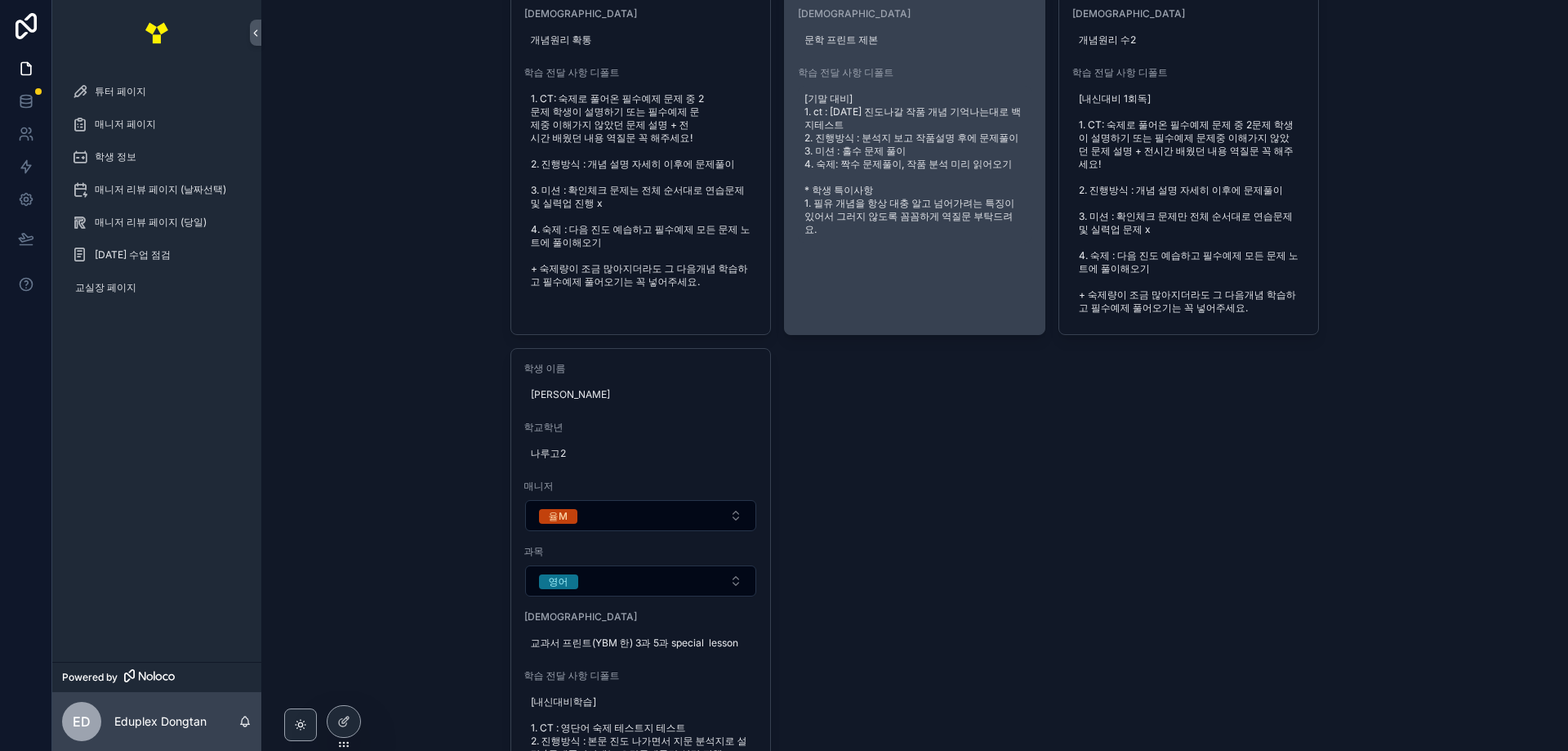 scroll, scrollTop: 0, scrollLeft: 0, axis: both 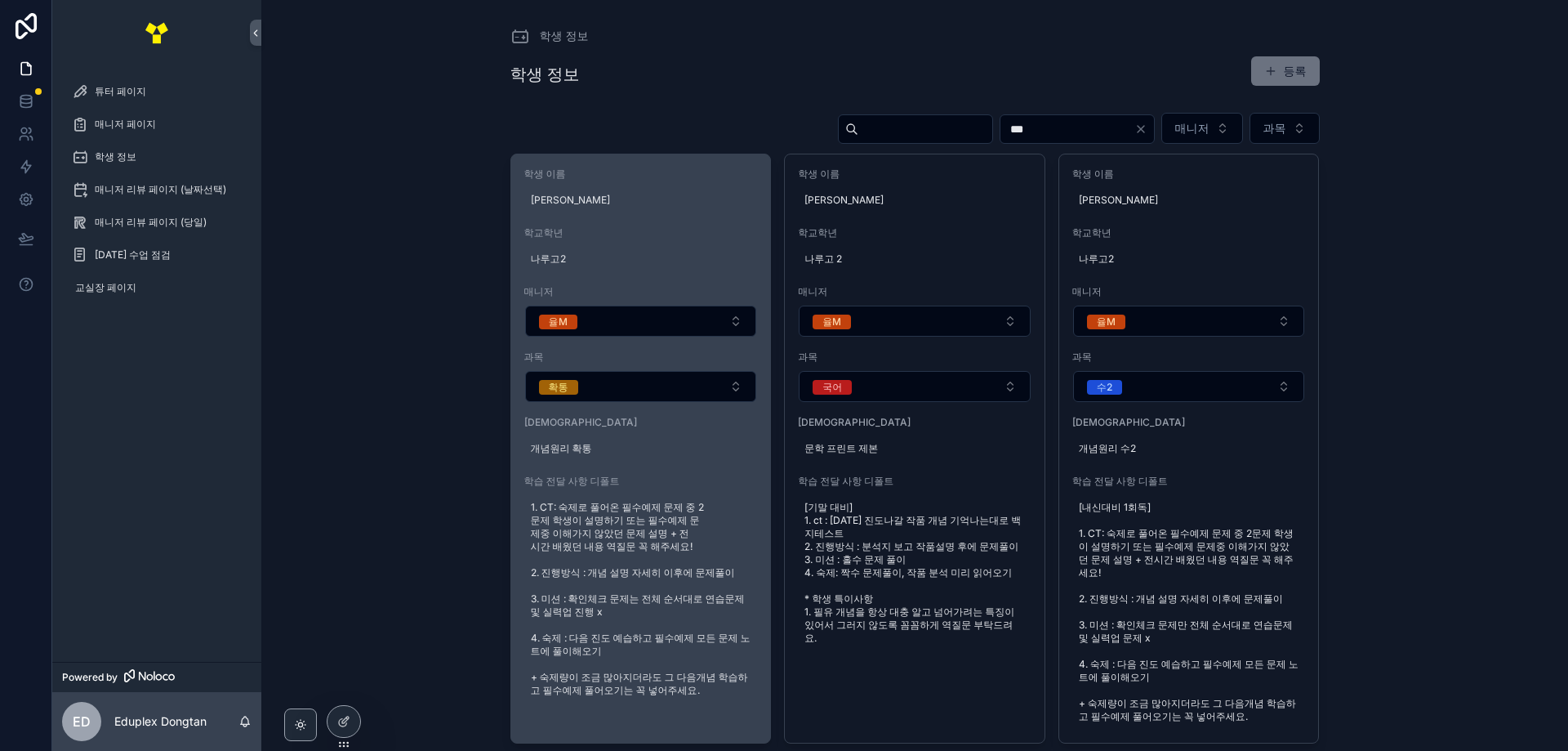 click on "학생 이름 김필유 학교학년 나루고2 매니저 율M 과목 확통 교재 개념원리 확통 학습 전달 사항 디폴트 1. CT: 숙제로 풀어온 필수예제 문제 중 2문제 학생이 설명하기 또는 필수예제 문제중 이해가지 않았던 문제 설명 + 전시간 배웠던 내용 역질문 꼭 해주세요!
2. 진행방식 : 개념 설명 자세히 이후에 문제풀이
3. 미션 : 확인체크 문제는 전체 순서대로 연습문제 및 실력업 진행 x
4. 숙제 : 다음 진도 예습하고 필수예제 모든 문제 노트에 풀이해오기
+ 숙제량이 조금 많아지더라도 그 다음개념 학습하고 필수예제 풀어오기는 꼭 넣어주세요." at bounding box center (641, 436) 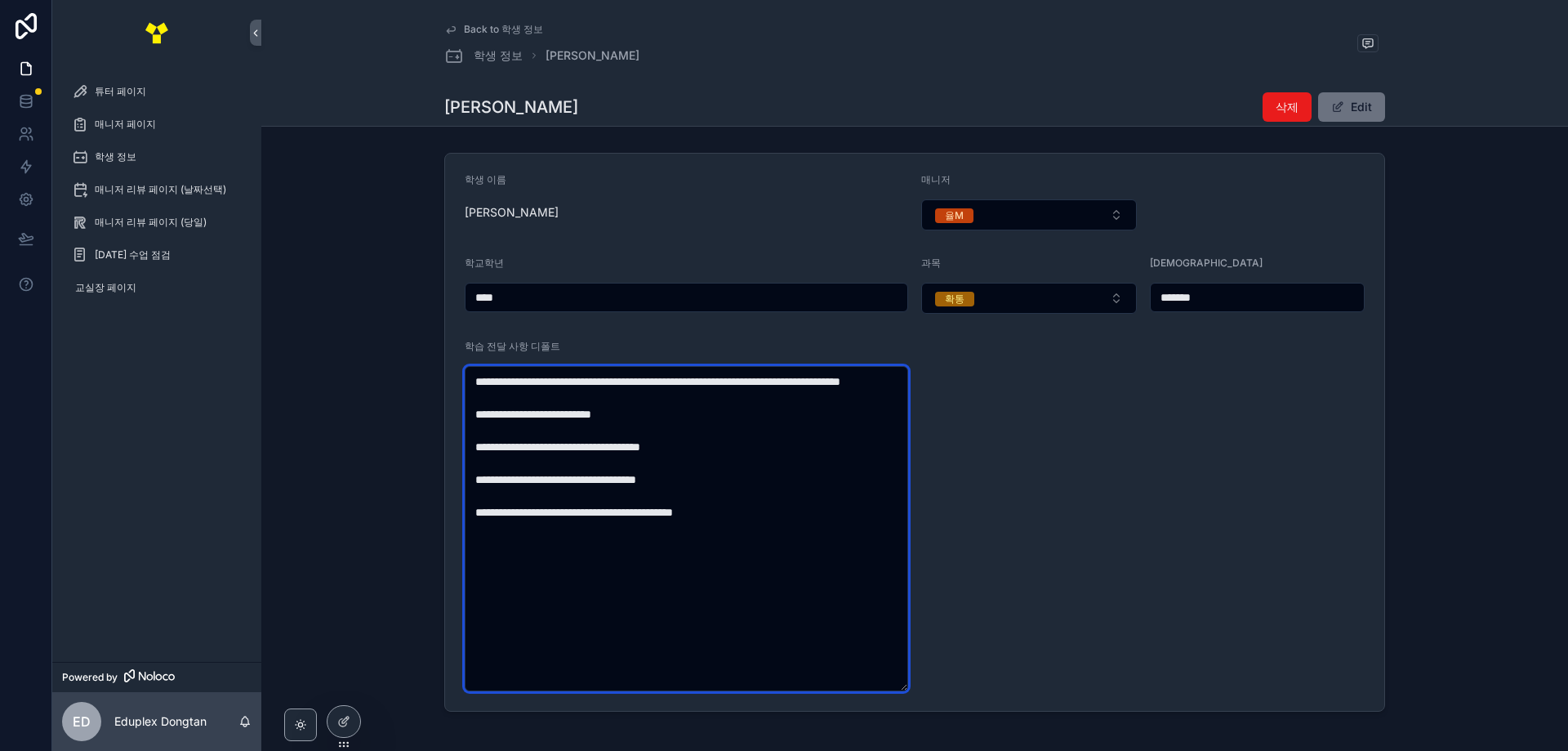drag, startPoint x: 531, startPoint y: 557, endPoint x: 437, endPoint y: 357, distance: 220.98869 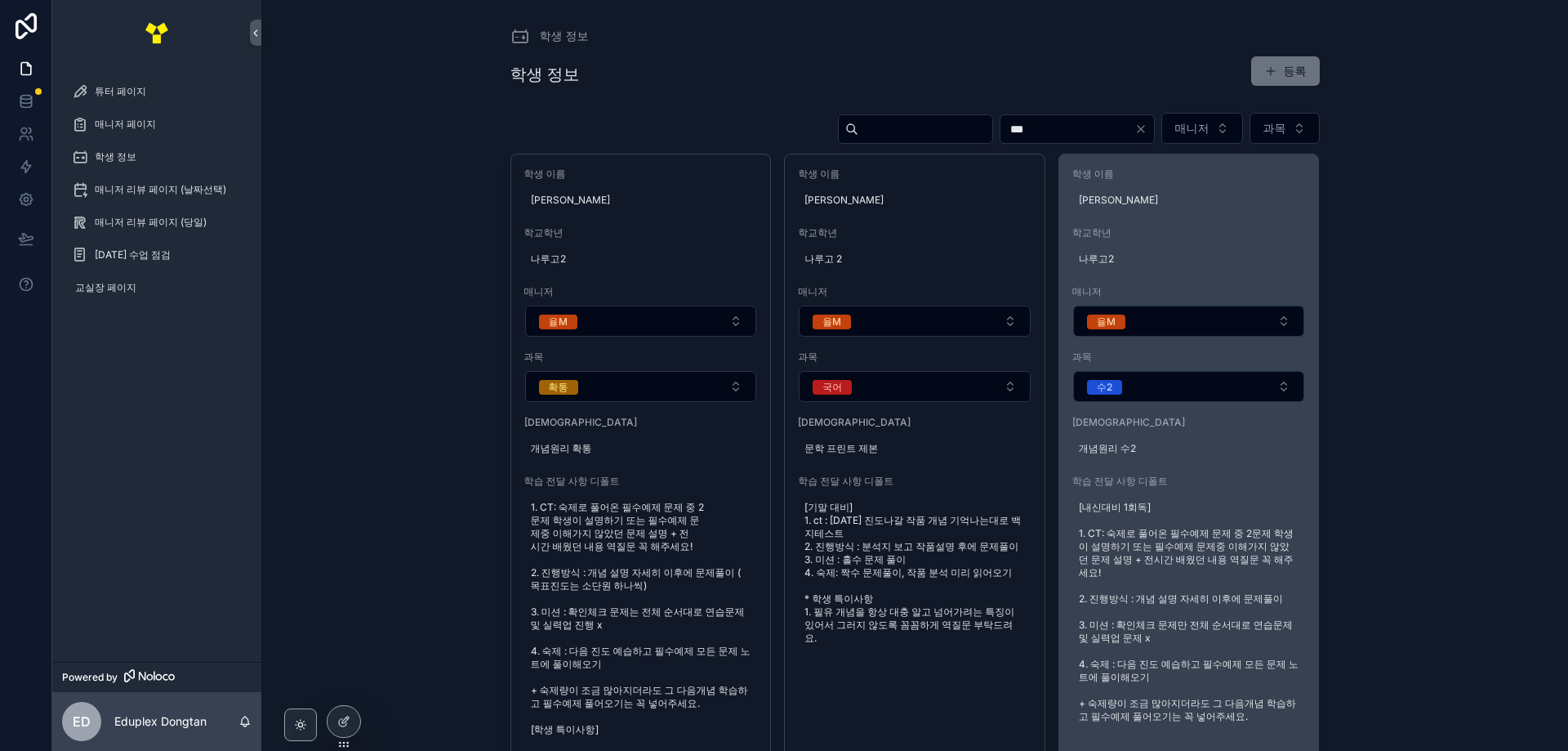click on "학생 이름" at bounding box center [1189, 174] 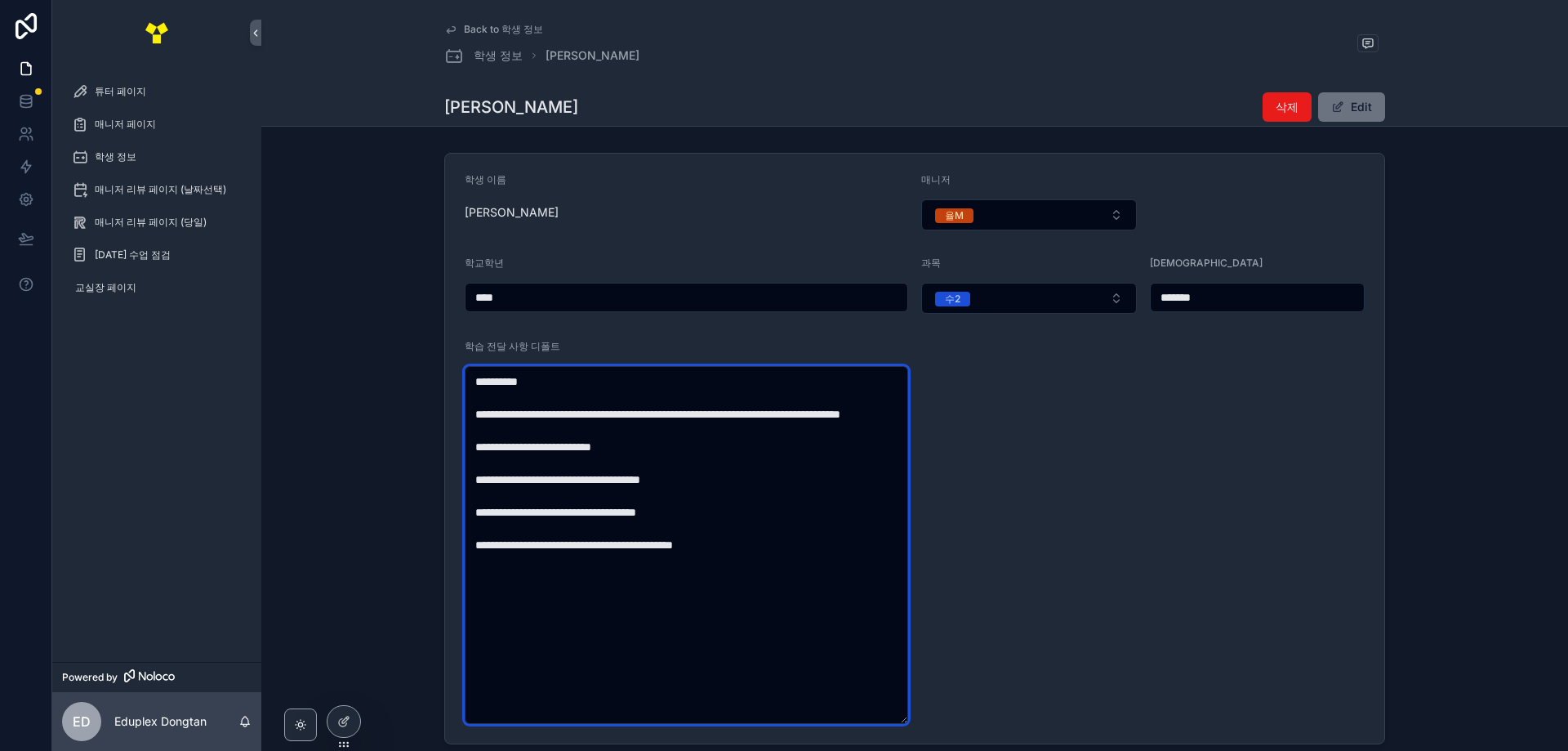 drag, startPoint x: 543, startPoint y: 584, endPoint x: 366, endPoint y: 294, distance: 339.7484 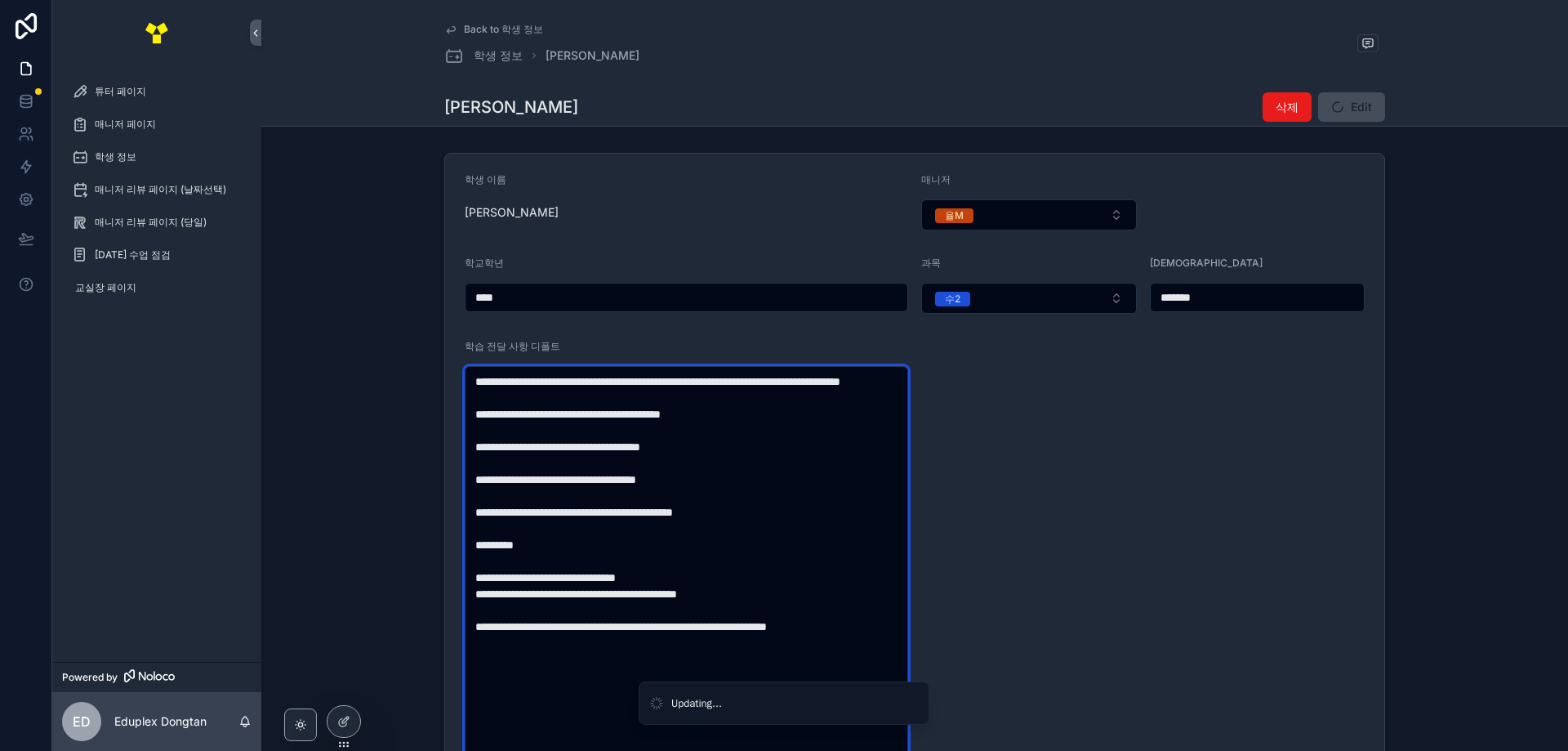 type on "**********" 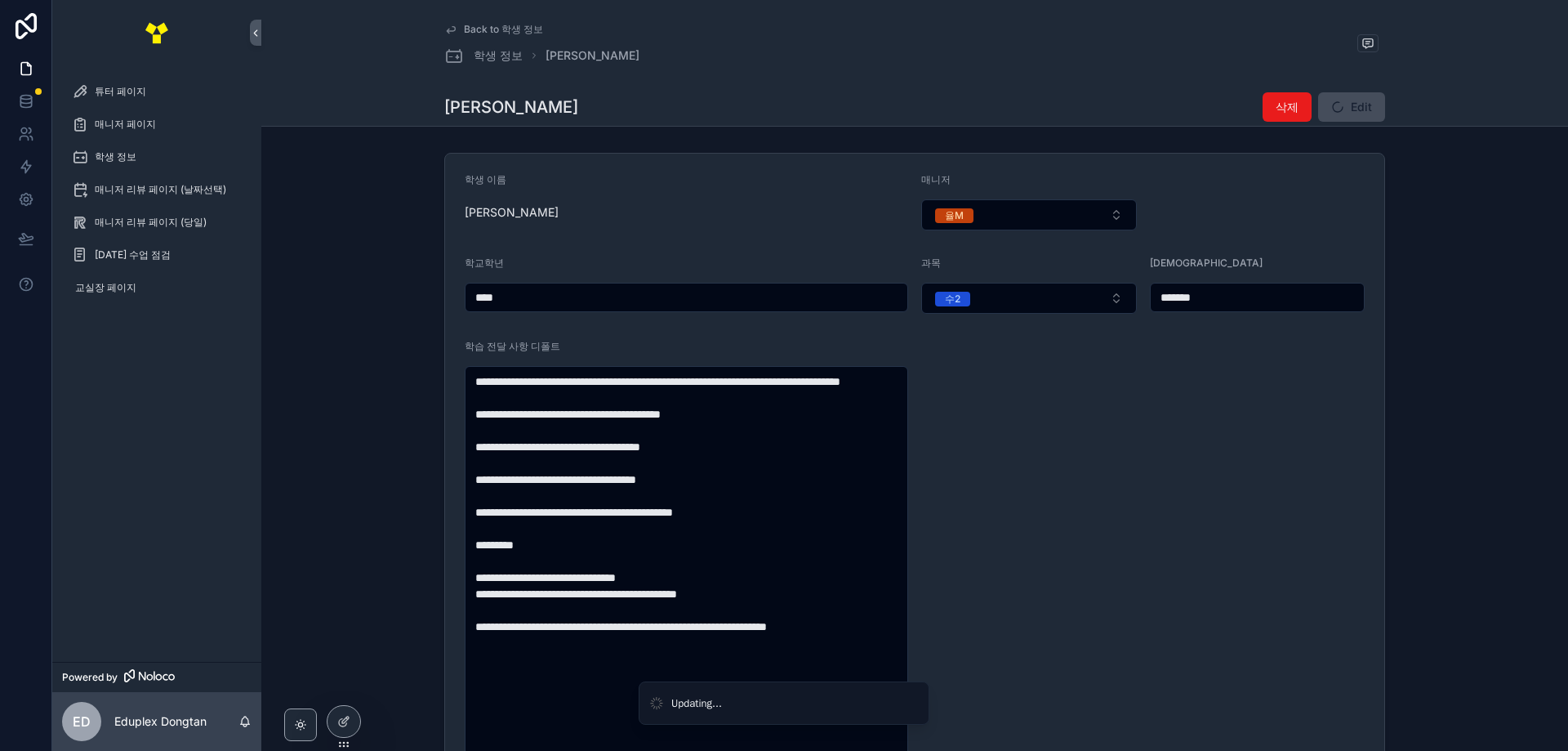 click on "**********" at bounding box center [915, 522] 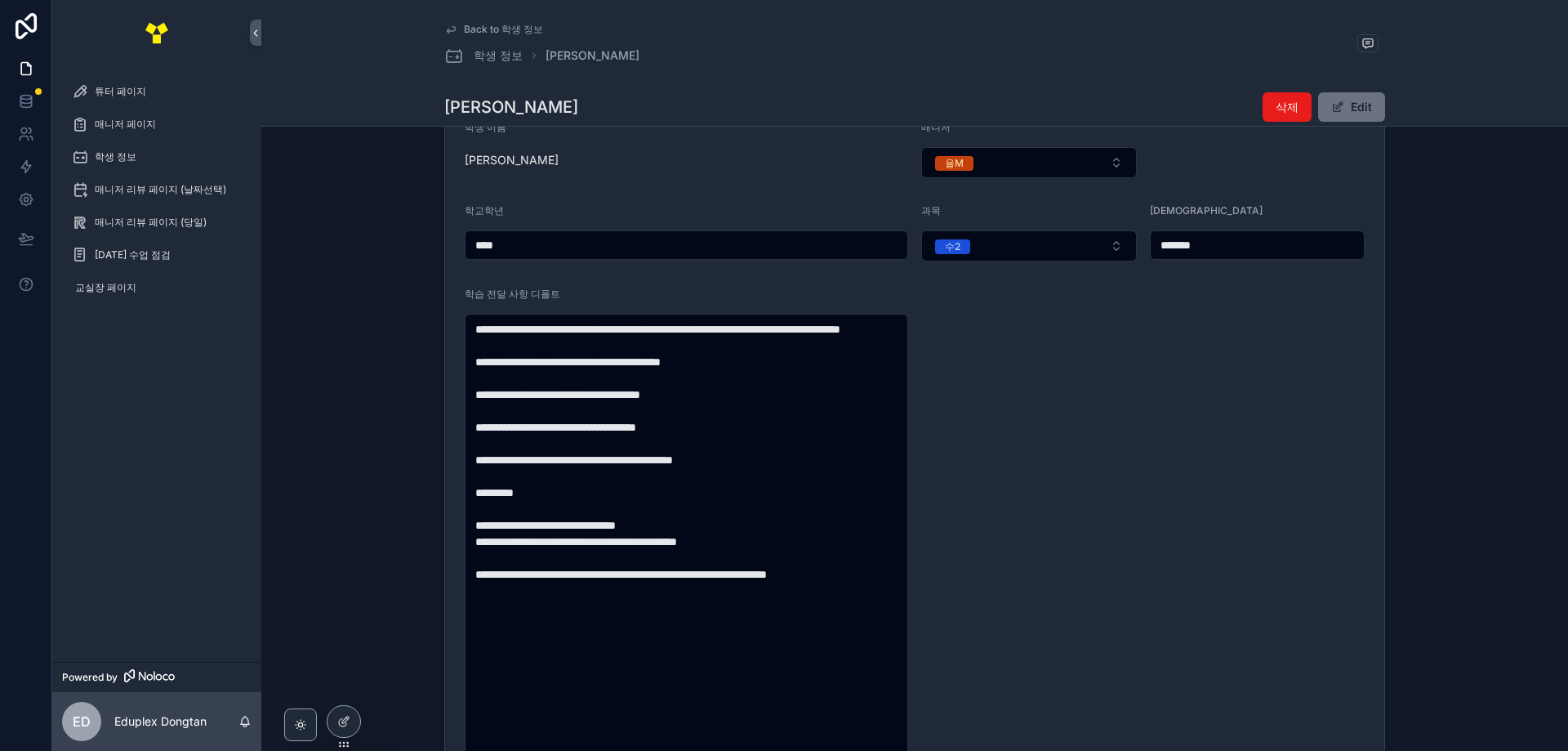 scroll, scrollTop: 82, scrollLeft: 0, axis: vertical 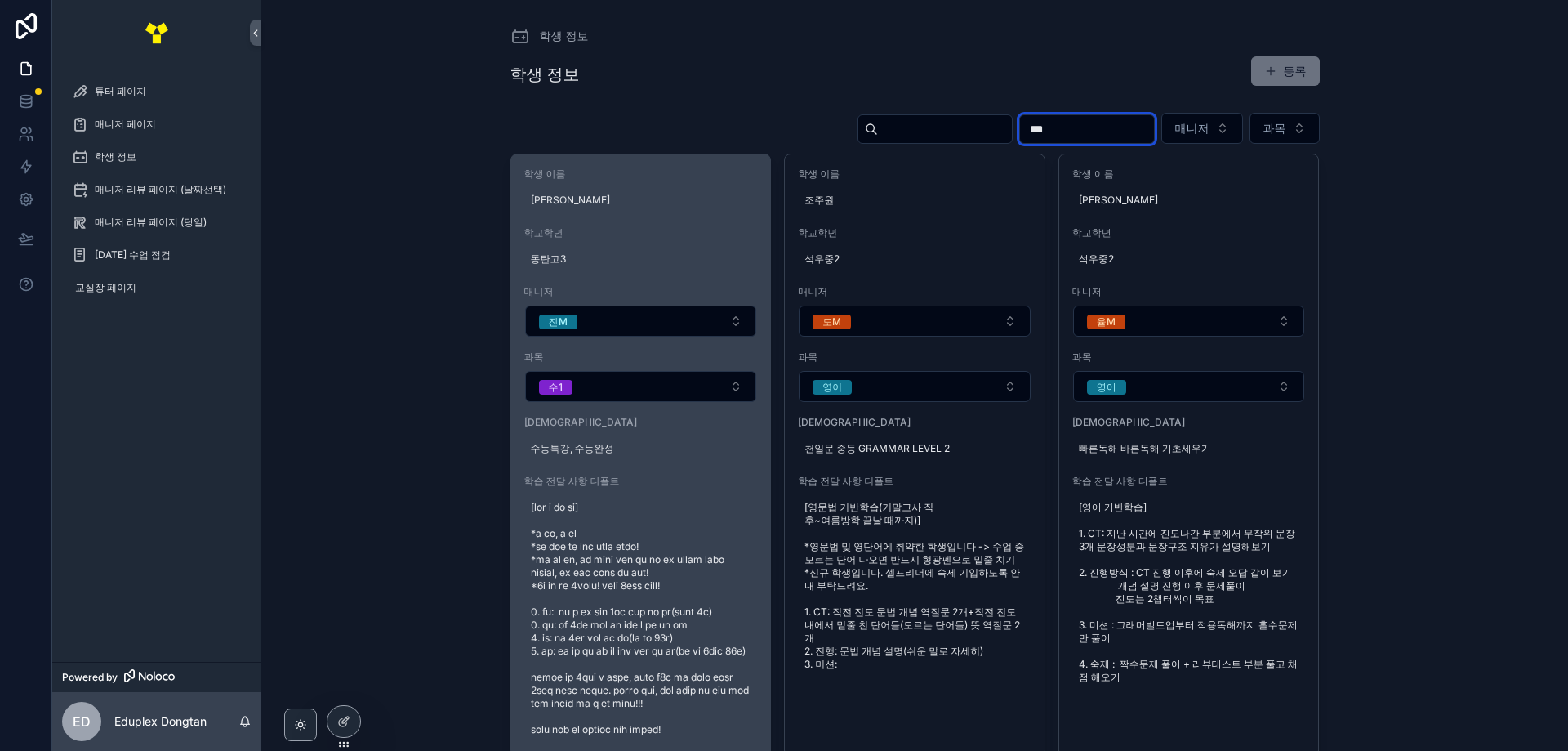 drag, startPoint x: 1058, startPoint y: 133, endPoint x: 699, endPoint y: 165, distance: 360.42336 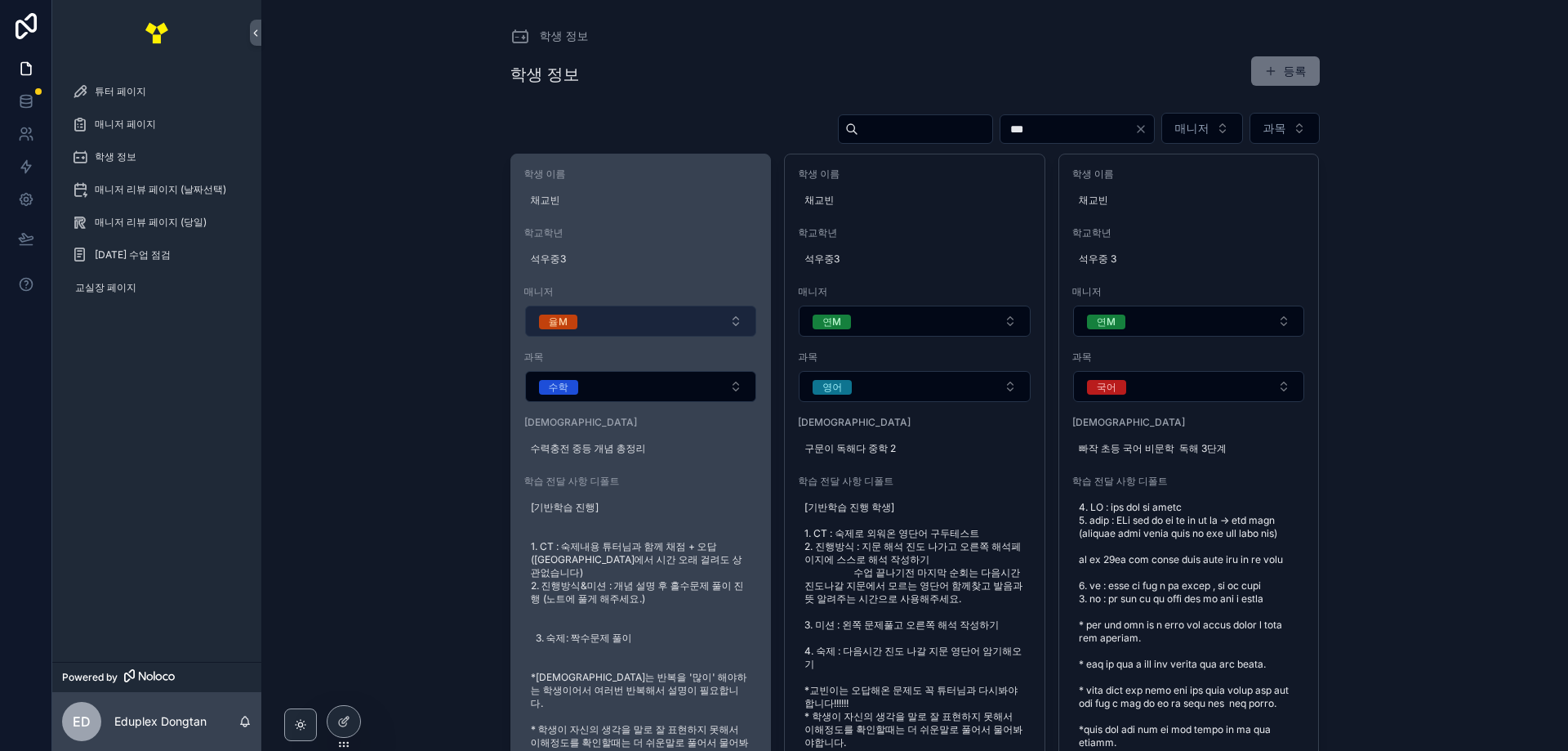 click on "율M" at bounding box center [641, 321] 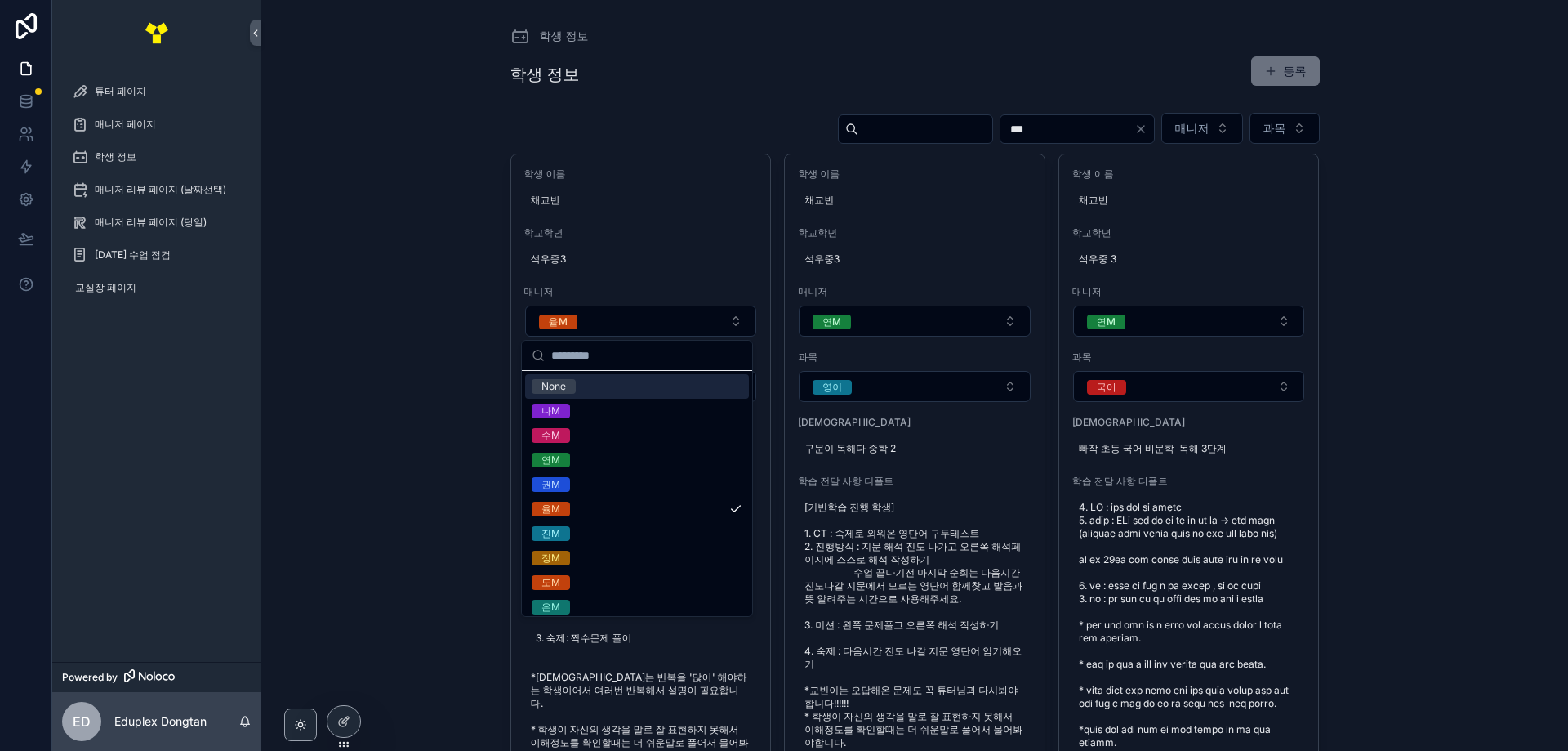 click on "학생 정보 학생 정보 등록 *** 매니저 과목 학생 이름 채교빈 학교학년 석우중3 매니저 율M 과목 수학 교재 수력충전 중등 개념 총정리 학습 전달 사항 디폴트
[기반학습 진행]
1. CT : 숙제내용 튜터님과 함께 채점 + 오답 (CT에서 시간 오래 걸려도 상관없습니다)
2. 진행방식&미션 : 개념 설명 후 홀수문제 풀이 진행 (노트에 풀게 해주세요.)
3. 숙제: 짝수문제 풀이
*교빈이는 반복을 '많이' 해야하는 학생이어서 여러번 반복해서 설명이 필요합니다.
* 학생이 자신의 생각을 말로 잘 표현하지 못해서 이해정도를 확인할때는 더 쉬운말로 풀어서 물어봐야합니다.
* 칭찬을 하면 신나서 더 열심히 하려고 하는편이어서 중간에 칭찬을 섞어주세요. 학생 이름 채교빈 학교학년 석우중3 매니저 연M 과목 영어 교재 구문이 독해다 중학 2 학습 전달 사항 디폴트 채교빈" at bounding box center (915, 375) 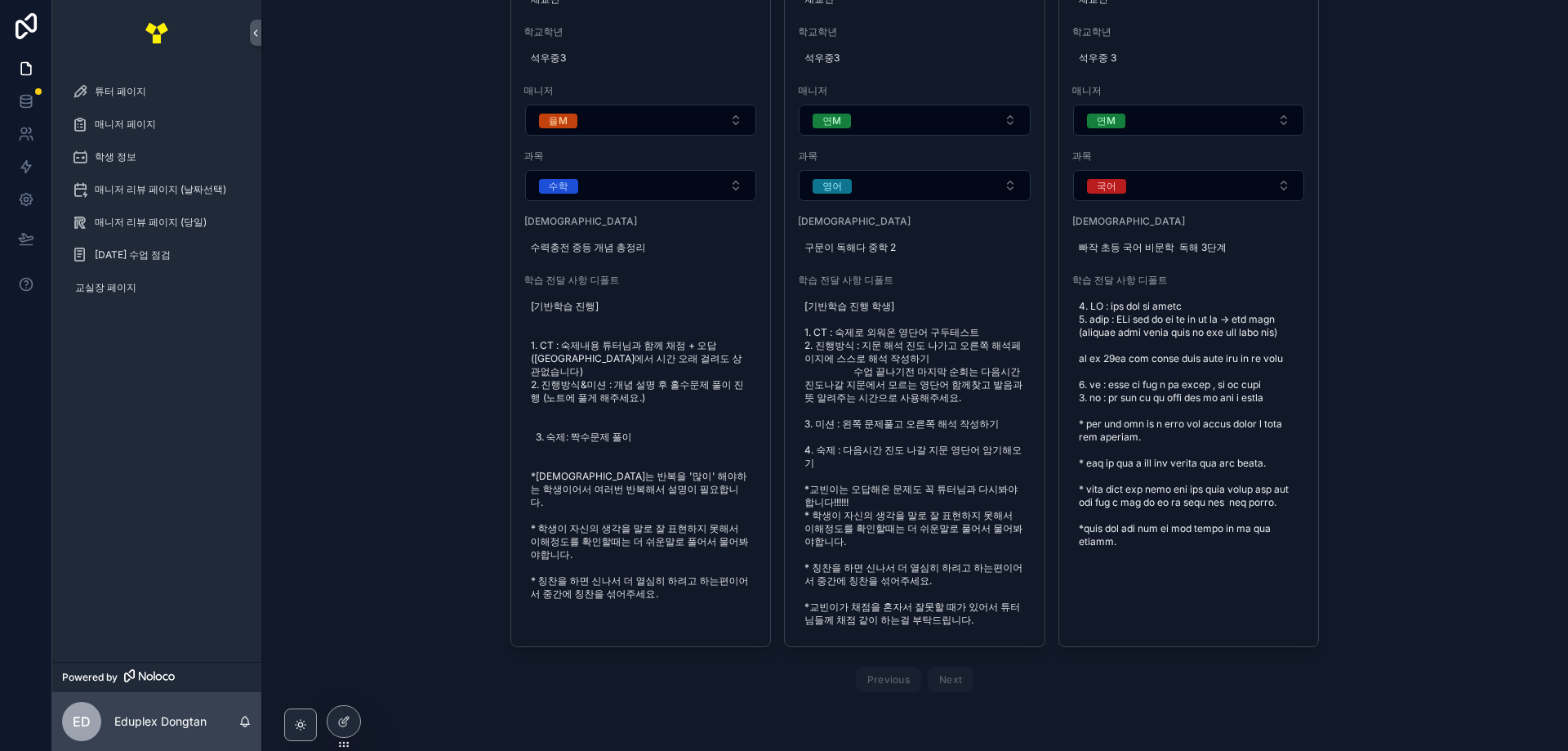 scroll, scrollTop: 0, scrollLeft: 0, axis: both 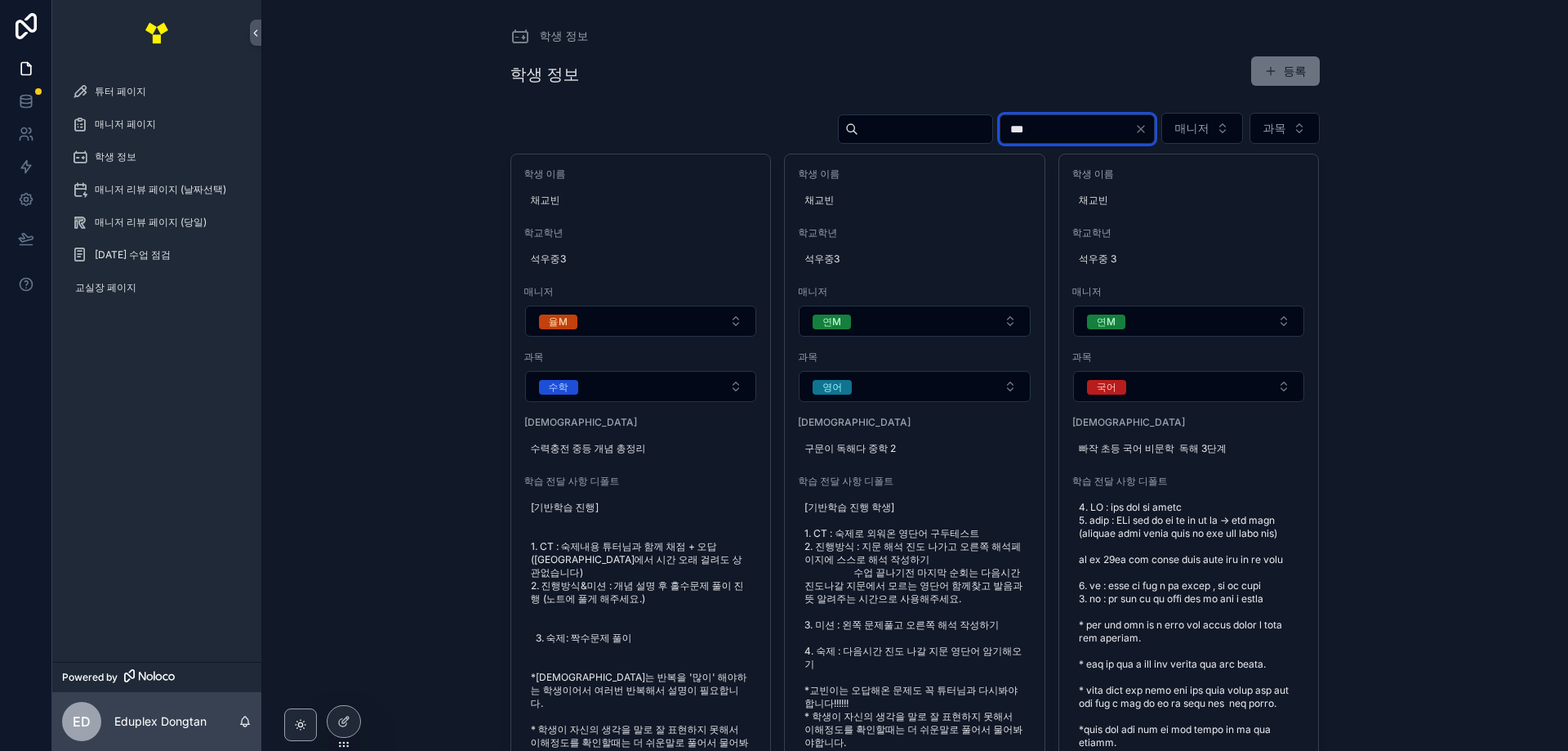 drag, startPoint x: 1056, startPoint y: 131, endPoint x: 685, endPoint y: 110, distance: 371.5939 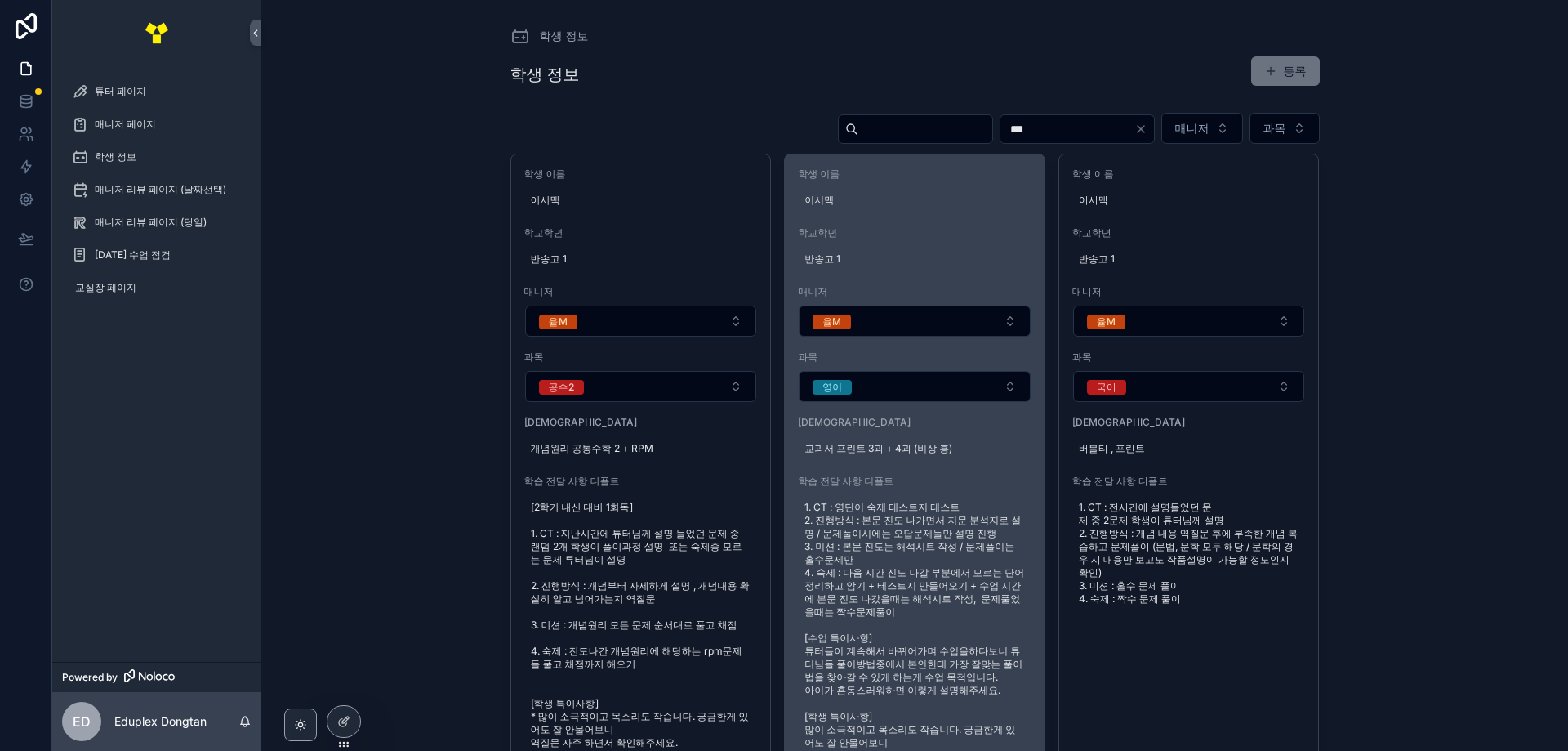 click on "학생 이름 이시맥 학교학년 반송고 1 매니저 율M 과목 영어 교재 교과서 프린트 3과 + 4과 (비상 홍) 학습 전달 사항 디폴트" at bounding box center [915, 468] 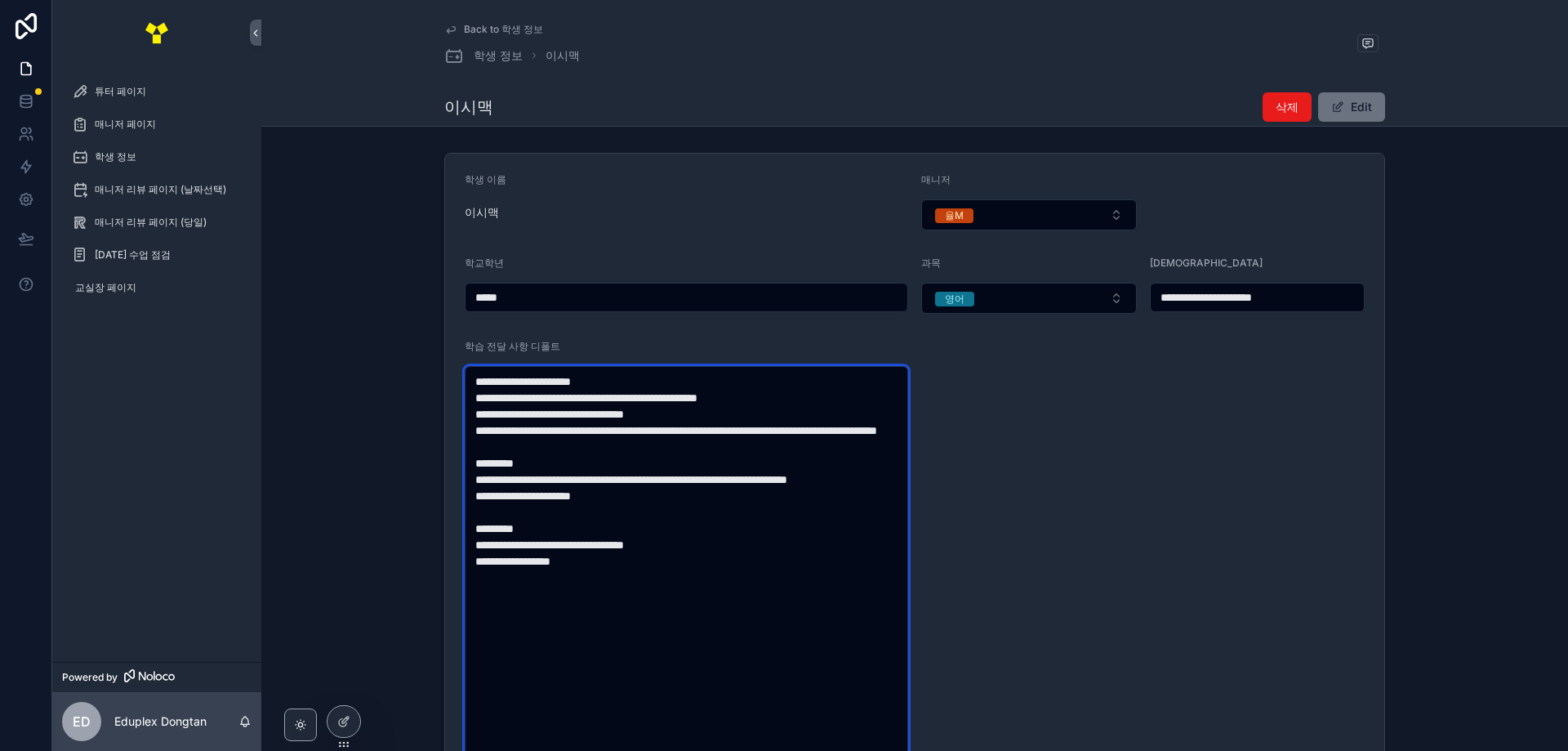 click on "**********" at bounding box center (686, 578) 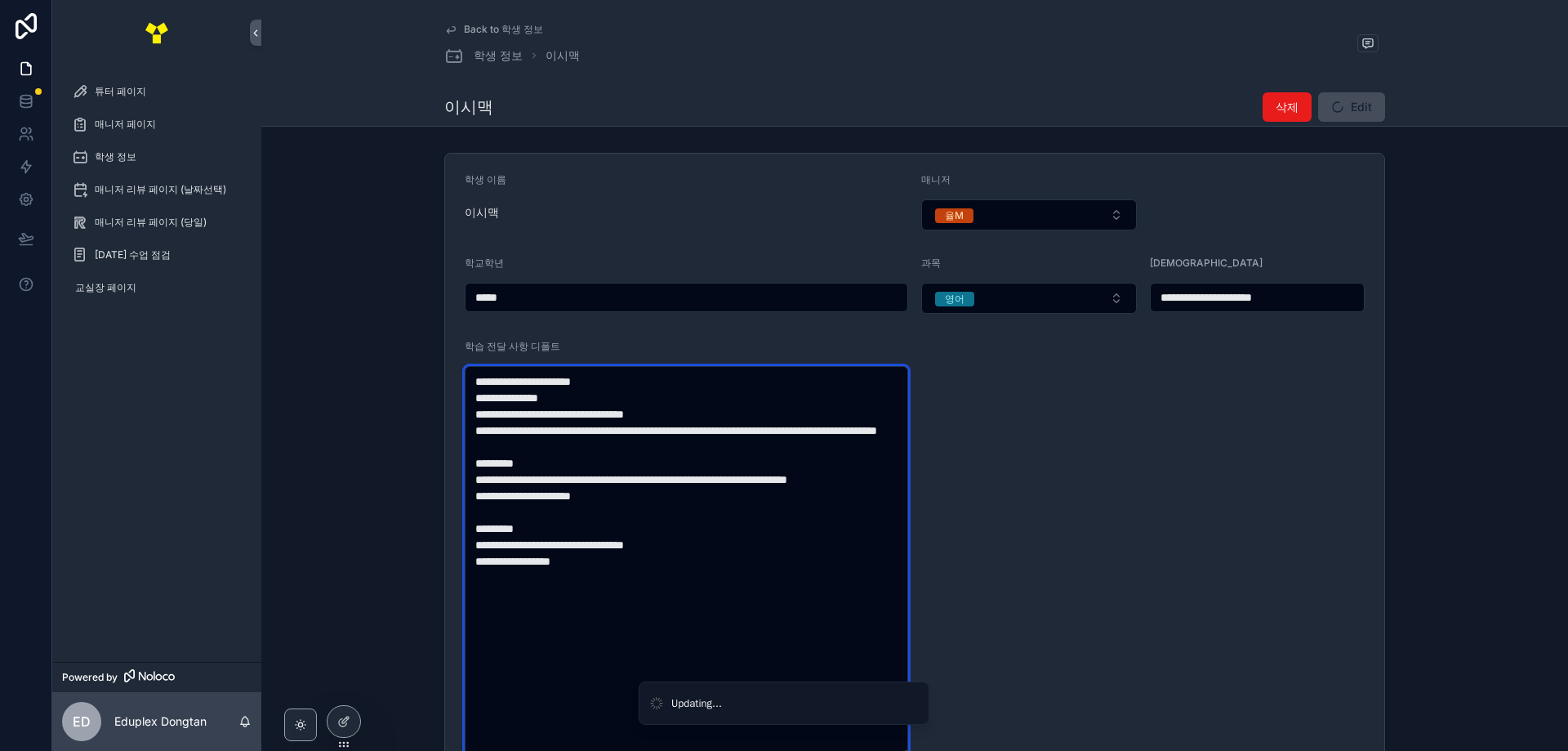 type on "**********" 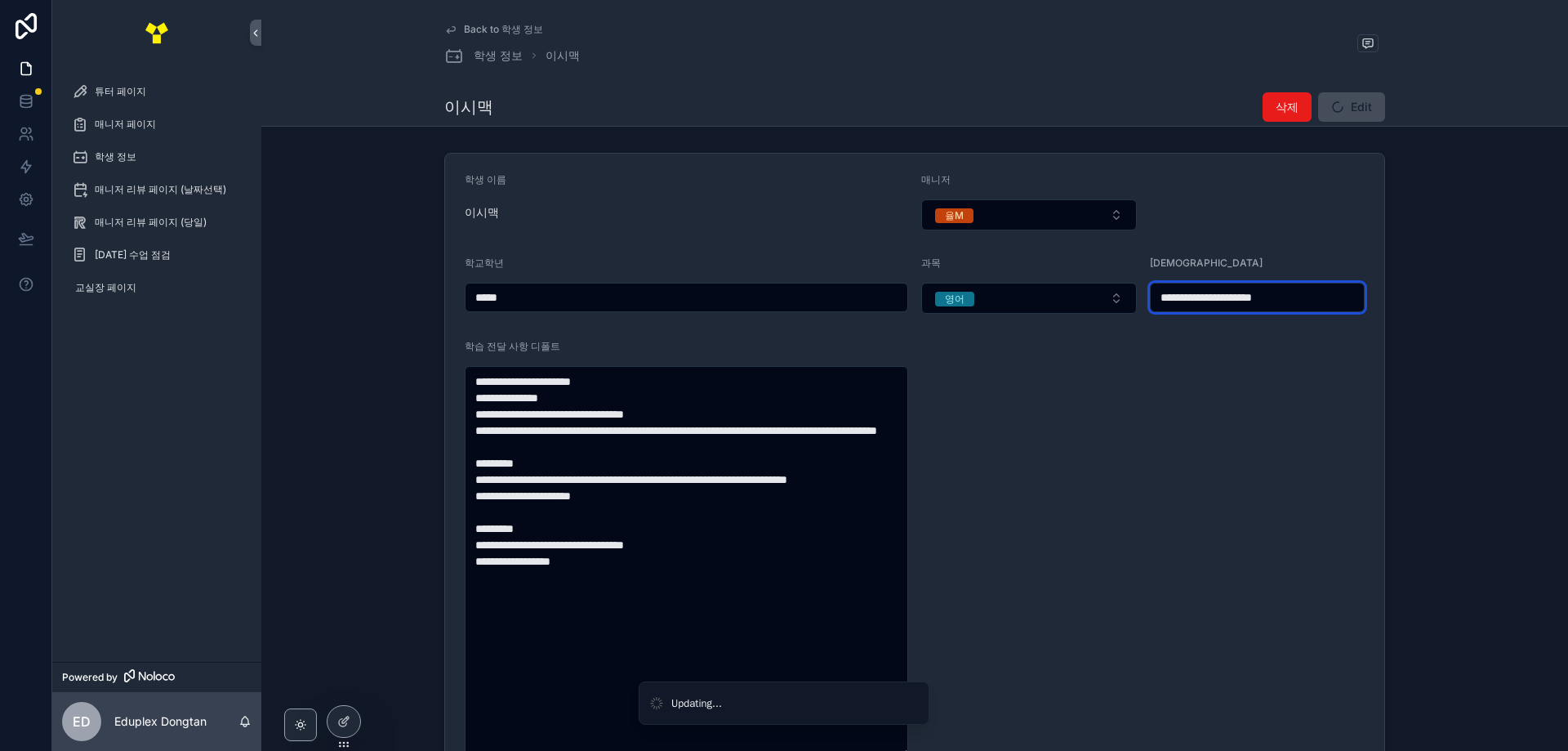 drag, startPoint x: 1347, startPoint y: 292, endPoint x: 1027, endPoint y: 320, distance: 321.22266 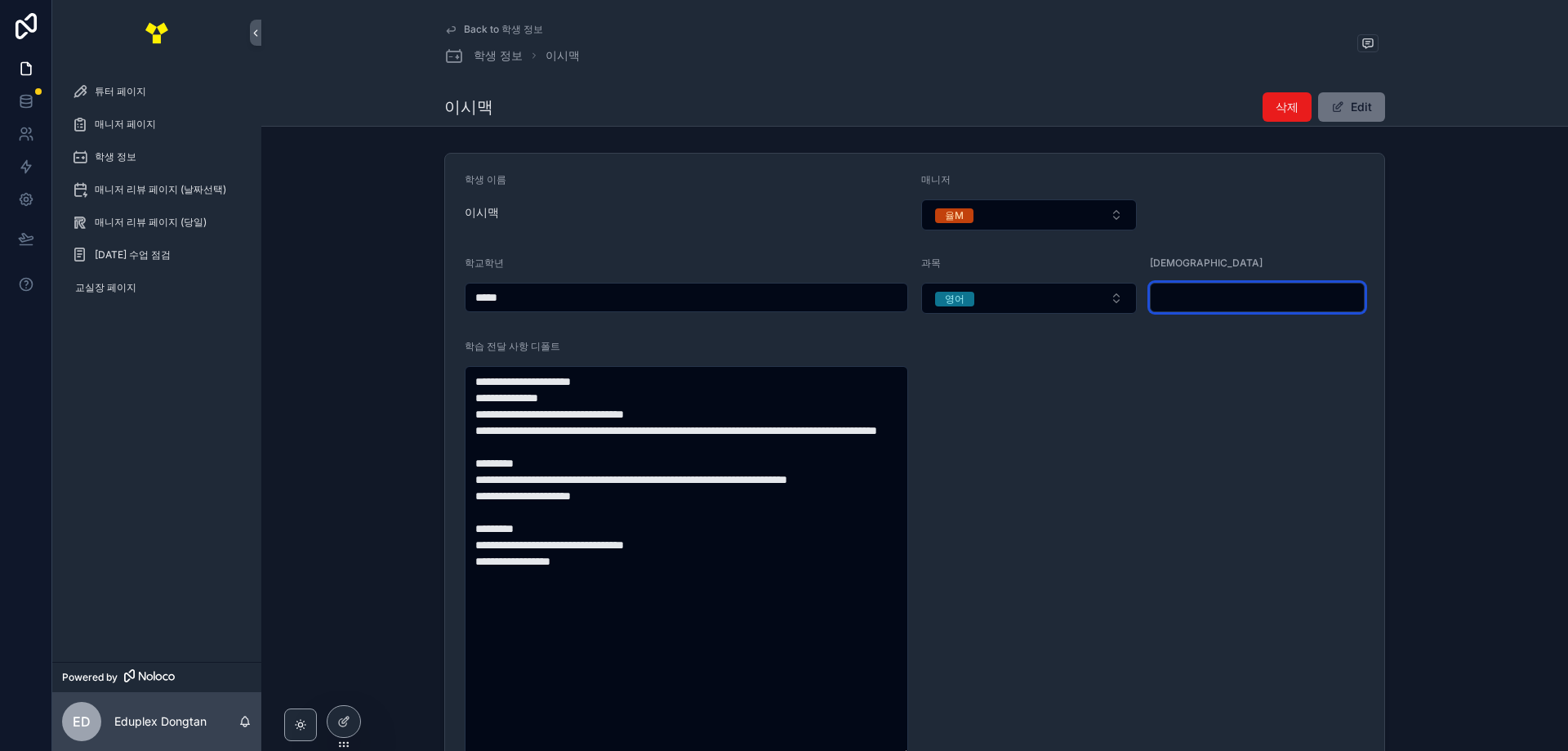 type on "*" 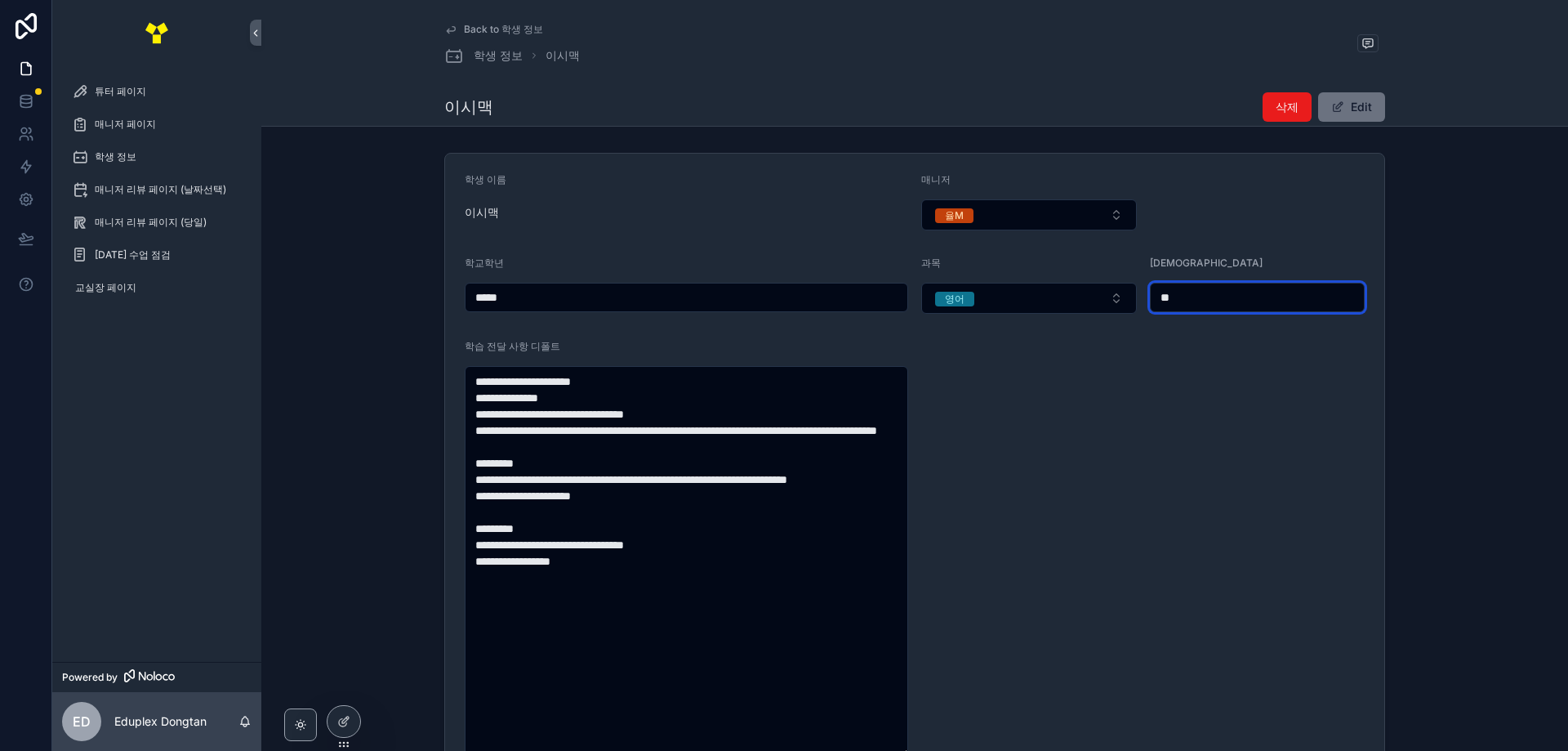 type on "*" 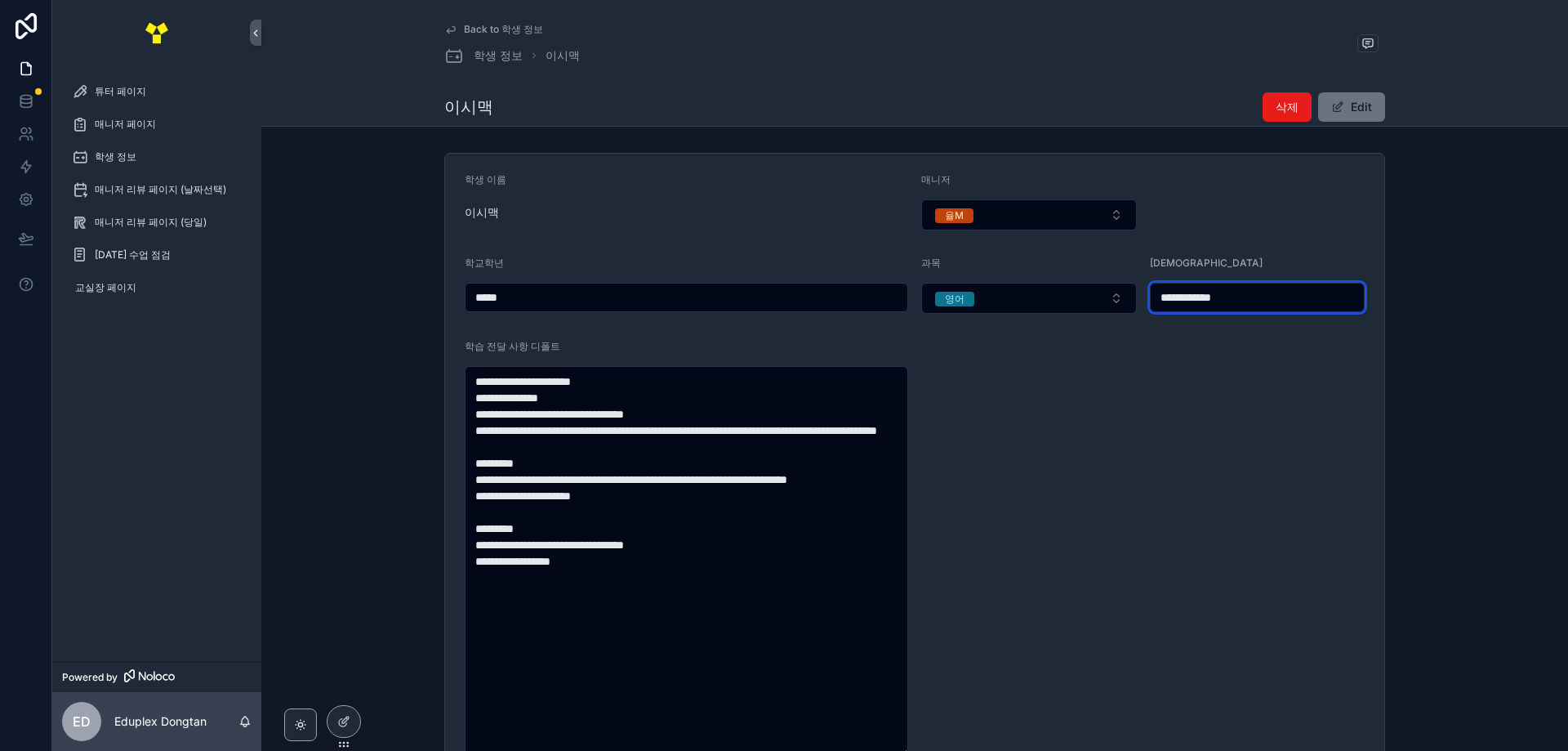 type on "**********" 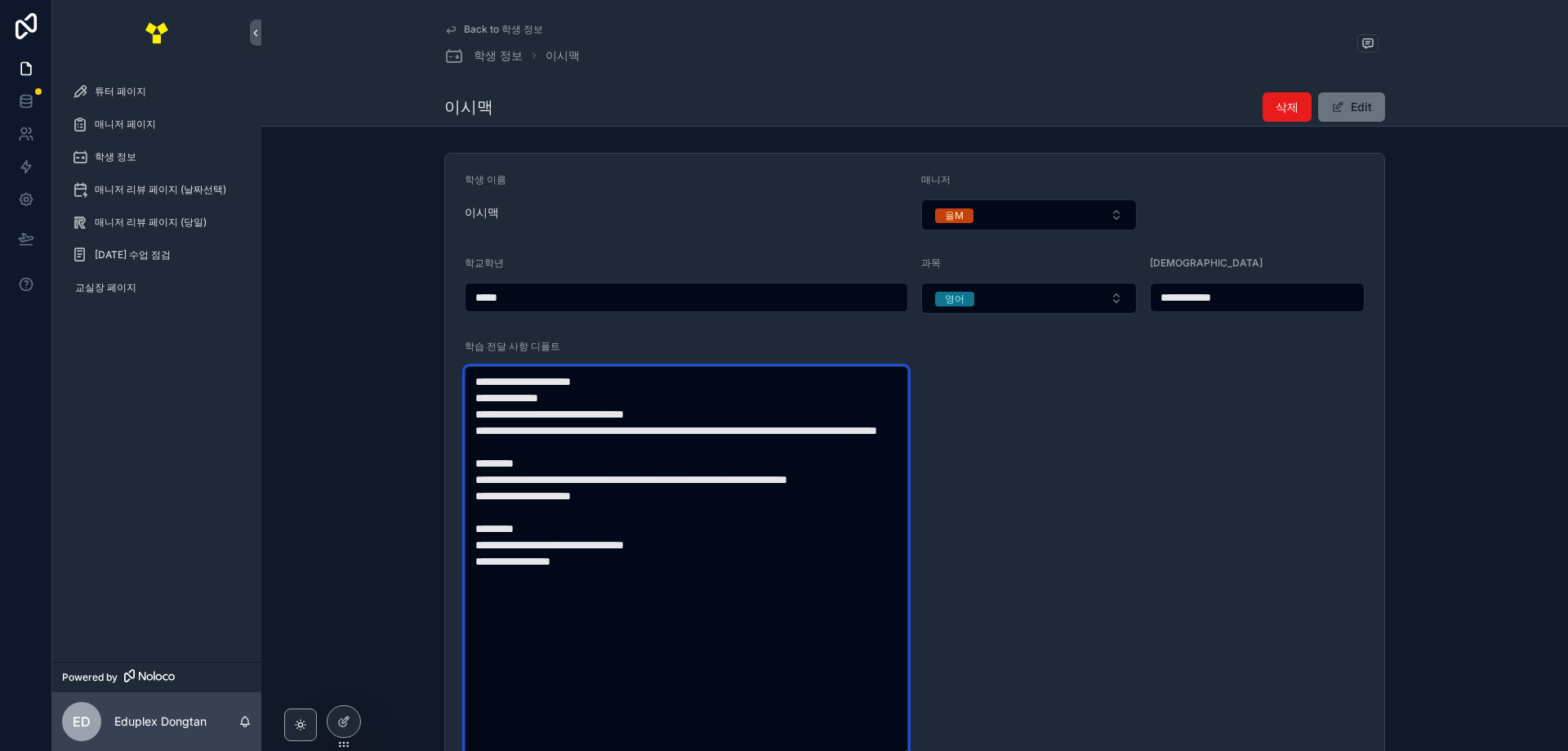 click on "**********" at bounding box center (686, 561) 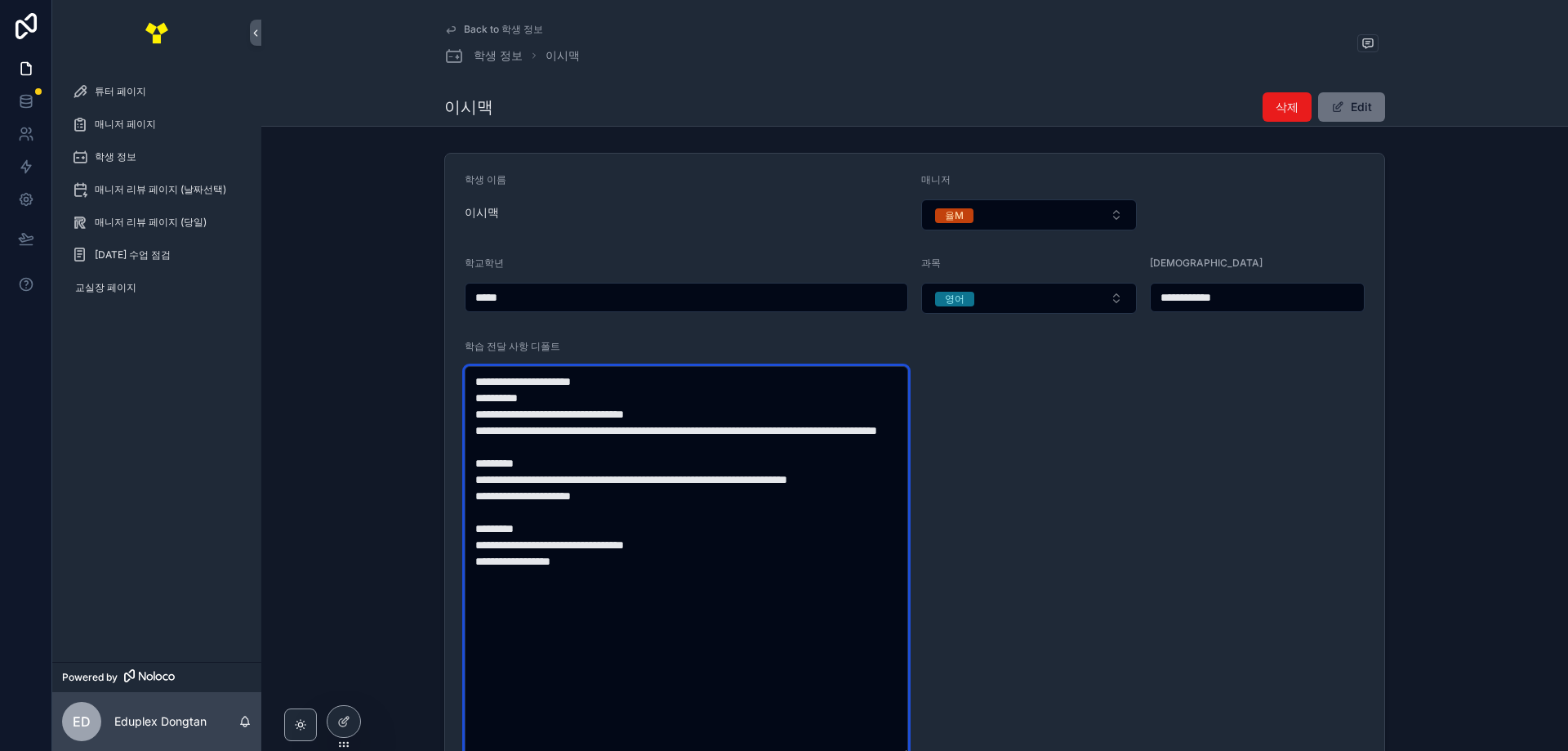 drag, startPoint x: 559, startPoint y: 461, endPoint x: 521, endPoint y: 431, distance: 48.414874 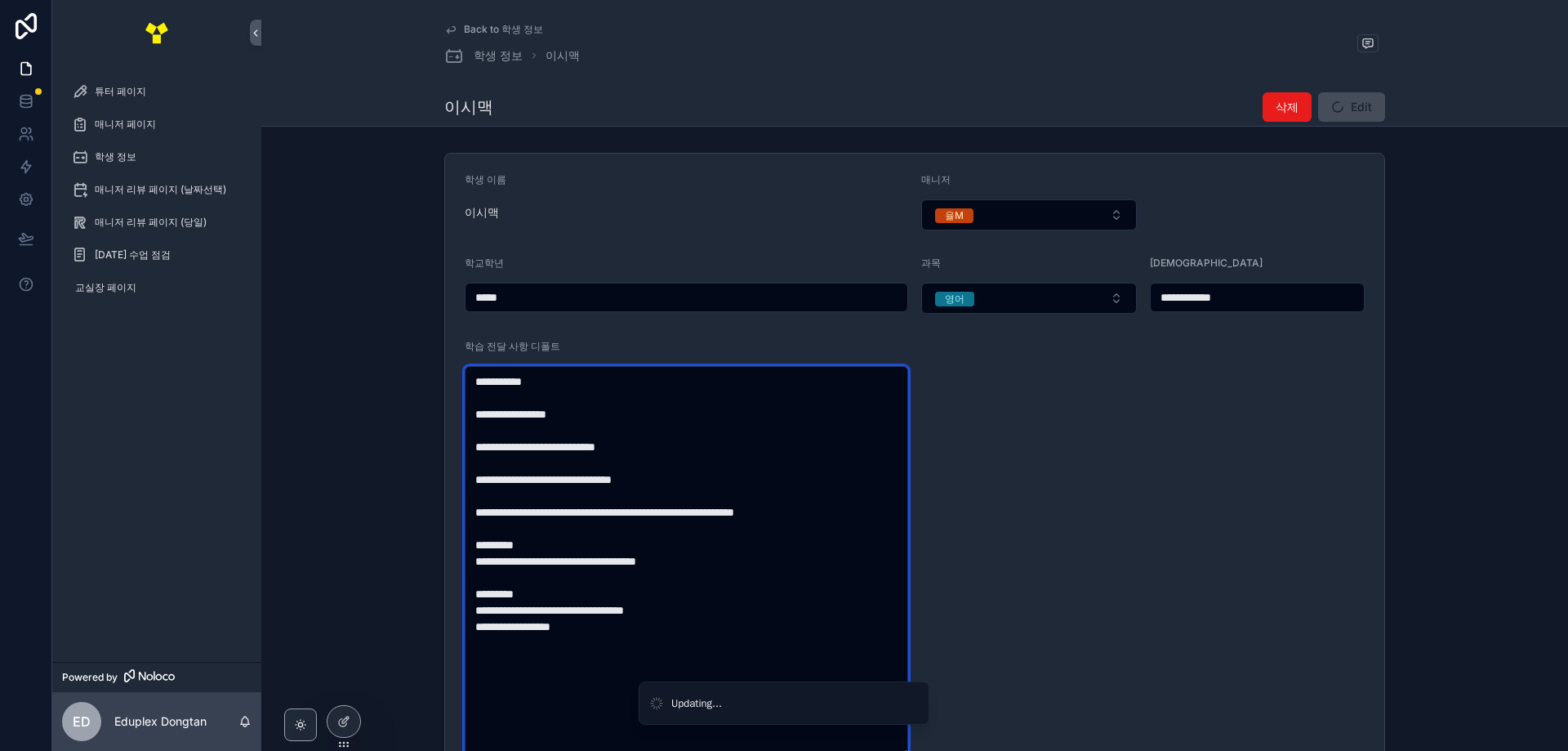 click on "**********" at bounding box center [686, 561] 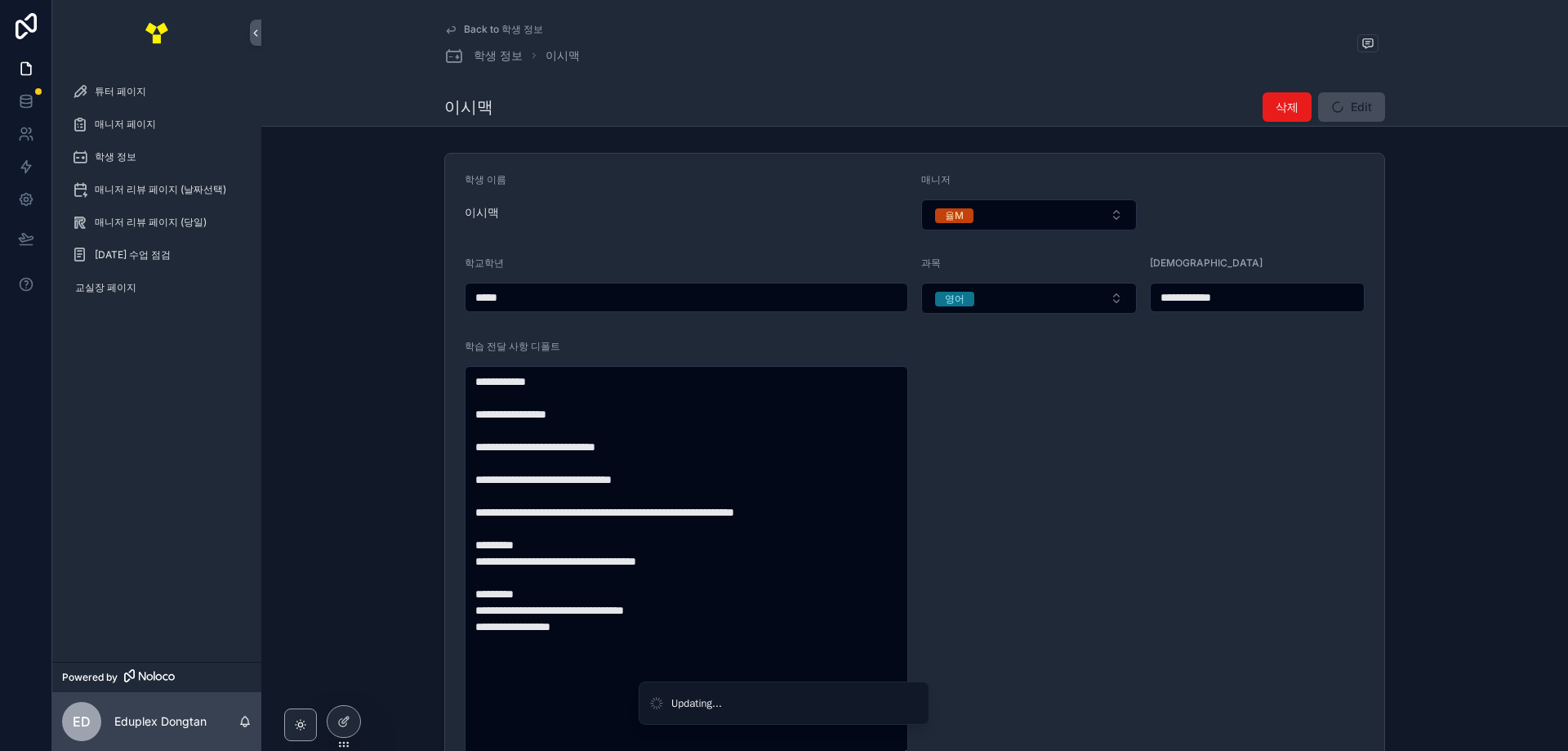 click on "**********" at bounding box center [915, 465] 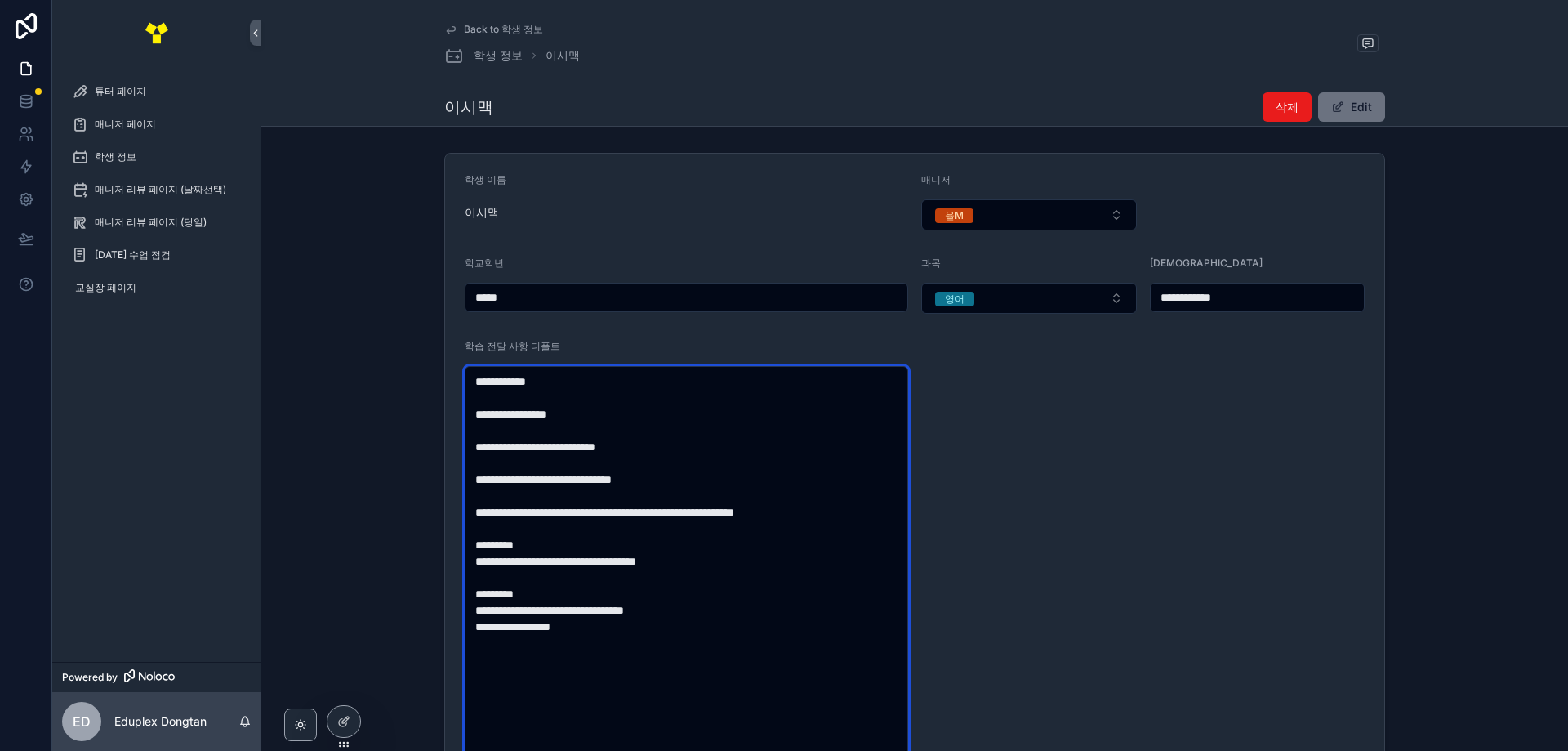 click on "**********" at bounding box center (686, 561) 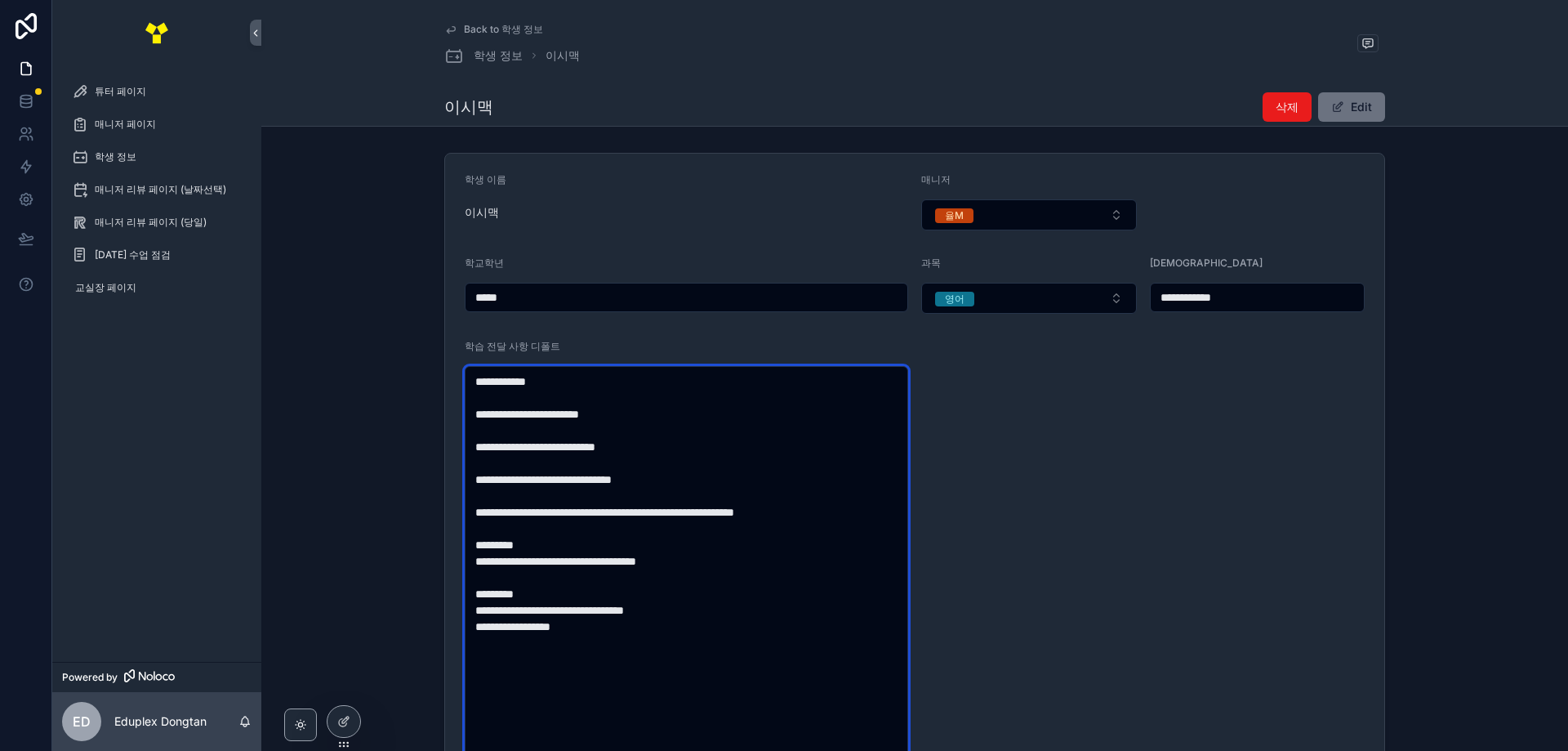click on "**********" at bounding box center (686, 570) 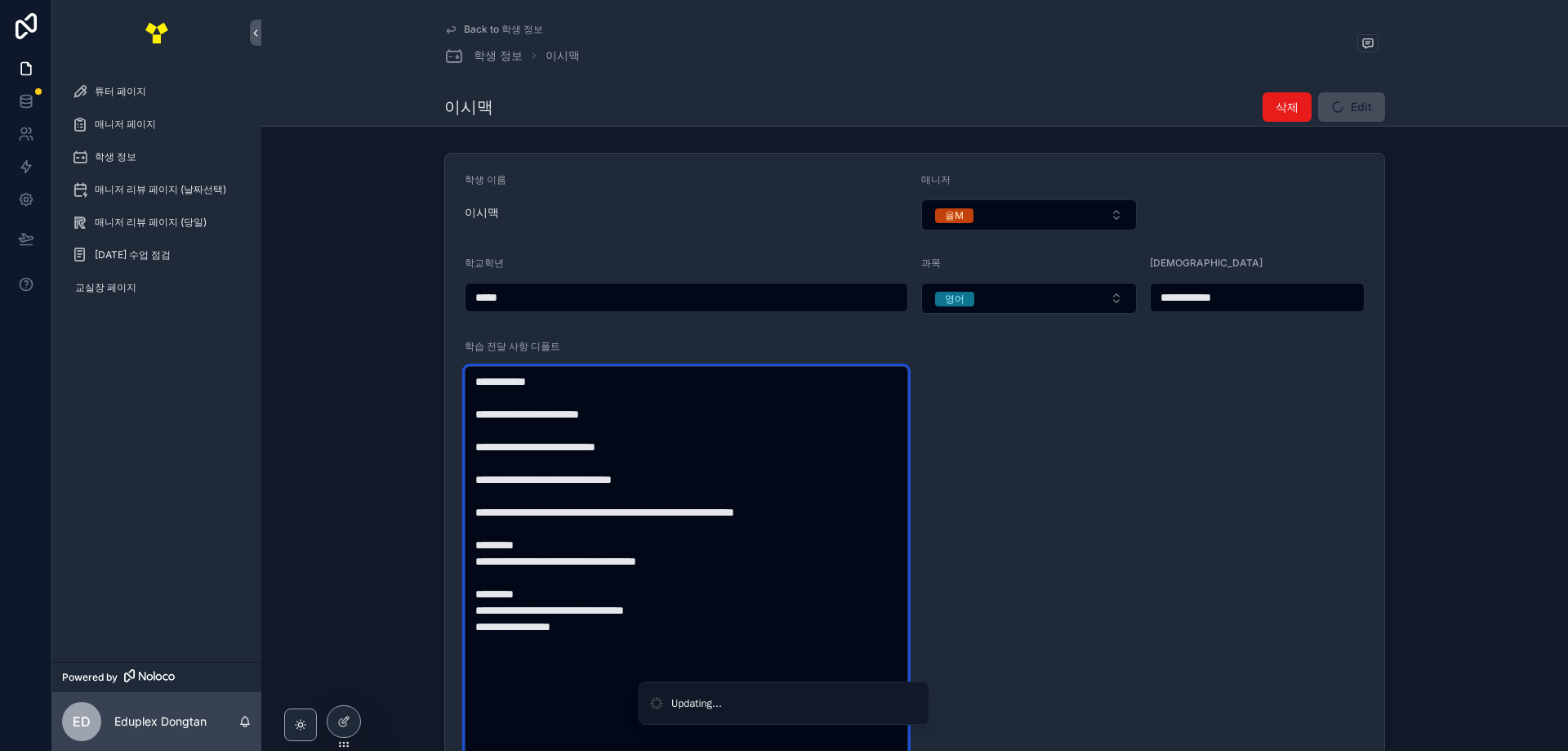 drag, startPoint x: 746, startPoint y: 449, endPoint x: 545, endPoint y: 450, distance: 201.0025 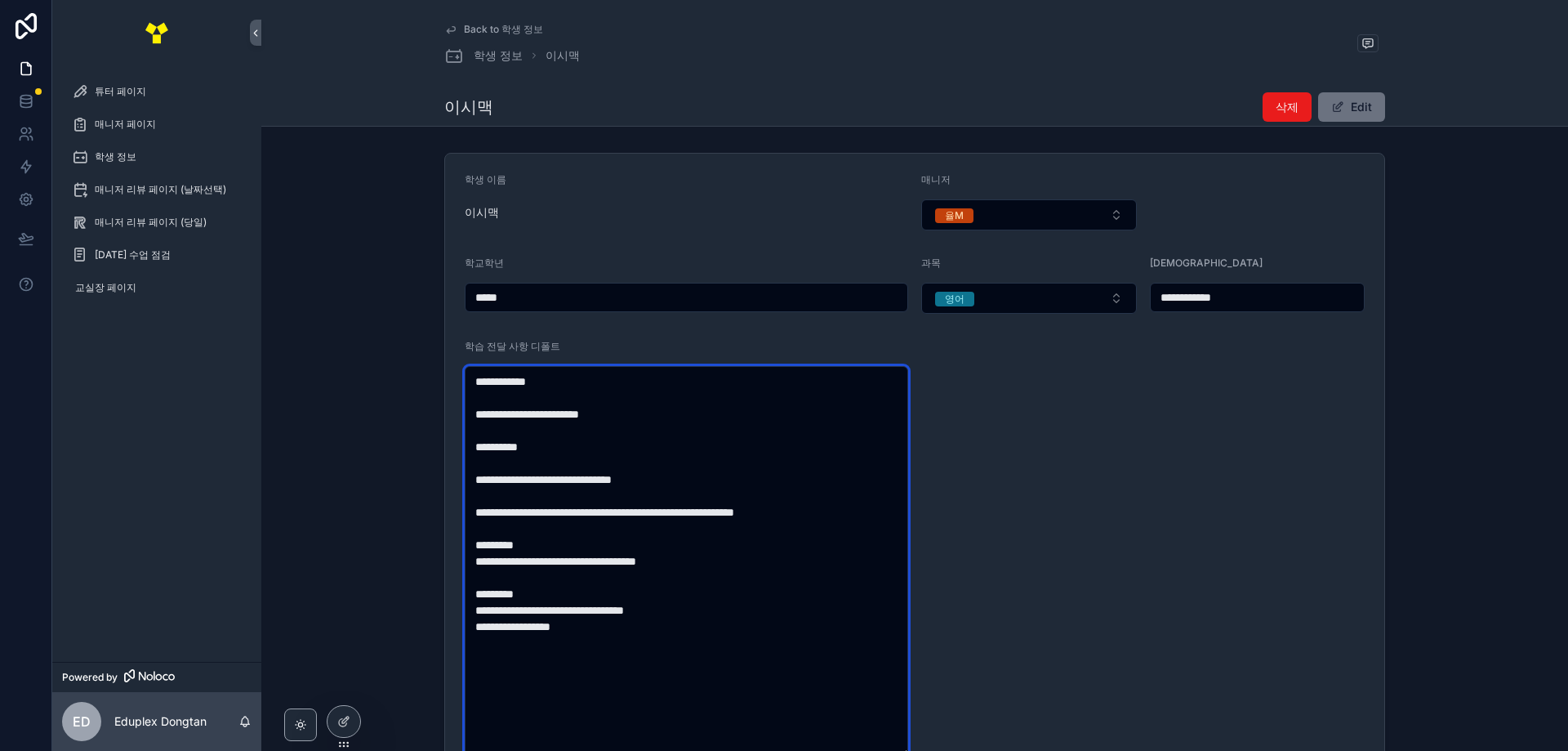 click on "**********" at bounding box center (686, 561) 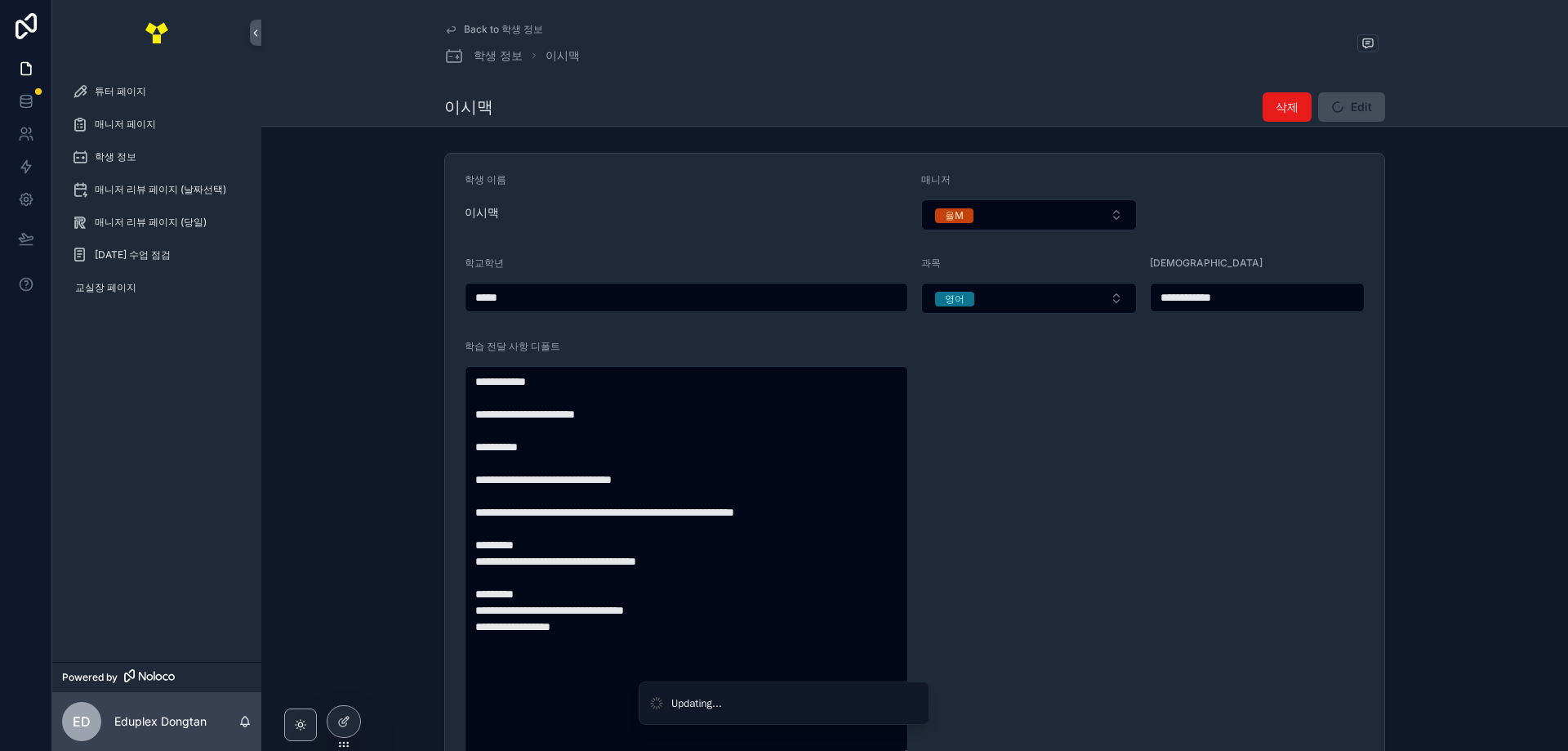 click on "**********" at bounding box center (915, 465) 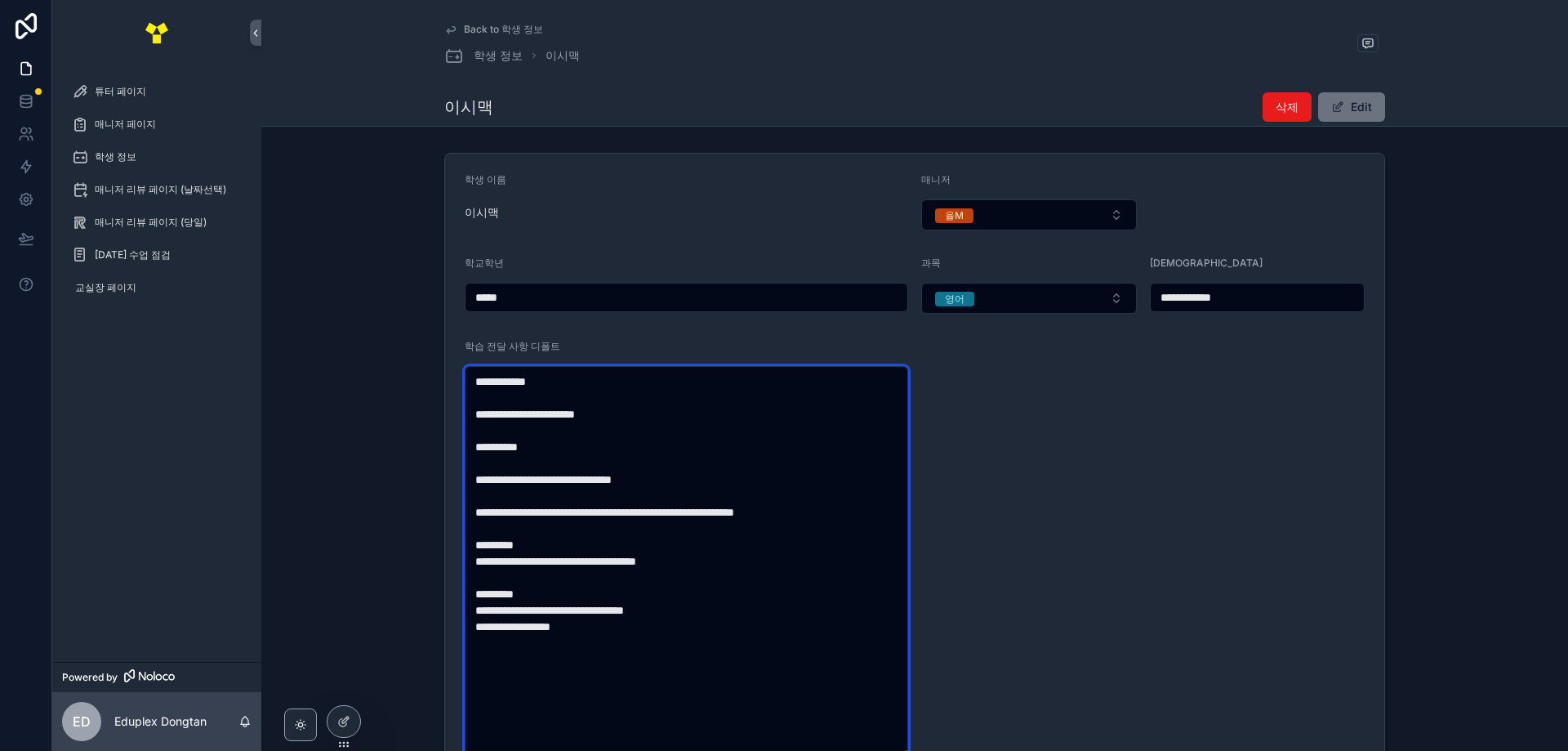 click on "**********" at bounding box center (686, 561) 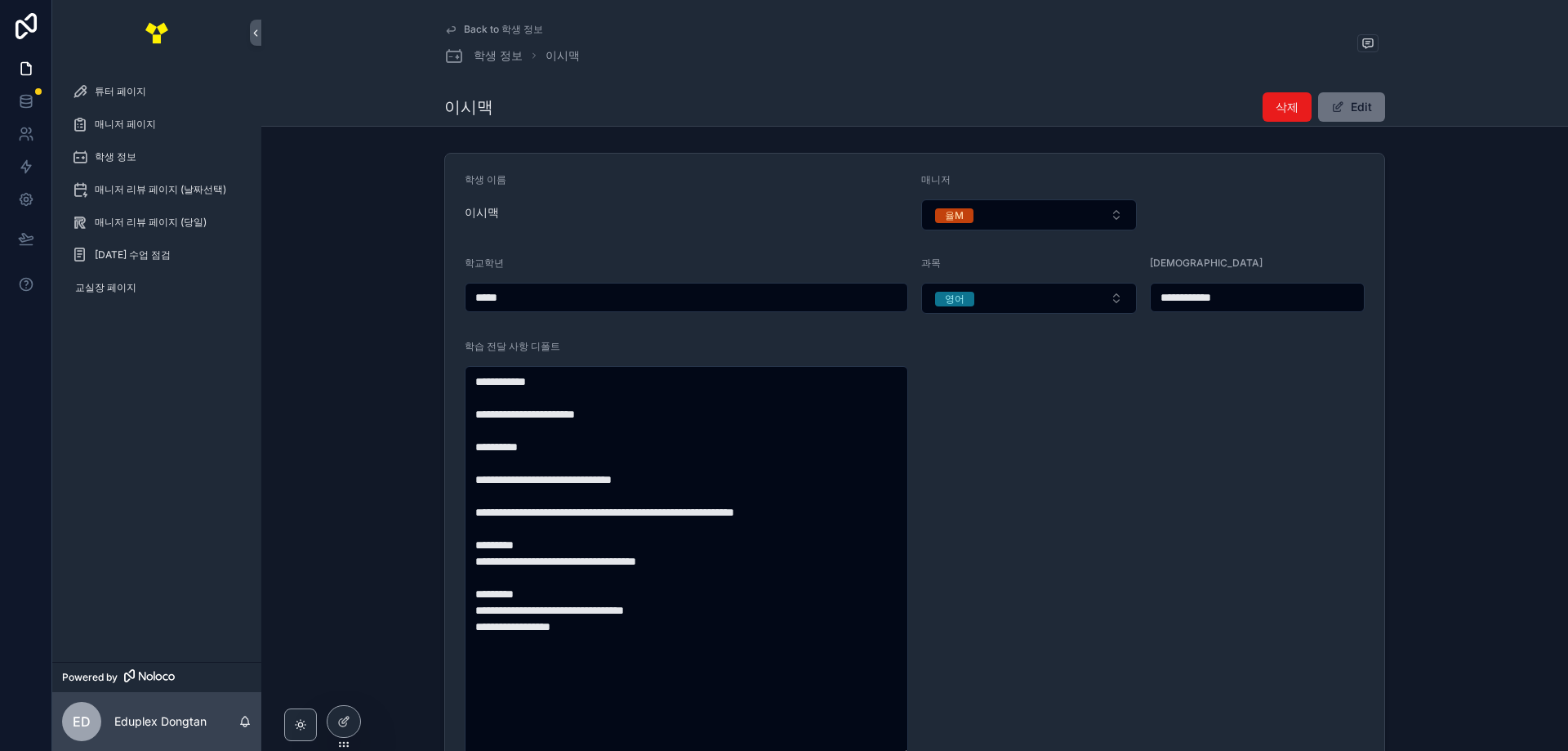 click on "**********" at bounding box center [915, 465] 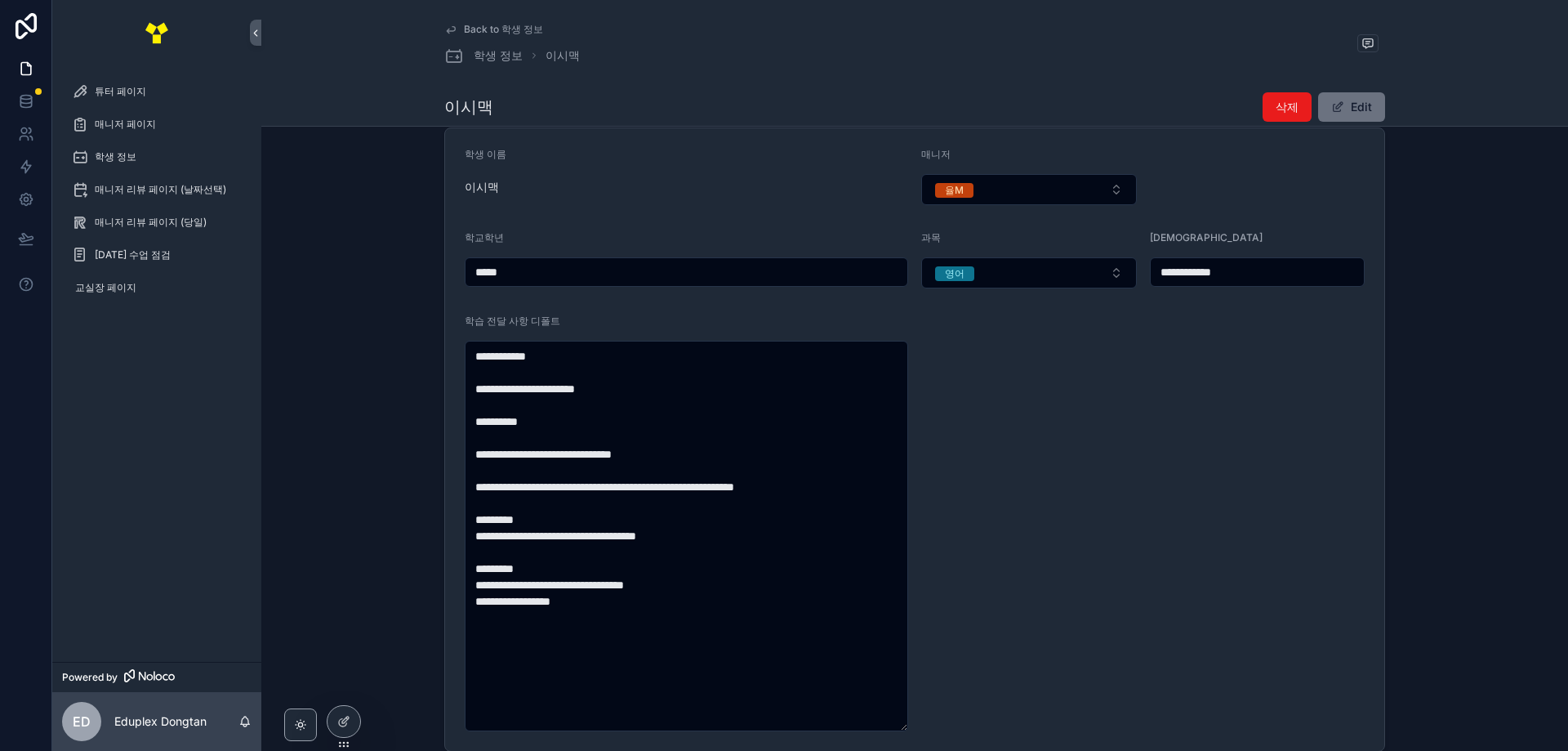 scroll, scrollTop: 0, scrollLeft: 0, axis: both 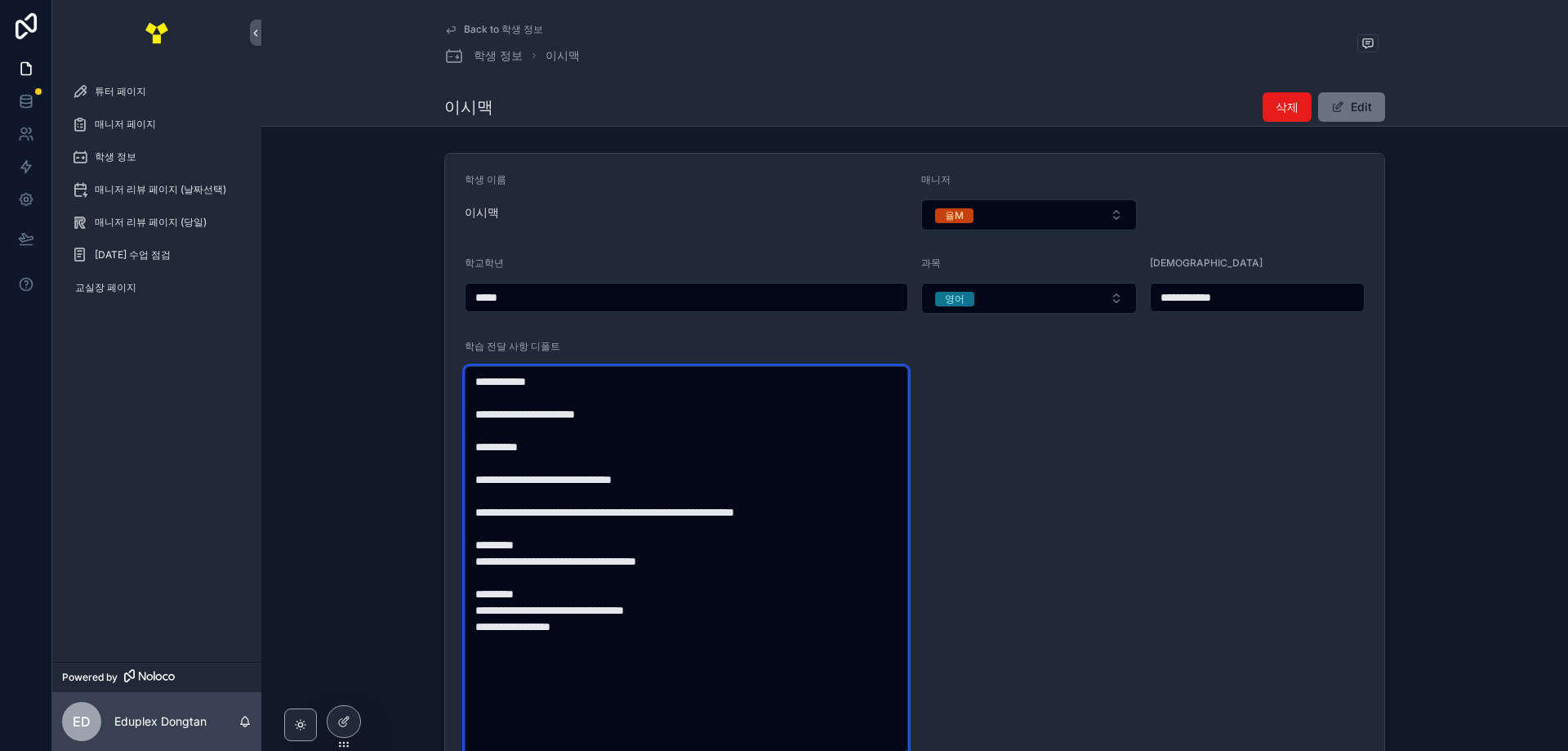 click on "**********" at bounding box center [686, 561] 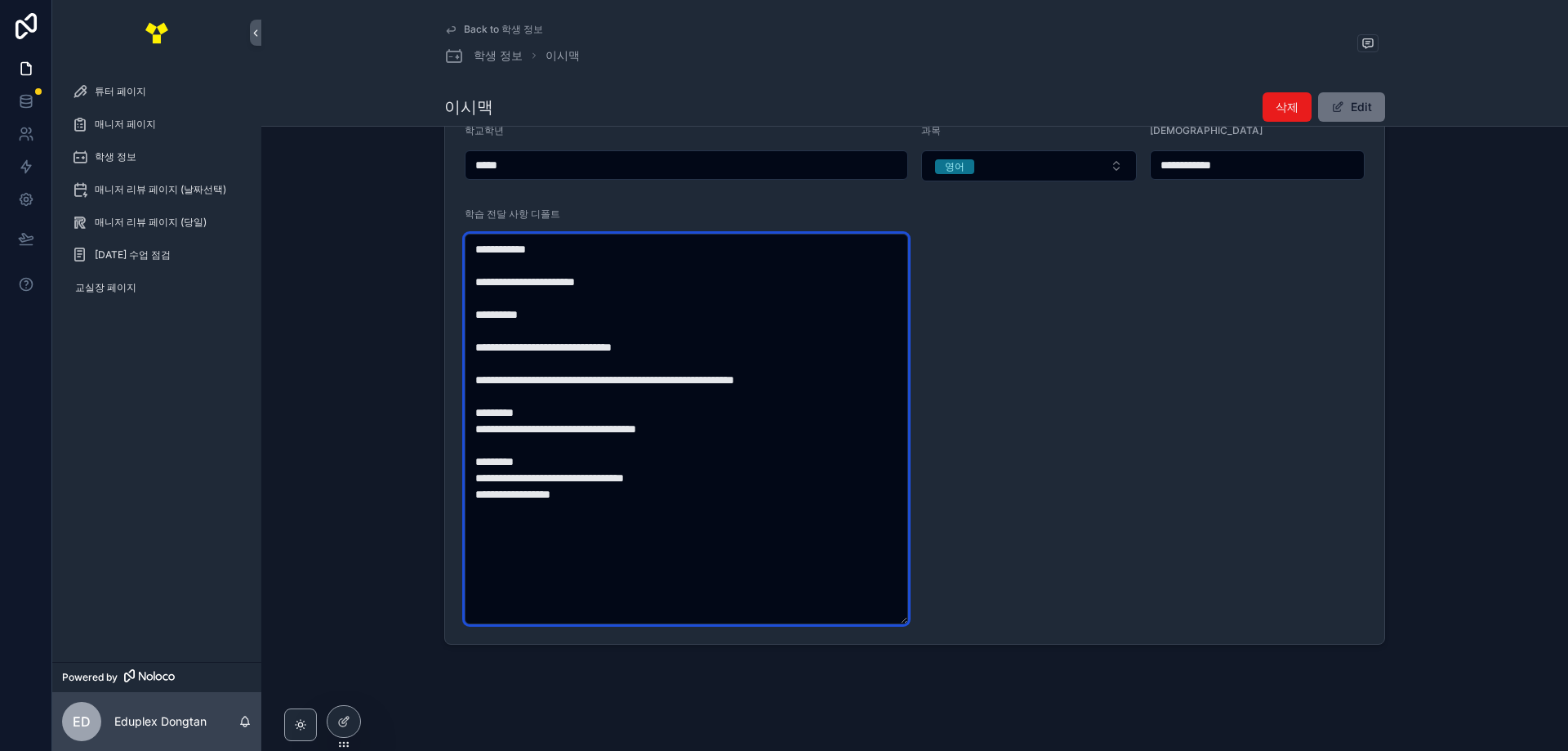 scroll, scrollTop: 137, scrollLeft: 0, axis: vertical 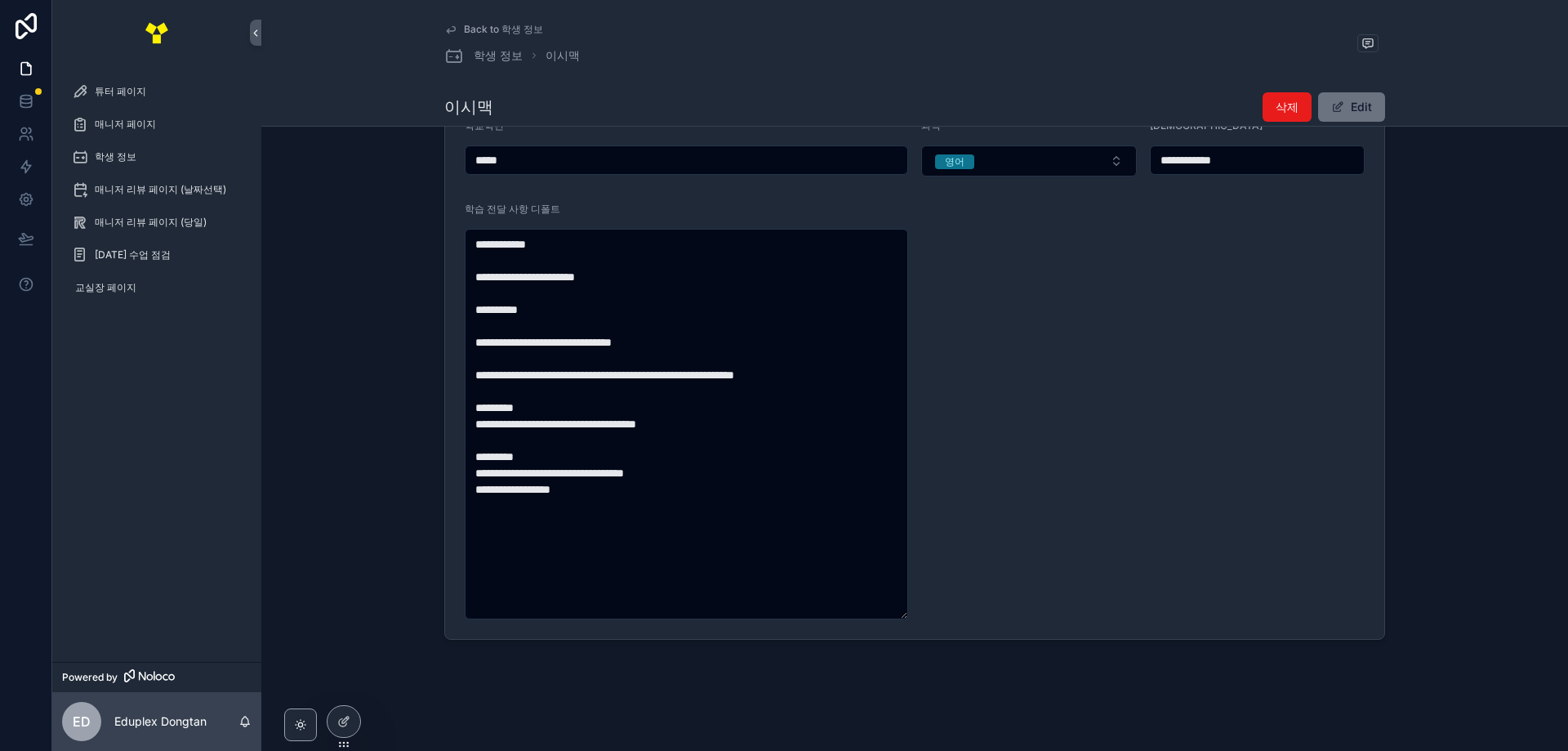 click on "**********" at bounding box center (915, 328) 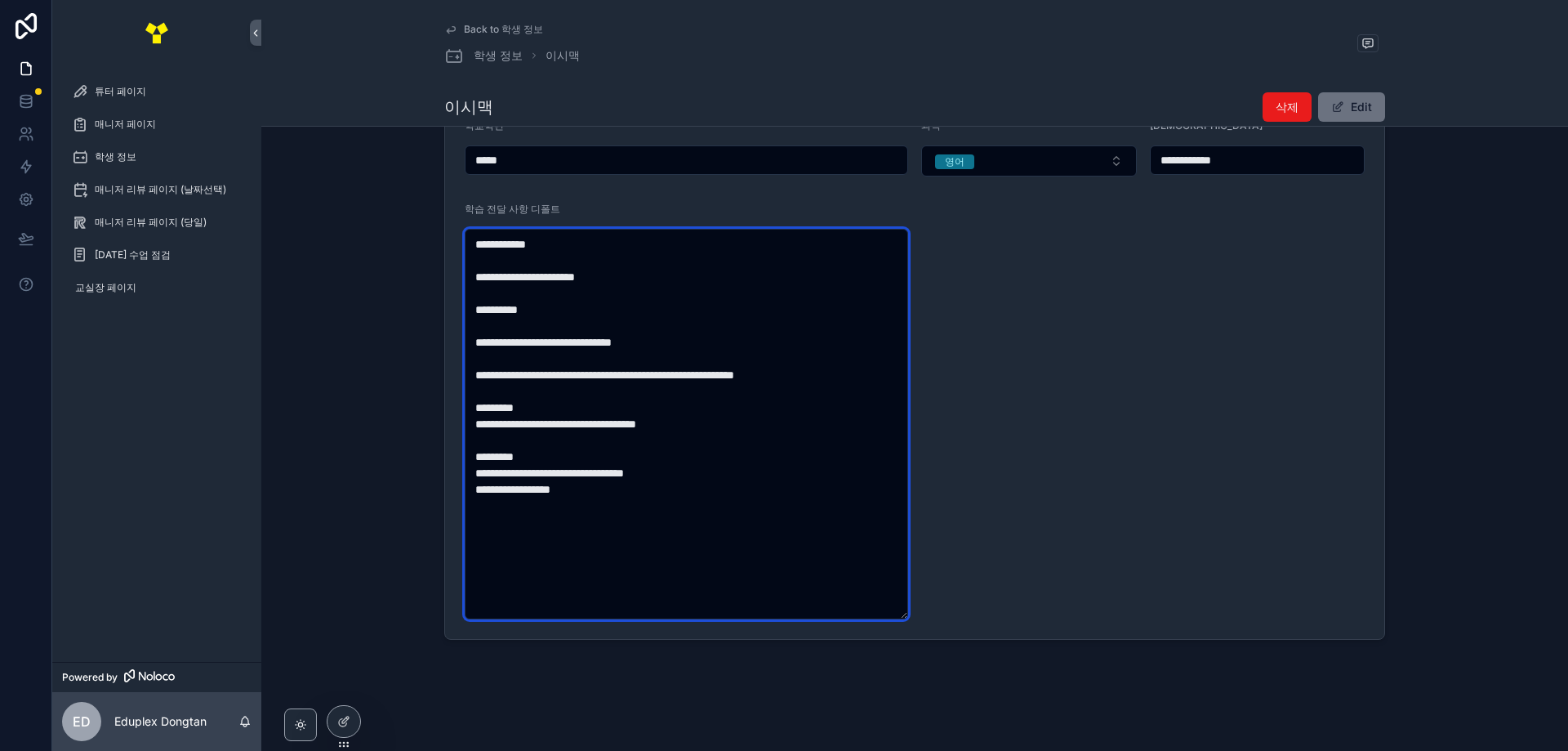 click on "**********" at bounding box center (686, 424) 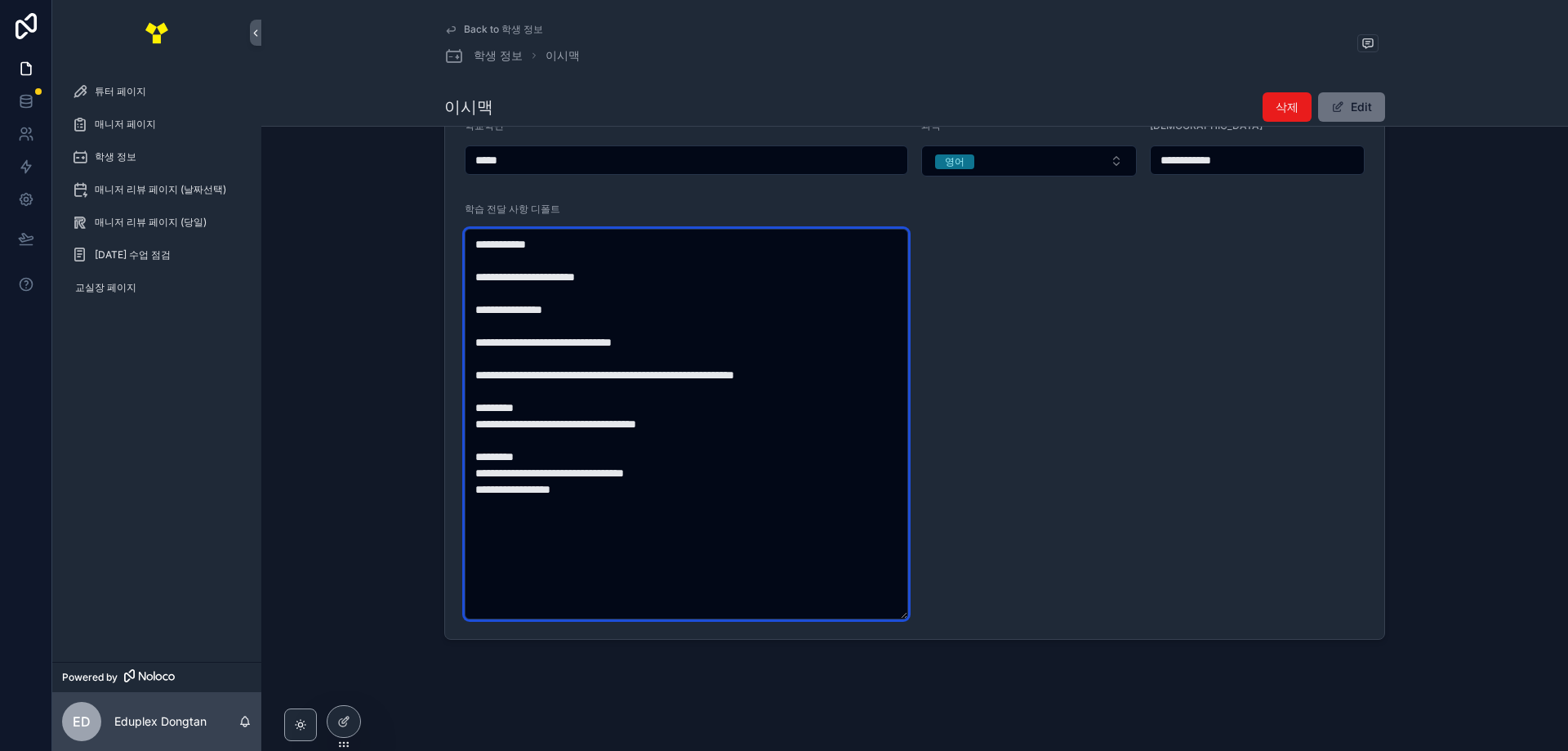 type on "**********" 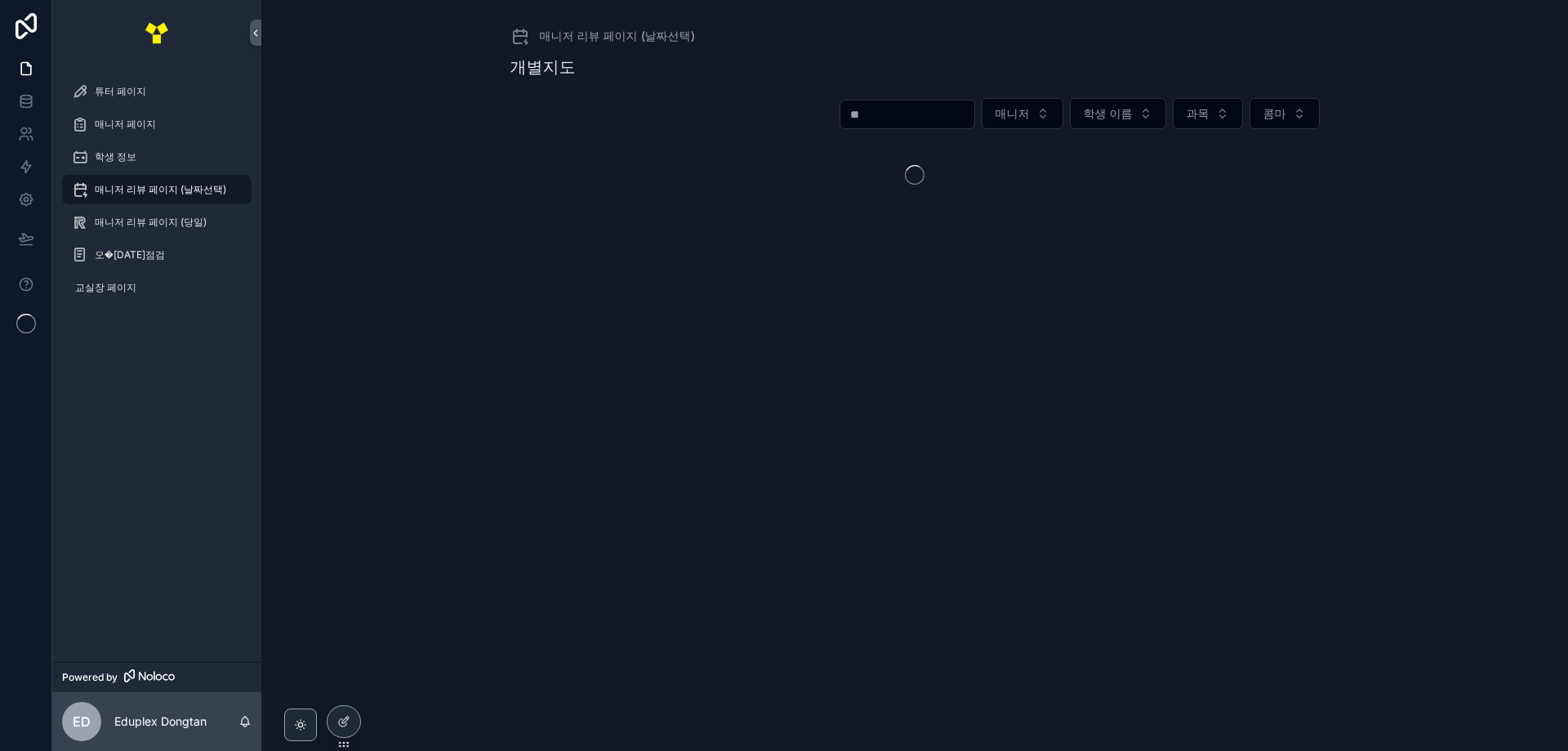 scroll, scrollTop: 0, scrollLeft: 0, axis: both 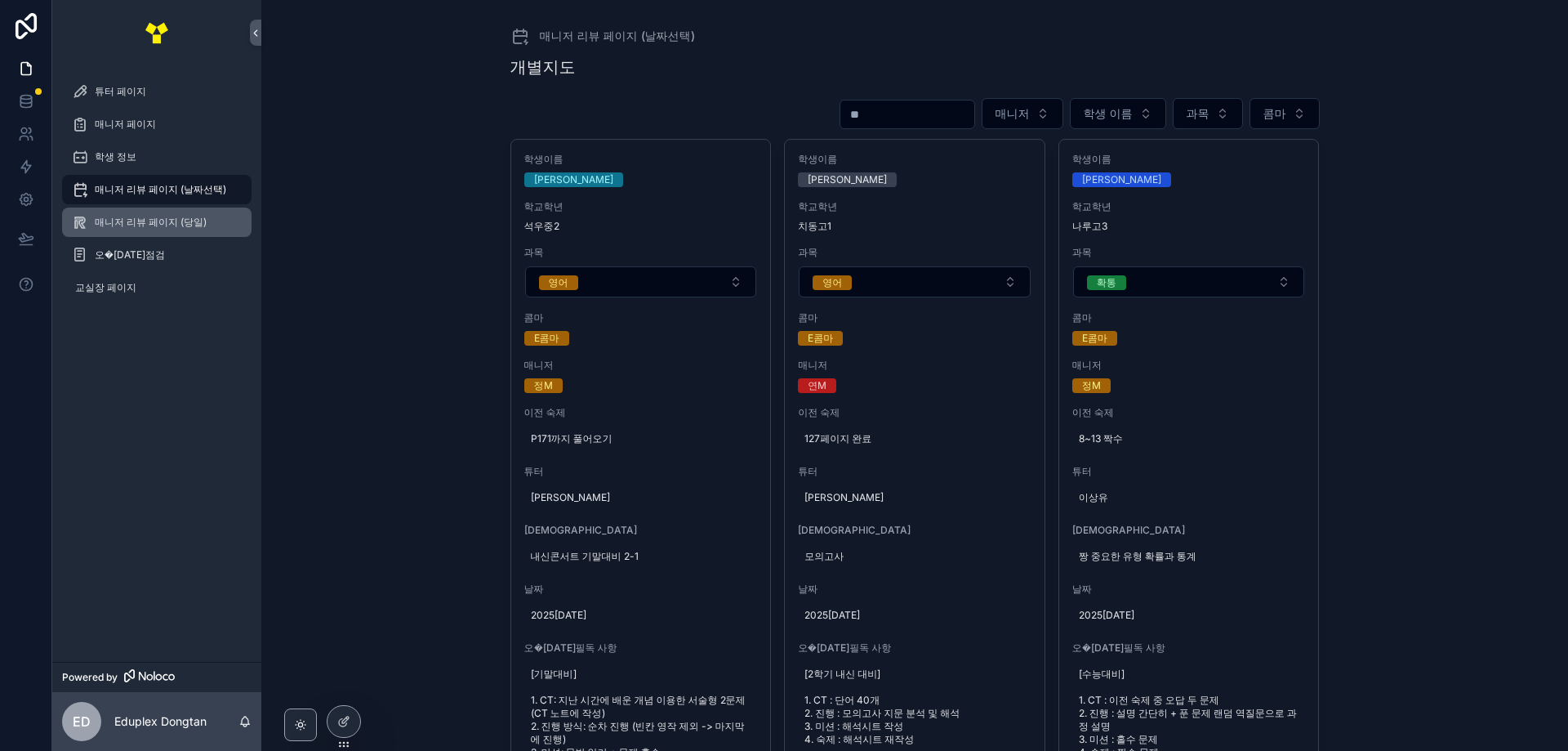drag, startPoint x: 220, startPoint y: 226, endPoint x: 249, endPoint y: 185, distance: 50.219518 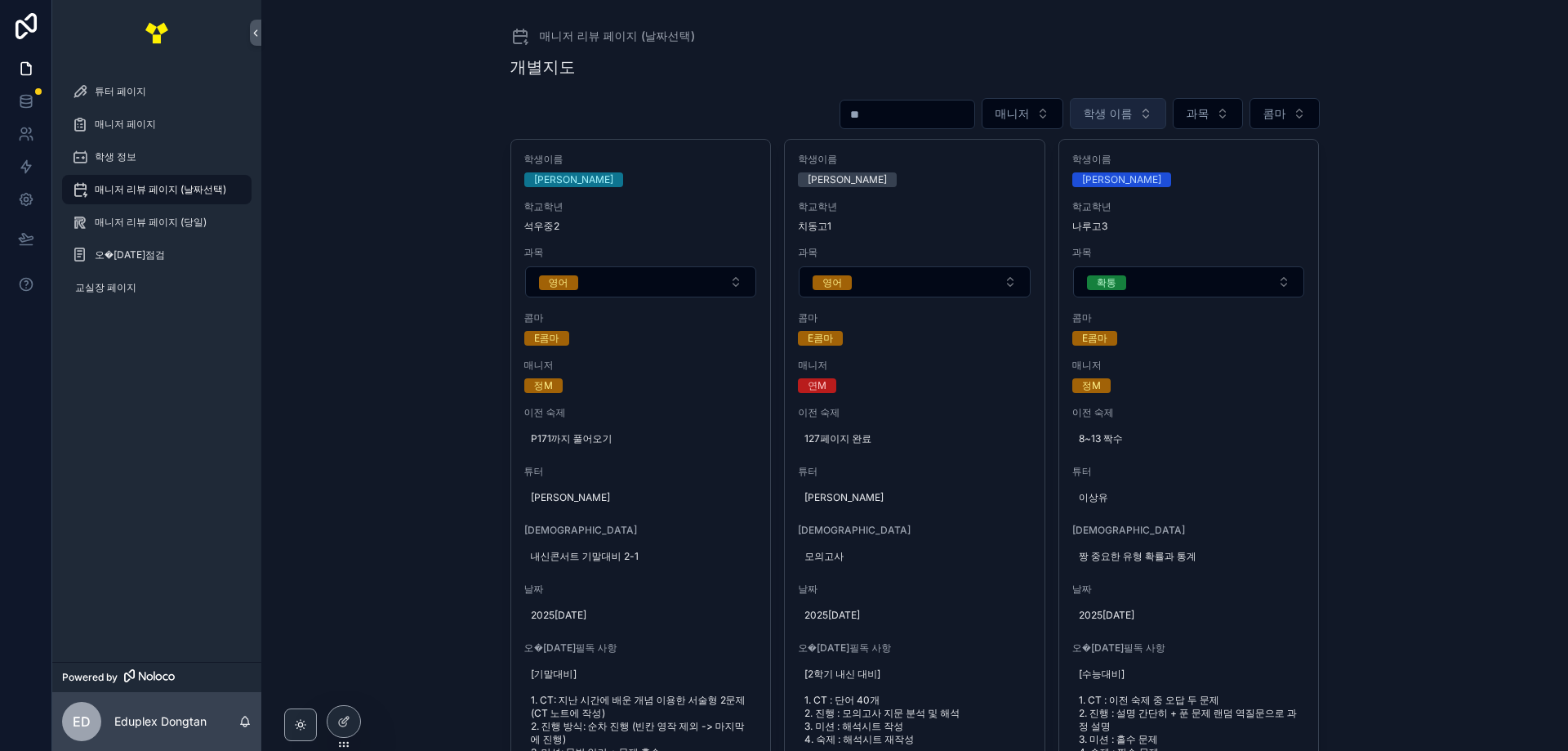 click on "학생 이름" at bounding box center (1108, 114) 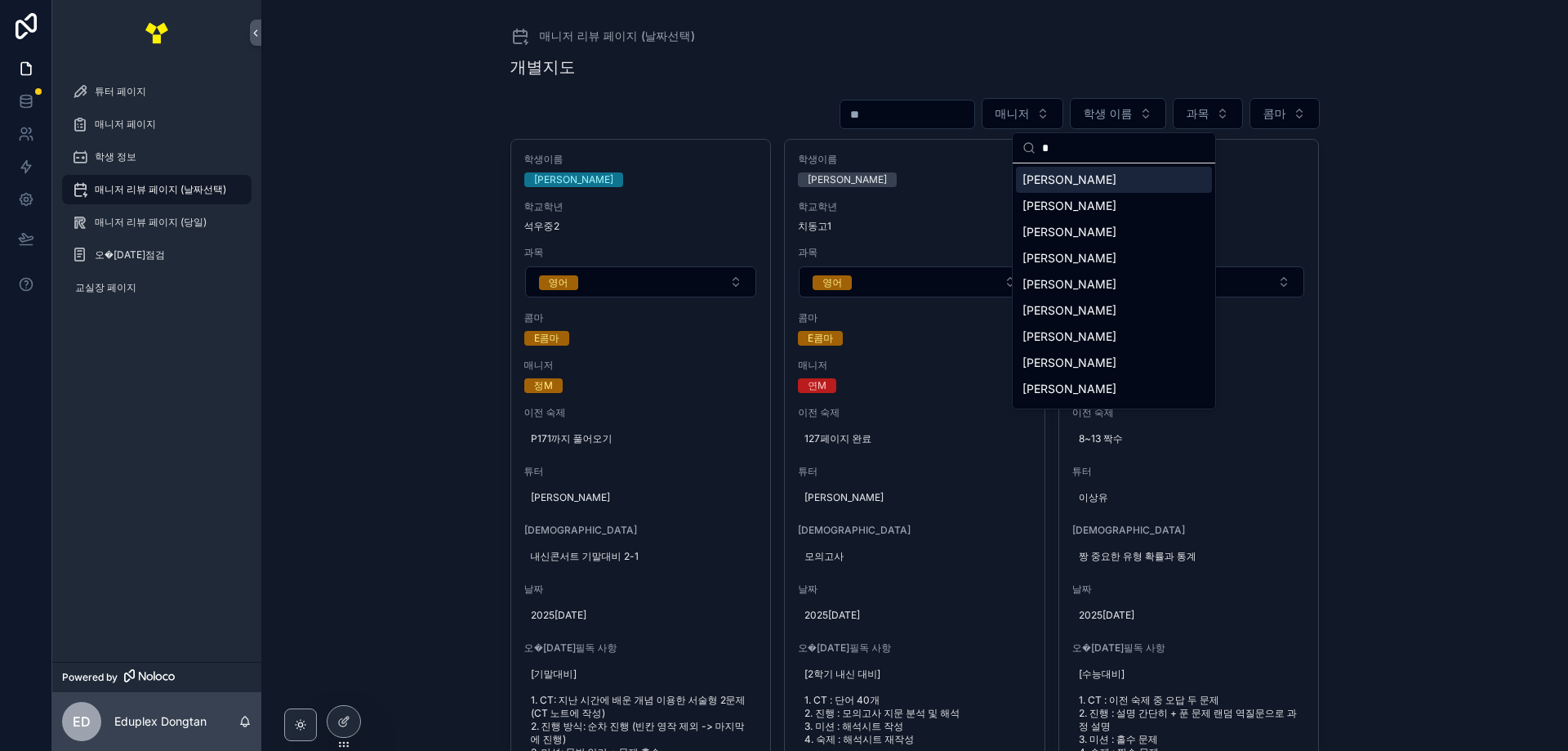 scroll, scrollTop: 0, scrollLeft: 0, axis: both 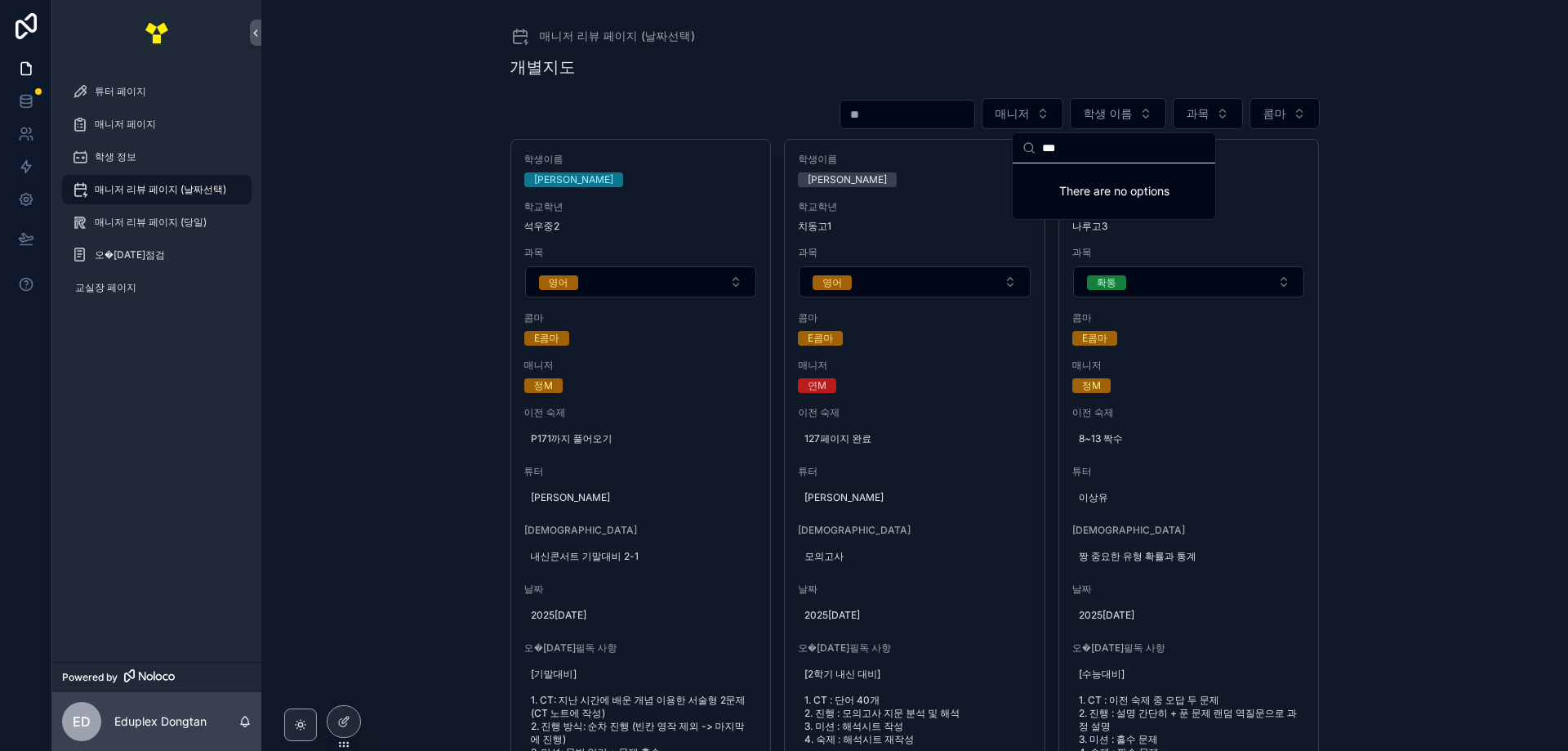type on "***" 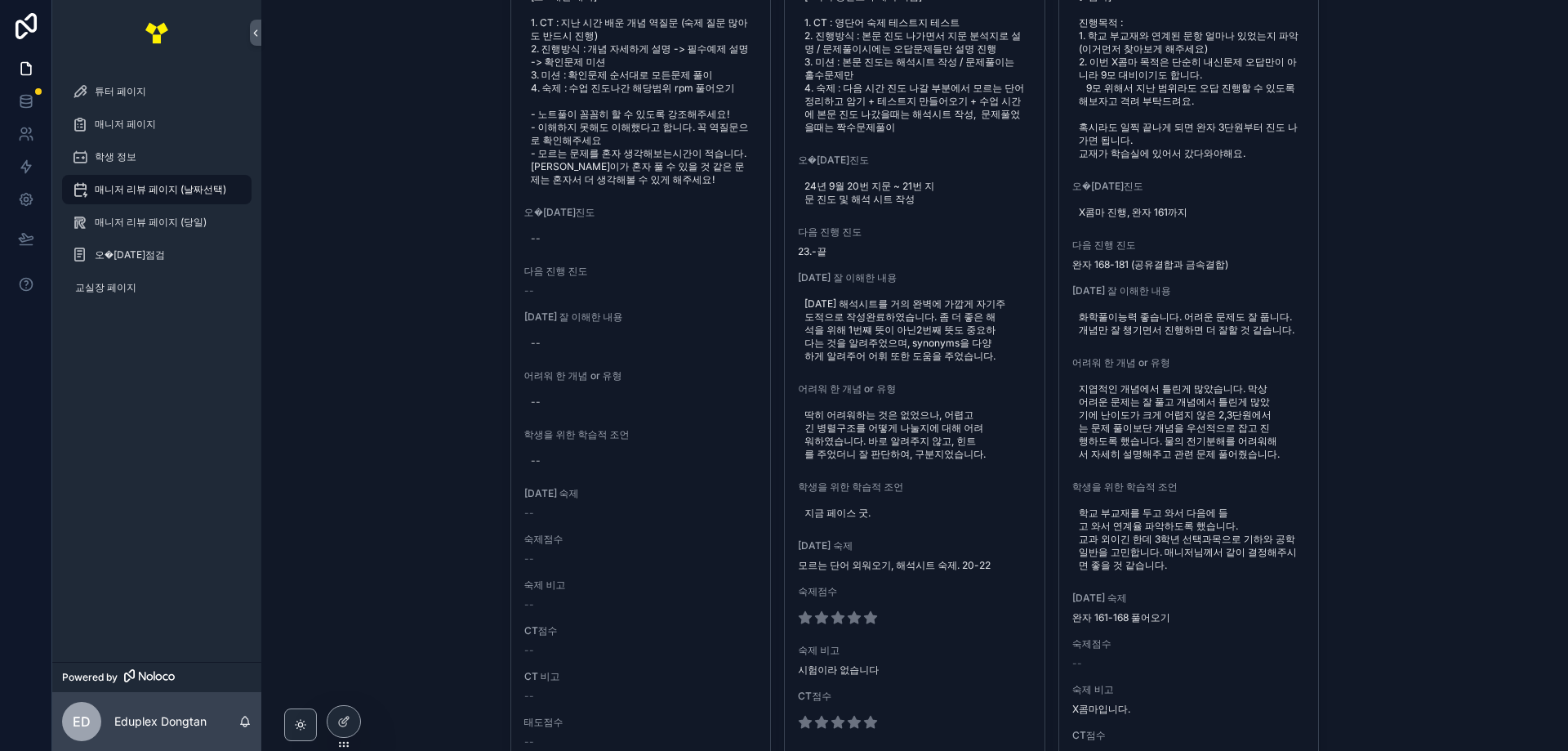 scroll, scrollTop: 817, scrollLeft: 0, axis: vertical 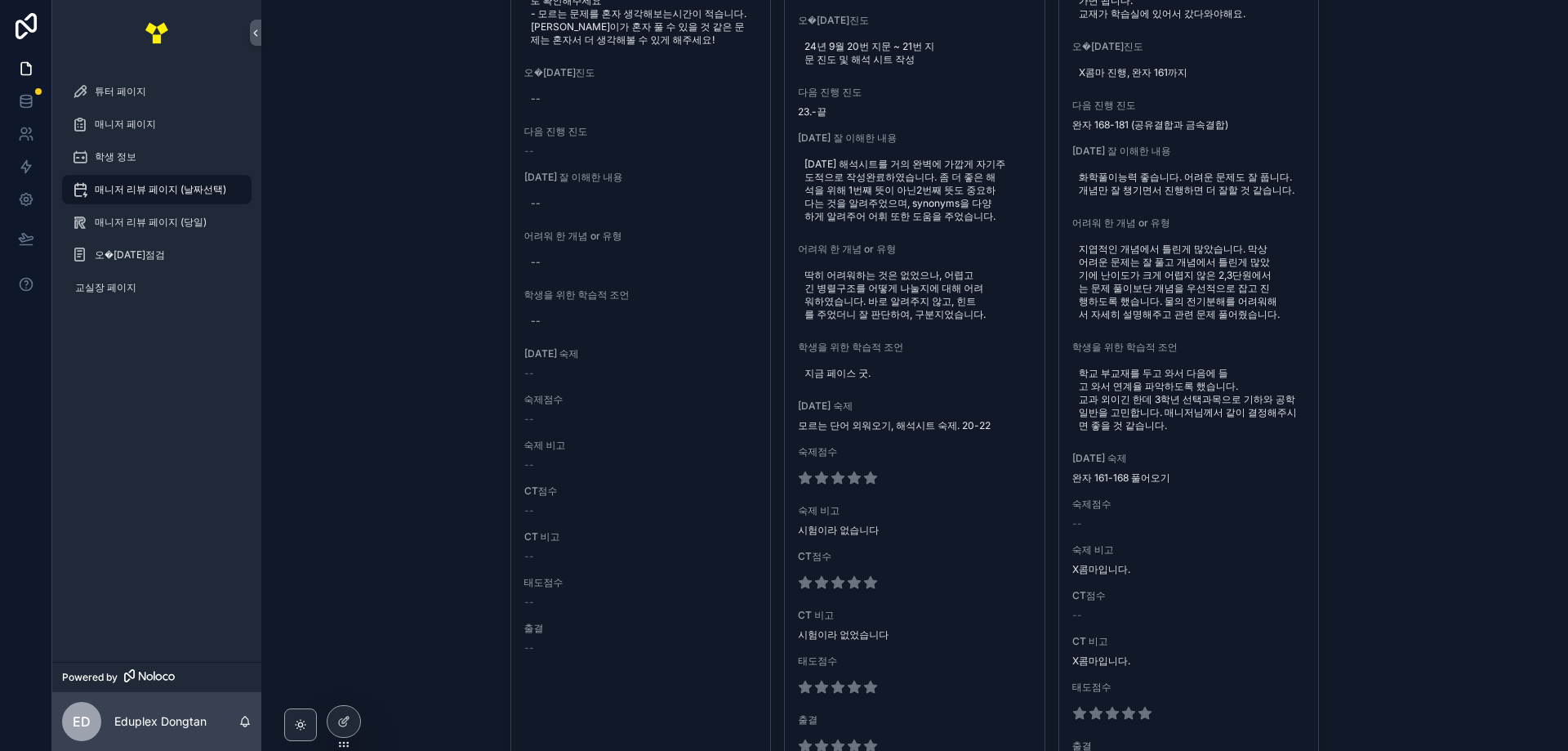 click on "매니저 리뷰 페이지 (날짜선택) 개별지도 매니저 김동윤 과목 콤마 학생이름 김동윤 학교학년 나루고2 과목 수2 콤마 E콤마 매니저 율M 이전 숙제 rpm 7, 10 튜터 정원석 교재 개념원리 수2 / RPM 수2 날짜 2025. 7. 10. 오늘 수업 필독 사항 [고2 내신 대비]
1. CT : 지난 시간 배운 개념 역질문 (숙제 질문 많아도 반드시 진행)
2. 진행방식 : 개념 자세하게 설명 -> 필수예제 설명 -> 확인문제 미션
3. 미션 : 확인문제 순서대로 모든문제 풀이
4. 숙제 : 수업 진도나간 해당범위 rpm 풀어오기
- 노트풀이 꼼꼼히 할 수 있도록 강조해주세요!
- 이해하지 못해도 이해했다고 합니다. 꼭 역질문으로 확인해주세요
- 모르는 문제를 혼자 생각해보는시간이 적습니다. 동윤이가 혼자 풀 수 있을 것 같은 문제는 혼자서 더 생각해볼 수 있게 해주세요!  오늘 진행 진도 -- 다음 진행 진도 -- -- -- -- -- -- -- X" at bounding box center [915, 375] 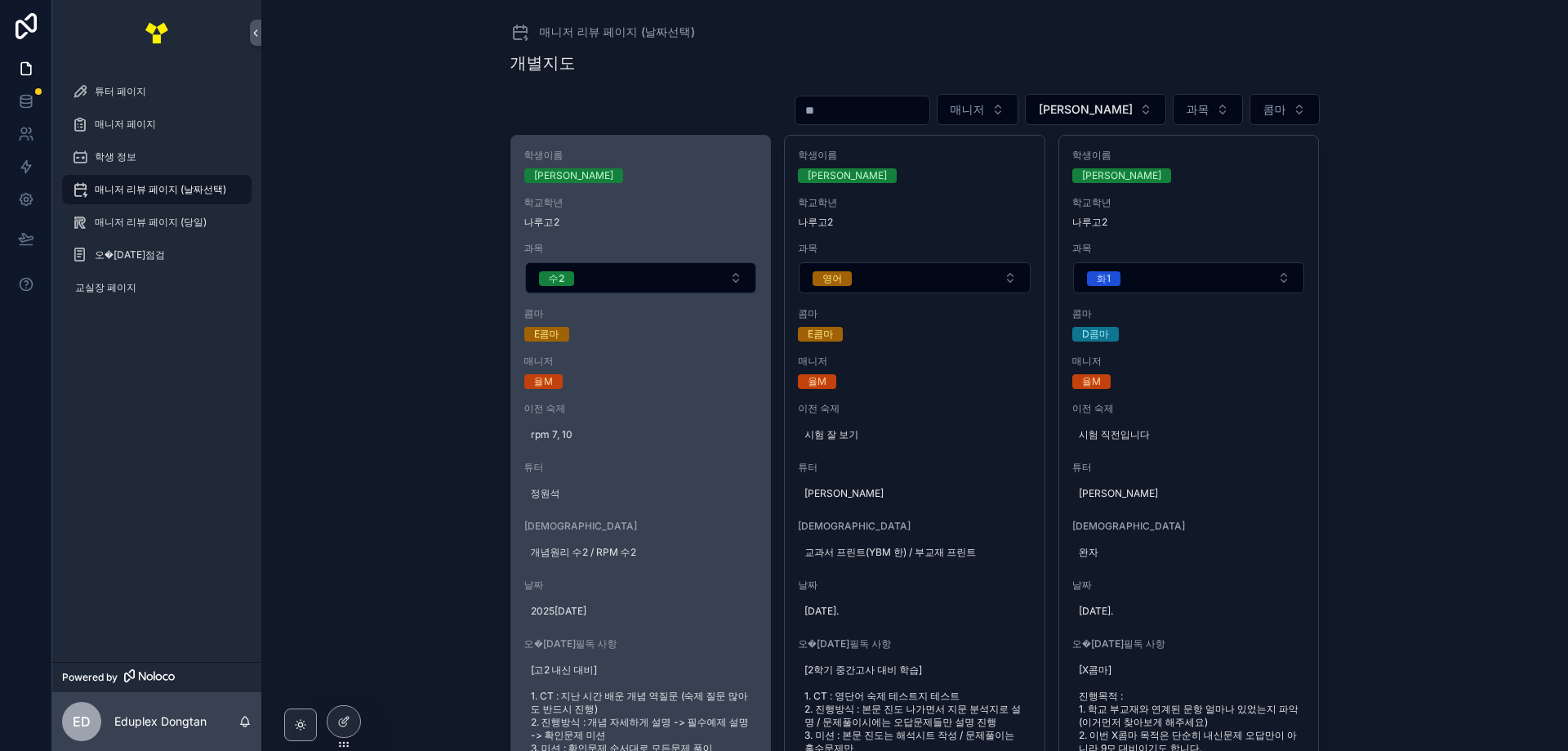 scroll, scrollTop: 0, scrollLeft: 0, axis: both 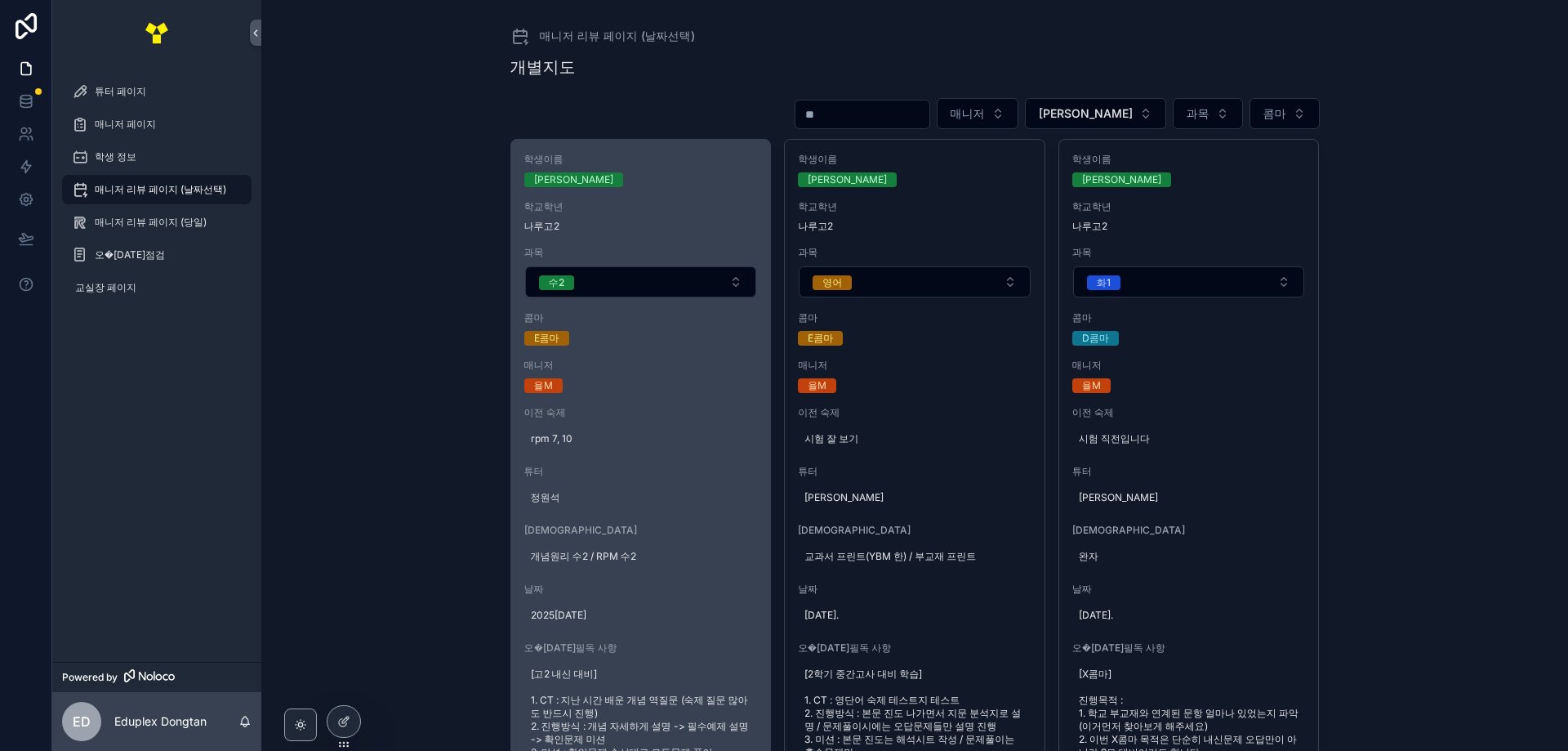 click on "학생이름 김동윤 학교학년 나루고2 과목 수2 콤마 E콤마 매니저 율M 이전 숙제 rpm 7, 10 튜터 정원석 교재 개념원리 수2 / RPM 수2 날짜 2025. 7. 10. 오늘 수업 필독 사항 [고2 내신 대비]
1. CT : 지난 시간 배운 개념 역질문 (숙제 질문 많아도 반드시 진행)
2. 진행방식 : 개념 자세하게 설명 -> 필수예제 설명 -> 확인문제 미션
3. 미션 : 확인문제 순서대로 모든문제 풀이
4. 숙제 : 수업 진도나간 해당범위 rpm 풀어오기
- 노트풀이 꼼꼼히 할 수 있도록 강조해주세요!
- 이해하지 못해도 이해했다고 합니다. 꼭 역질문으로 확인해주세요
- 모르는 문제를 혼자 생각해보는시간이 적습니다. 동윤이가 혼자 풀 수 있을 것 같은 문제는 혼자서 더 생각해볼 수 있게 해주세요!  오늘 진행 진도 -- 다음 진행 진도 -- 오늘 잘 이해한 내용 -- 어려워 한 개념 or 유형 -- 학생을 위한 학습적 조언 -- -- --" at bounding box center [641, 812] 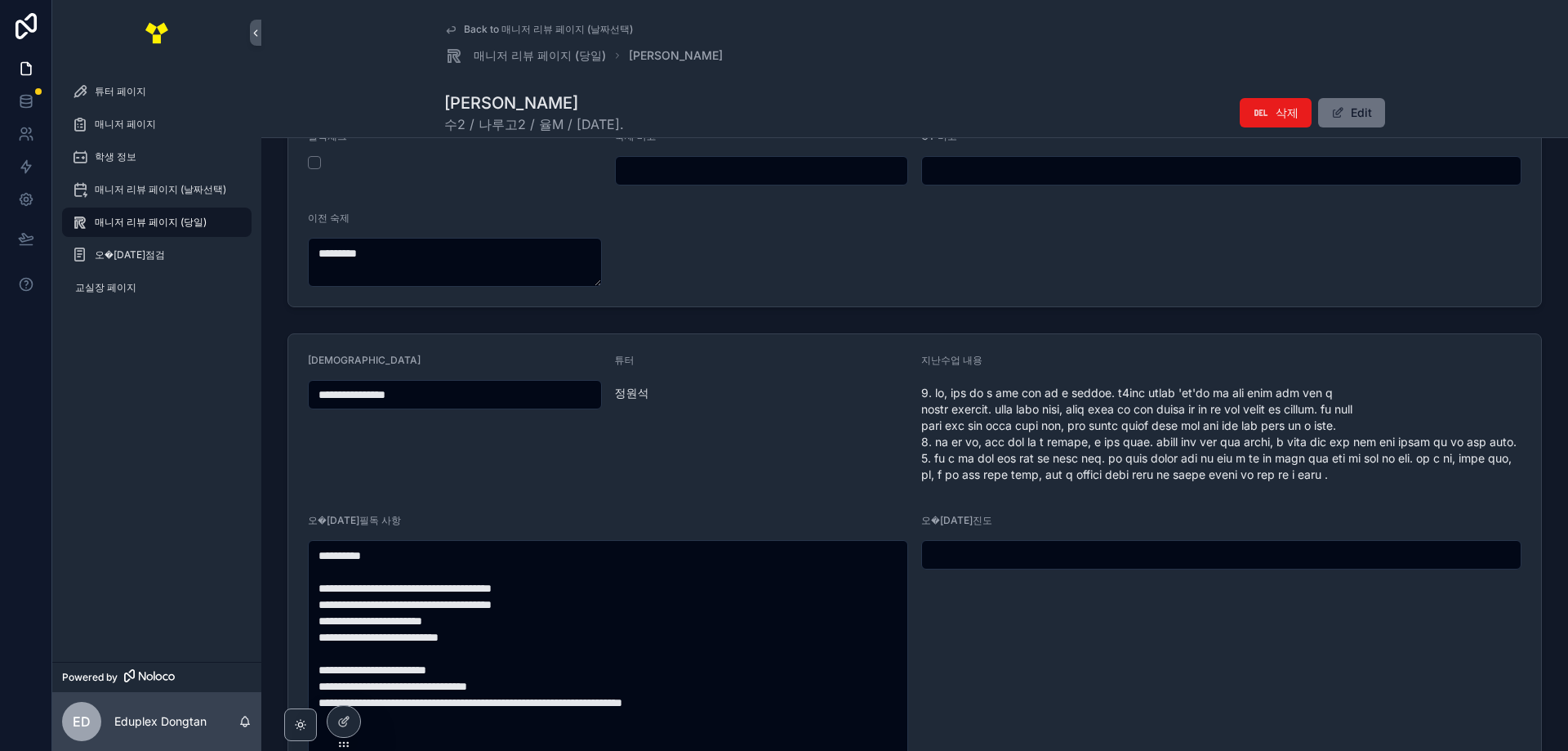 scroll, scrollTop: 327, scrollLeft: 0, axis: vertical 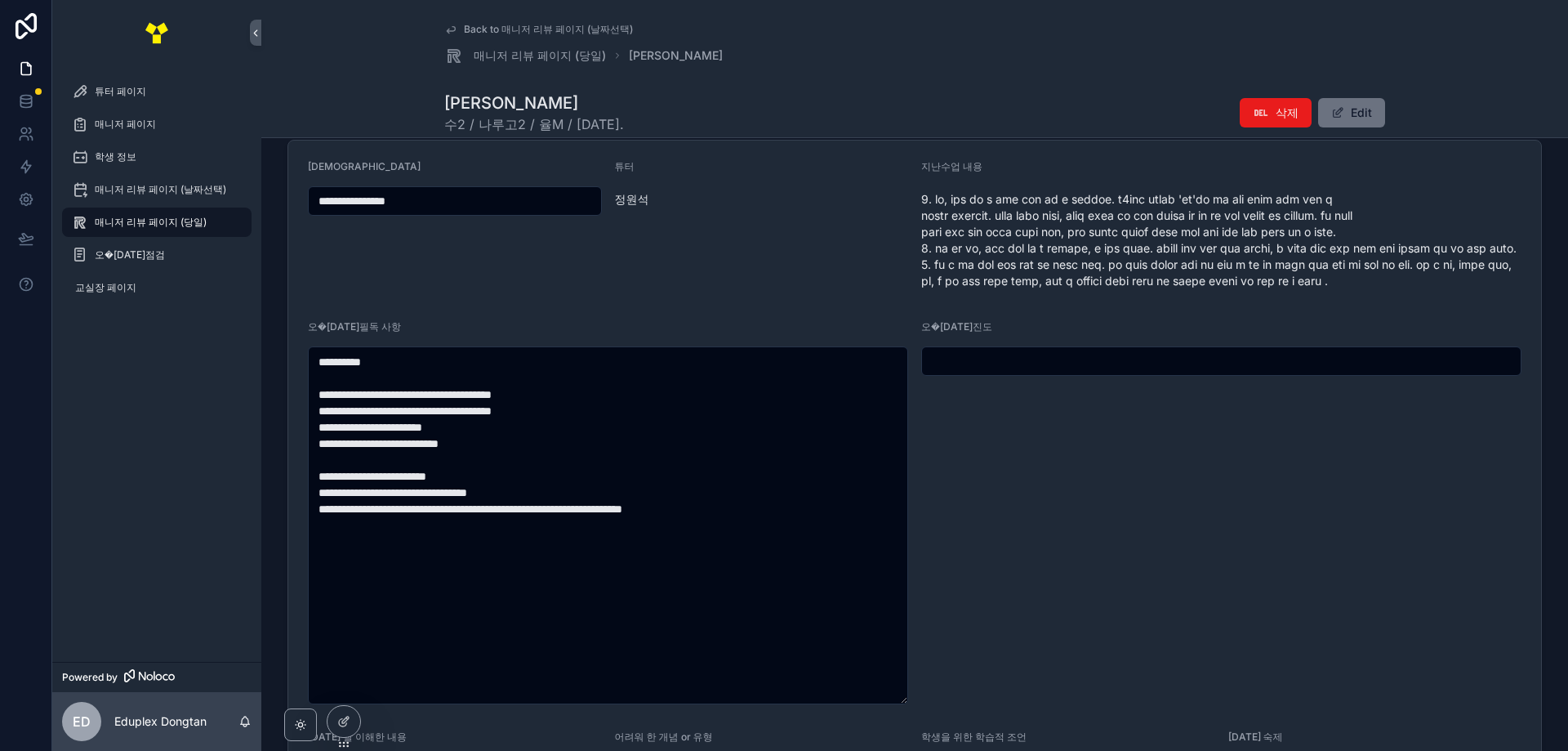 click on "오�[DATE]진도" at bounding box center [1221, 512] 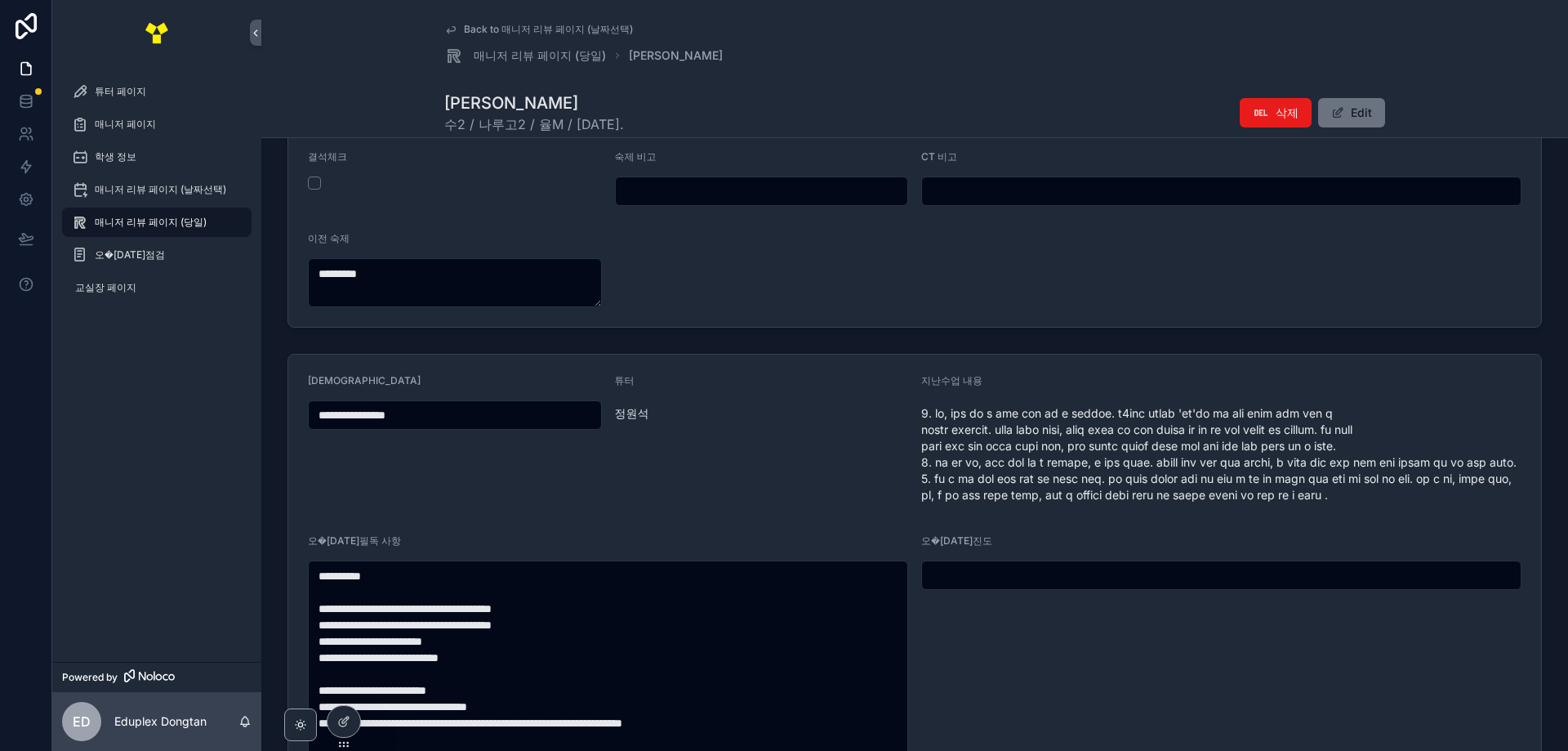 scroll, scrollTop: 0, scrollLeft: 0, axis: both 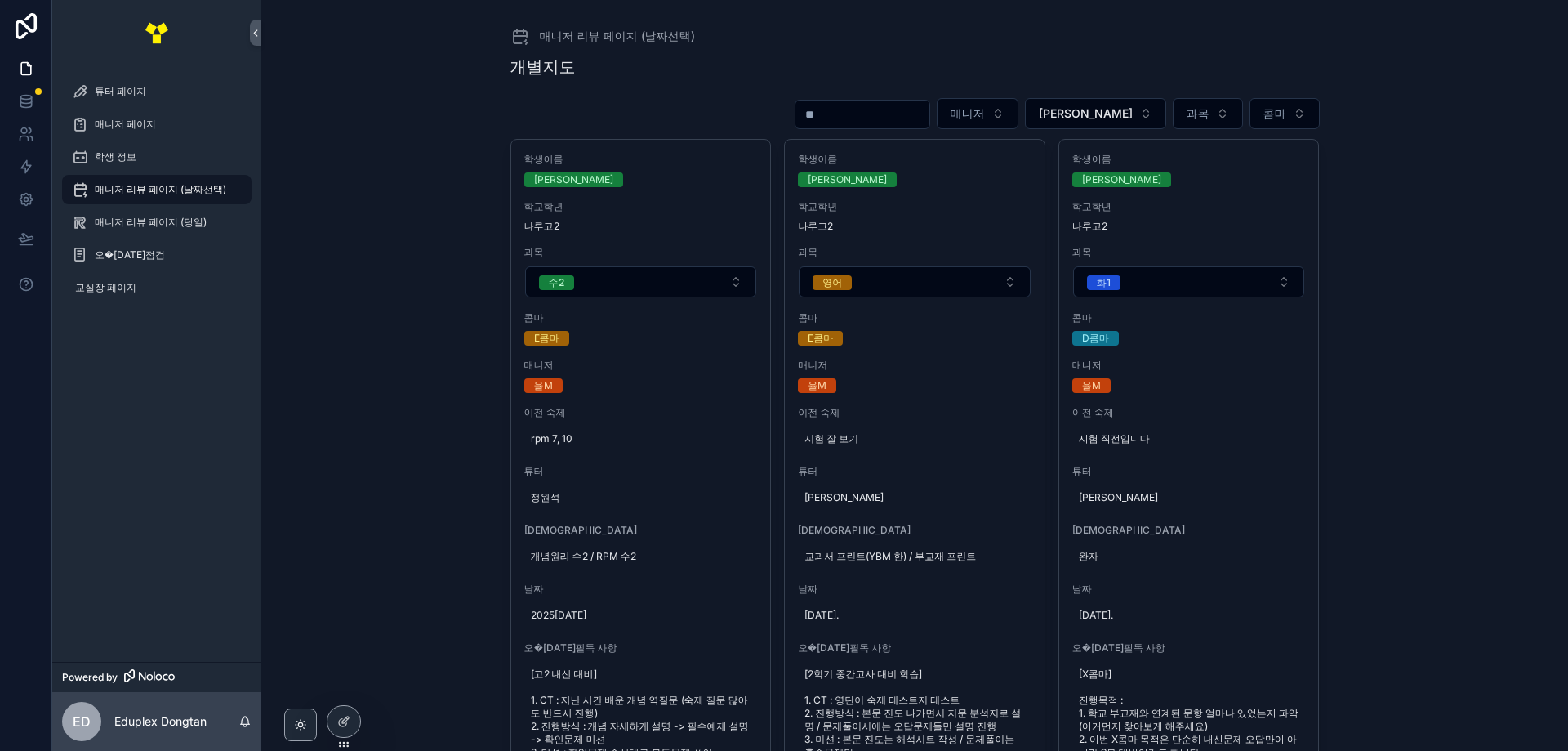 click on "매니저 리뷰 페이지 (날짜선택) 개별지도 매니저 김동윤 과목 콤마 학생이름 김동윤 학교학년 나루고2 과목 수2 콤마 E콤마 매니저 율M 이전 숙제 rpm 7, 10 튜터 정원석 교재 개념원리 수2 / RPM 수2 날짜 2025. 7. 10. 오늘 수업 필독 사항 [고2 내신 대비]
1. CT : 지난 시간 배운 개념 역질문 (숙제 질문 많아도 반드시 진행)
2. 진행방식 : 개념 자세하게 설명 -> 필수예제 설명 -> 확인문제 미션
3. 미션 : 확인문제 순서대로 모든문제 풀이
4. 숙제 : 수업 진도나간 해당범위 rpm 풀어오기
- 노트풀이 꼼꼼히 할 수 있도록 강조해주세요!
- 이해하지 못해도 이해했다고 합니다. 꼭 역질문으로 확인해주세요
- 모르는 문제를 혼자 생각해보는시간이 적습니다. 동윤이가 혼자 풀 수 있을 것 같은 문제는 혼자서 더 생각해볼 수 있게 해주세요!  오늘 진행 진도 -- 다음 진행 진도 -- -- -- -- -- -- -- X" at bounding box center (915, 375) 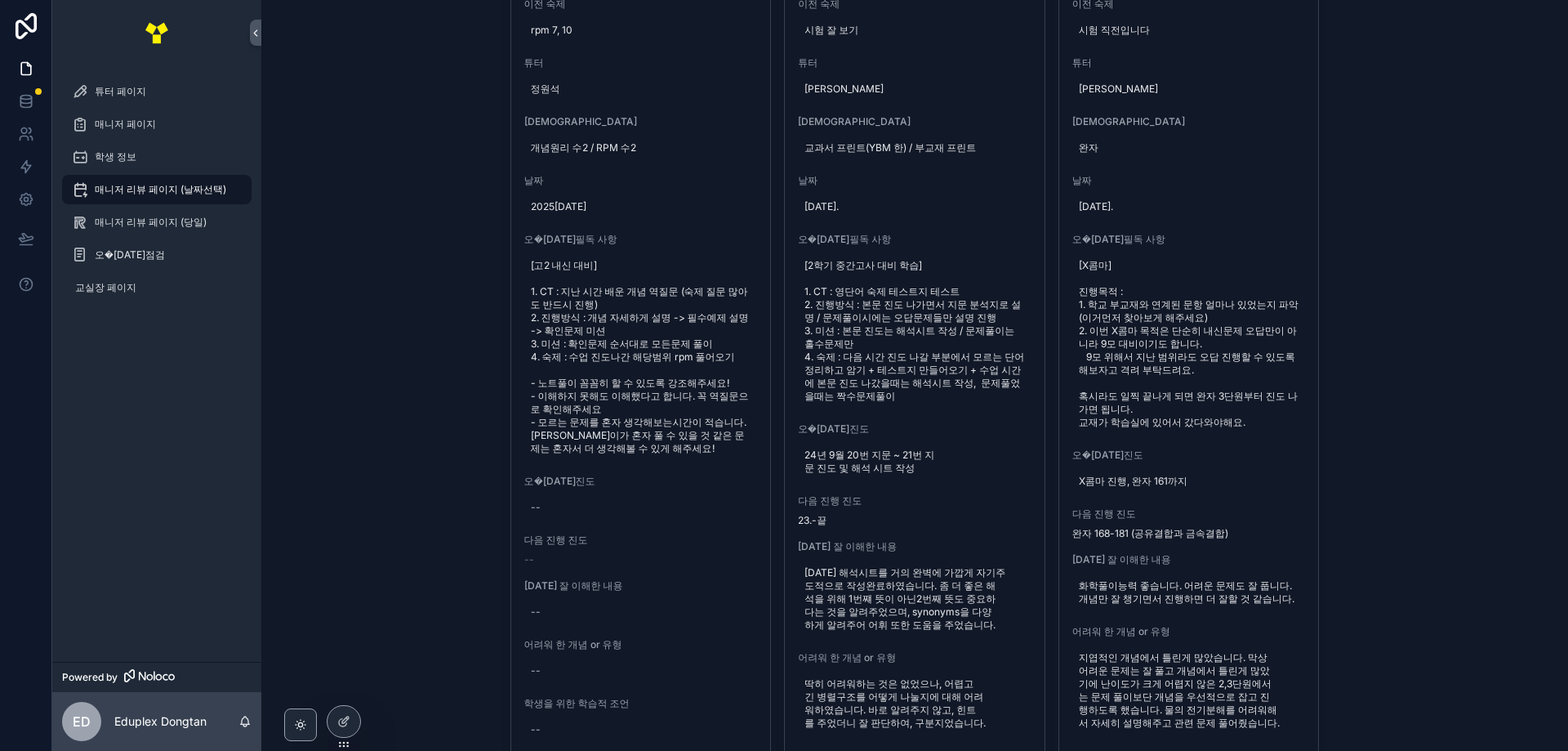 scroll, scrollTop: 0, scrollLeft: 0, axis: both 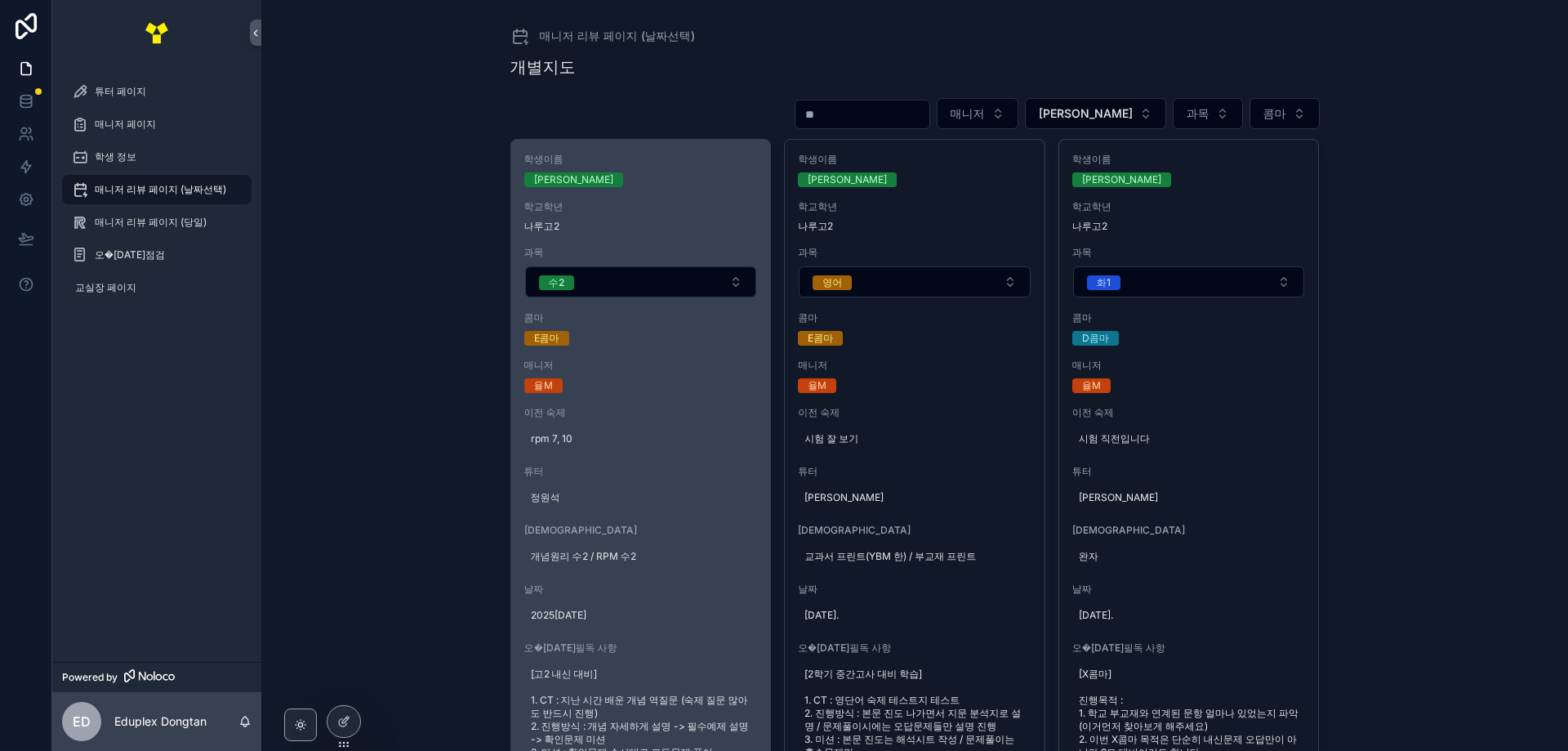 click on "학생이름 김동윤 학교학년 나루고2 과목 수2 콤마 E콤마 매니저 율M 이전 숙제 rpm 7, 10 튜터 정원석 교재 개념원리 수2 / RPM 수2 날짜 2025. 7. 10. 오늘 수업 필독 사항 [고2 내신 대비]
1. CT : 지난 시간 배운 개념 역질문 (숙제 질문 많아도 반드시 진행)
2. 진행방식 : 개념 자세하게 설명 -> 필수예제 설명 -> 확인문제 미션
3. 미션 : 확인문제 순서대로 모든문제 풀이
4. 숙제 : 수업 진도나간 해당범위 rpm 풀어오기
- 노트풀이 꼼꼼히 할 수 있도록 강조해주세요!
- 이해하지 못해도 이해했다고 합니다. 꼭 역질문으로 확인해주세요
- 모르는 문제를 혼자 생각해보는시간이 적습니다. 동윤이가 혼자 풀 수 있을 것 같은 문제는 혼자서 더 생각해볼 수 있게 해주세요!  오늘 진행 진도 -- 다음 진행 진도 -- 오늘 잘 이해한 내용 -- 어려워 한 개념 or 유형 -- 학생을 위한 학습적 조언 -- -- --" at bounding box center [641, 812] 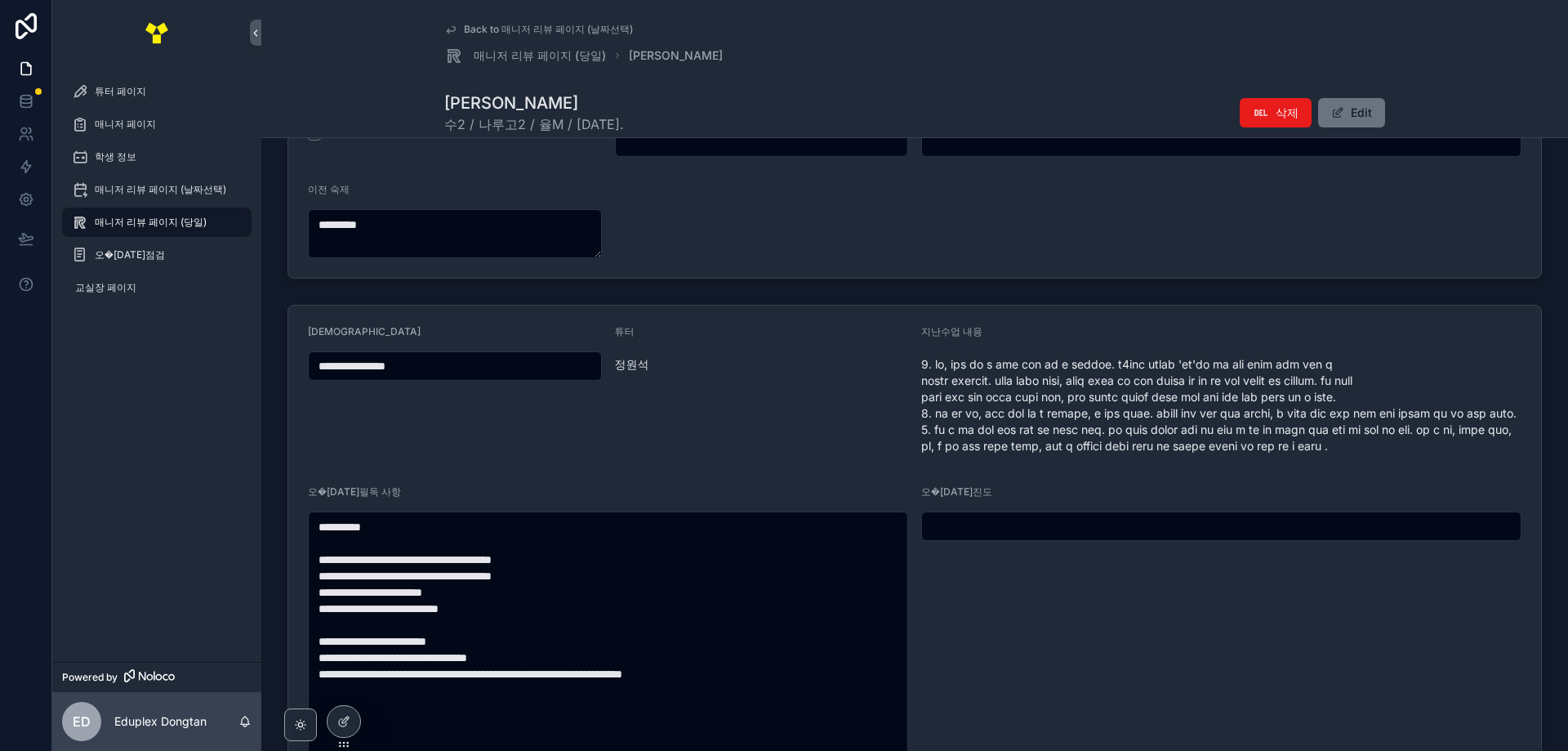 scroll, scrollTop: 163, scrollLeft: 0, axis: vertical 